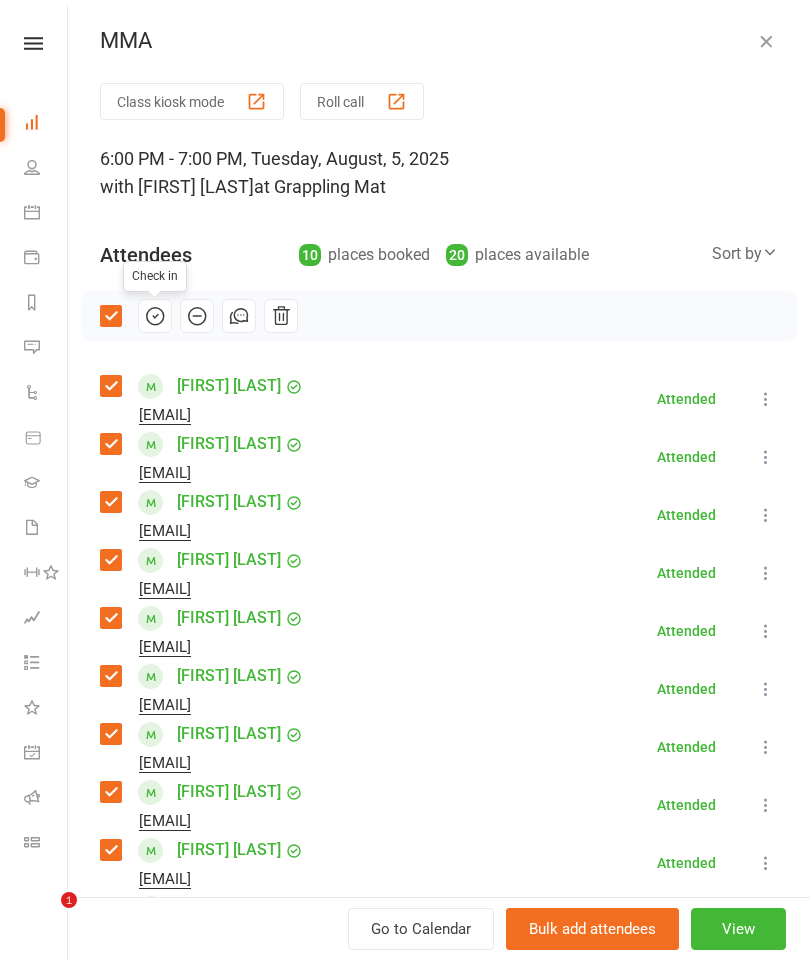 scroll, scrollTop: 2432, scrollLeft: 0, axis: vertical 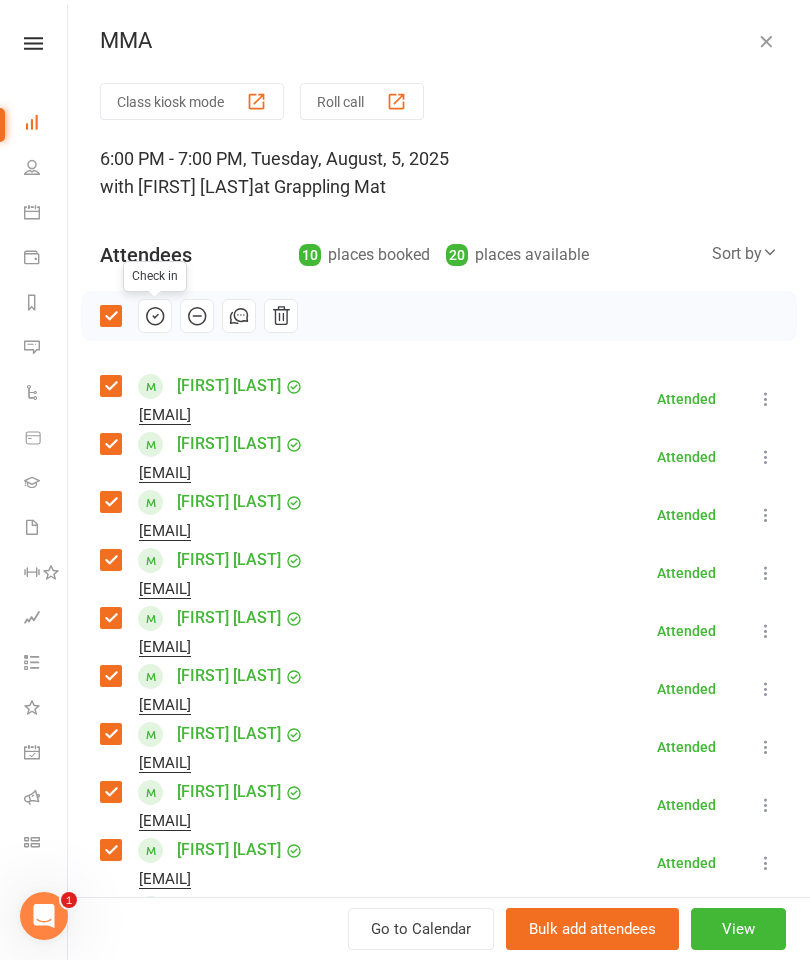 click at bounding box center [766, 41] 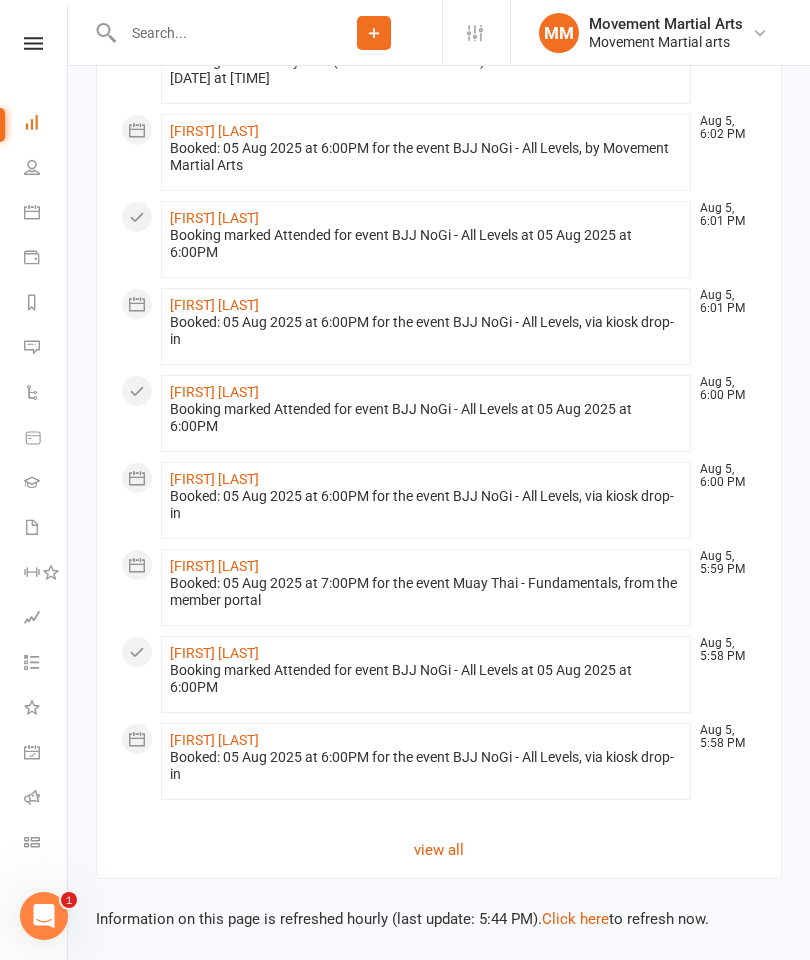 click at bounding box center [211, 33] 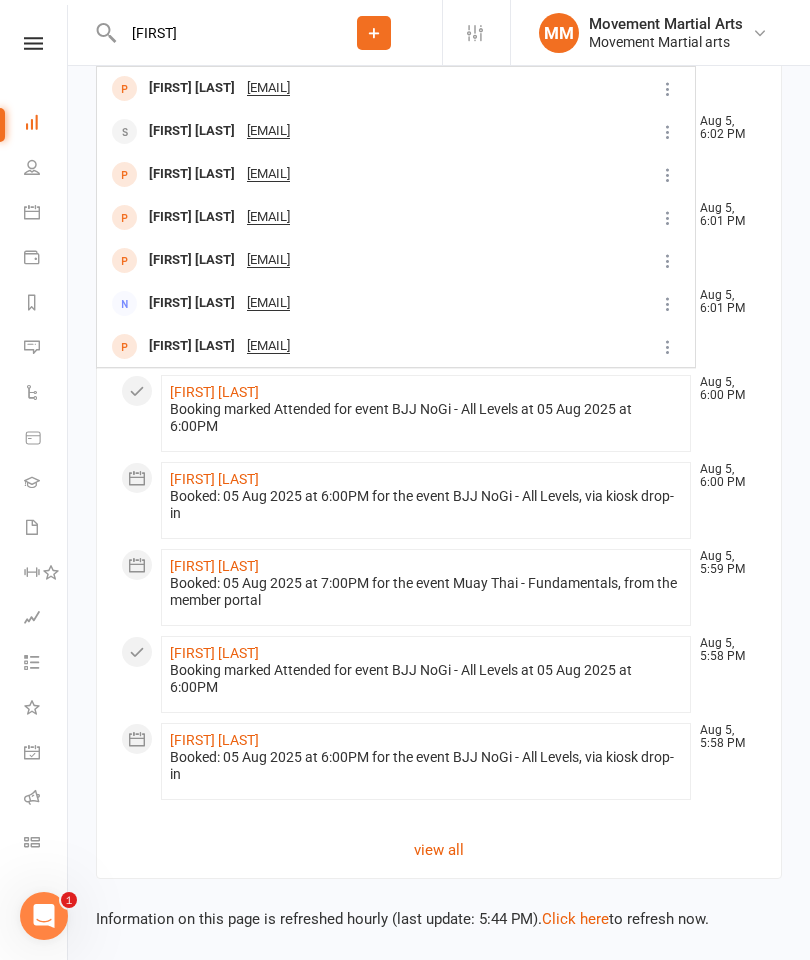 type on "[FIRST]" 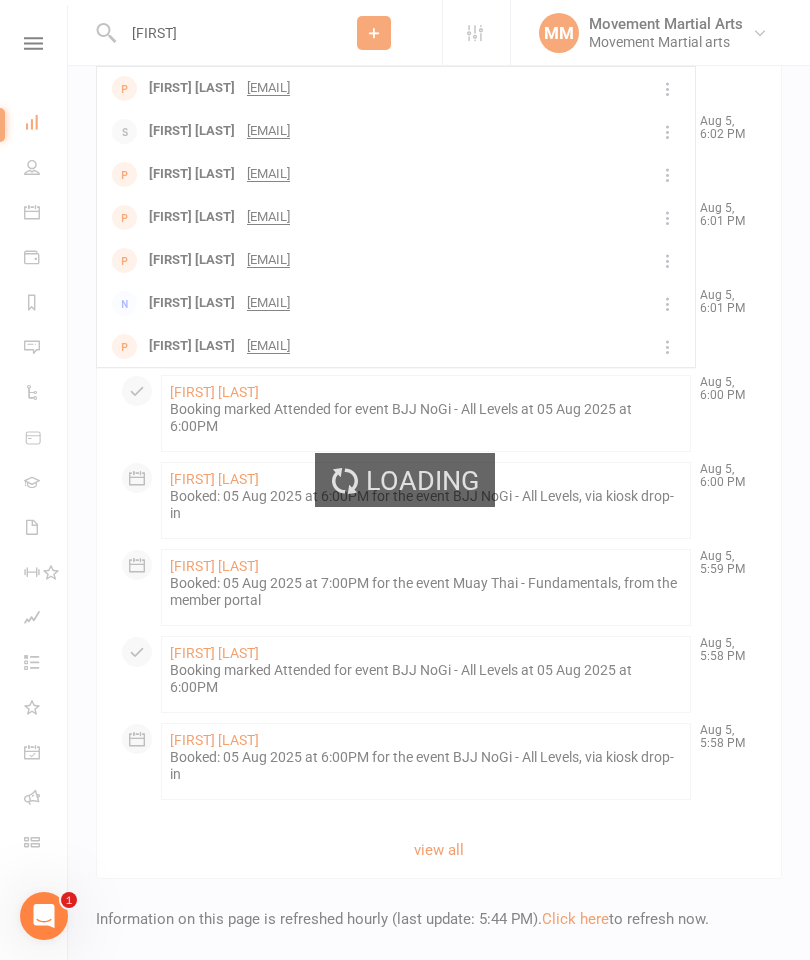 type 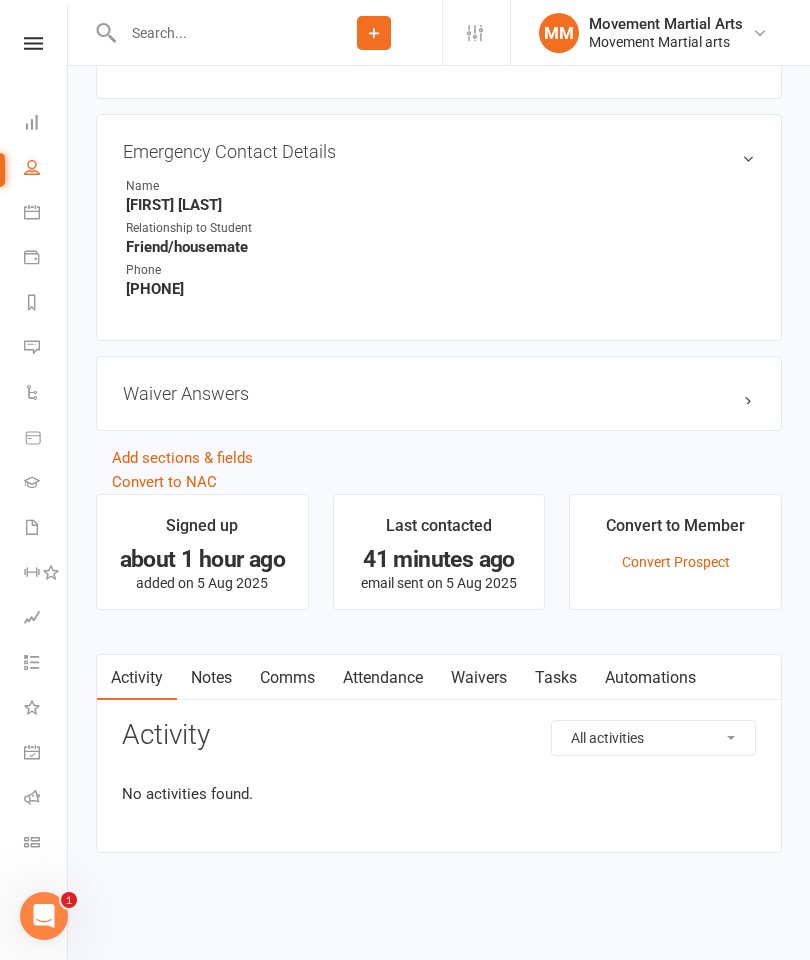 scroll, scrollTop: 0, scrollLeft: 0, axis: both 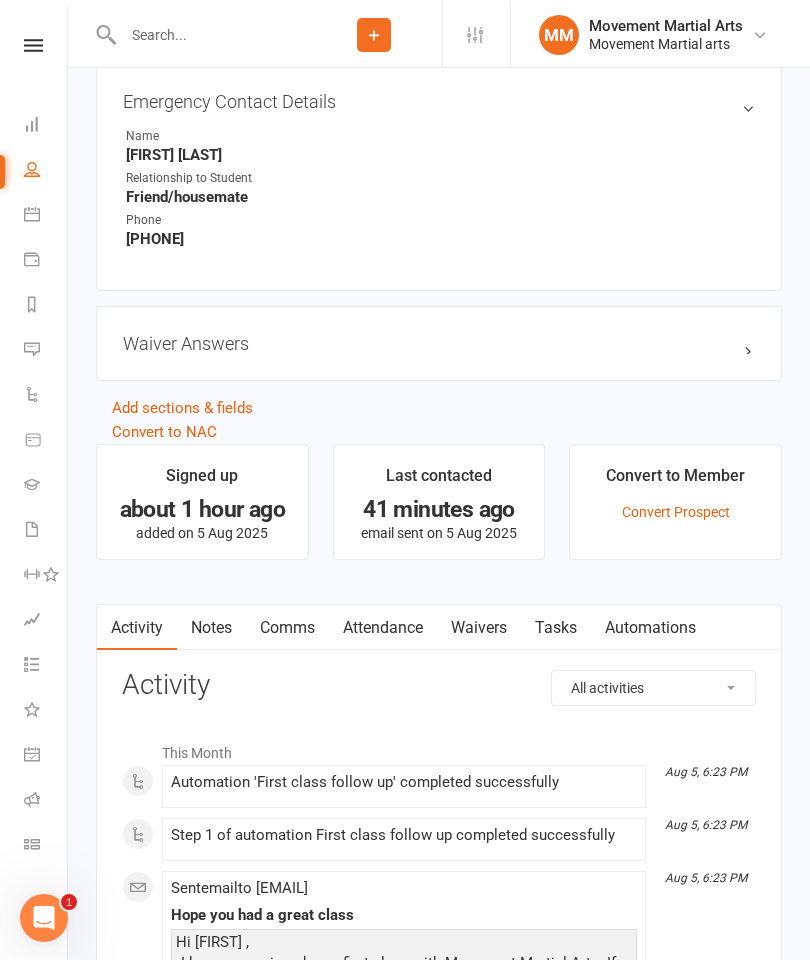 click on "Waivers" at bounding box center (479, 626) 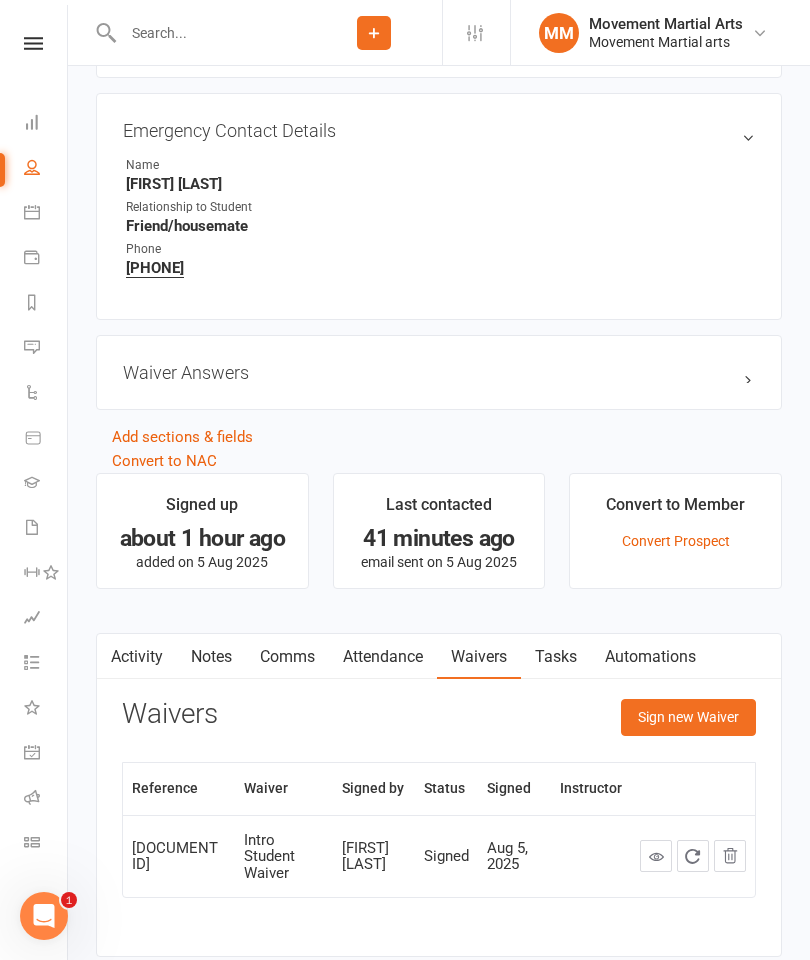 scroll, scrollTop: 1096, scrollLeft: 0, axis: vertical 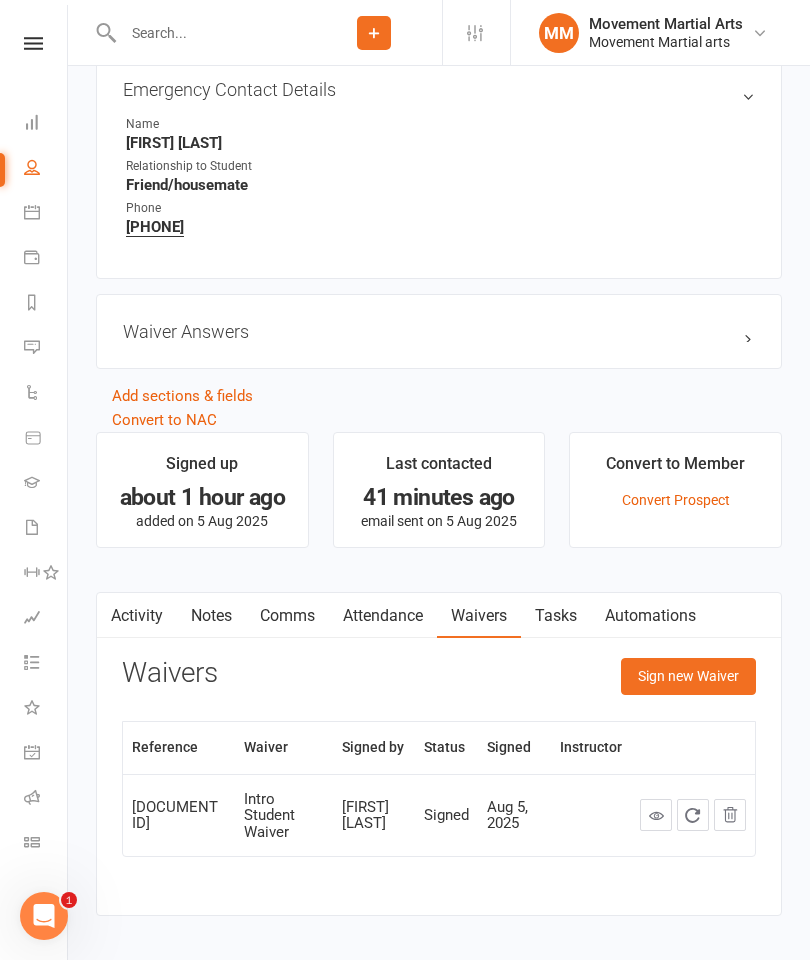 click on "Sign new Waiver" at bounding box center (688, 676) 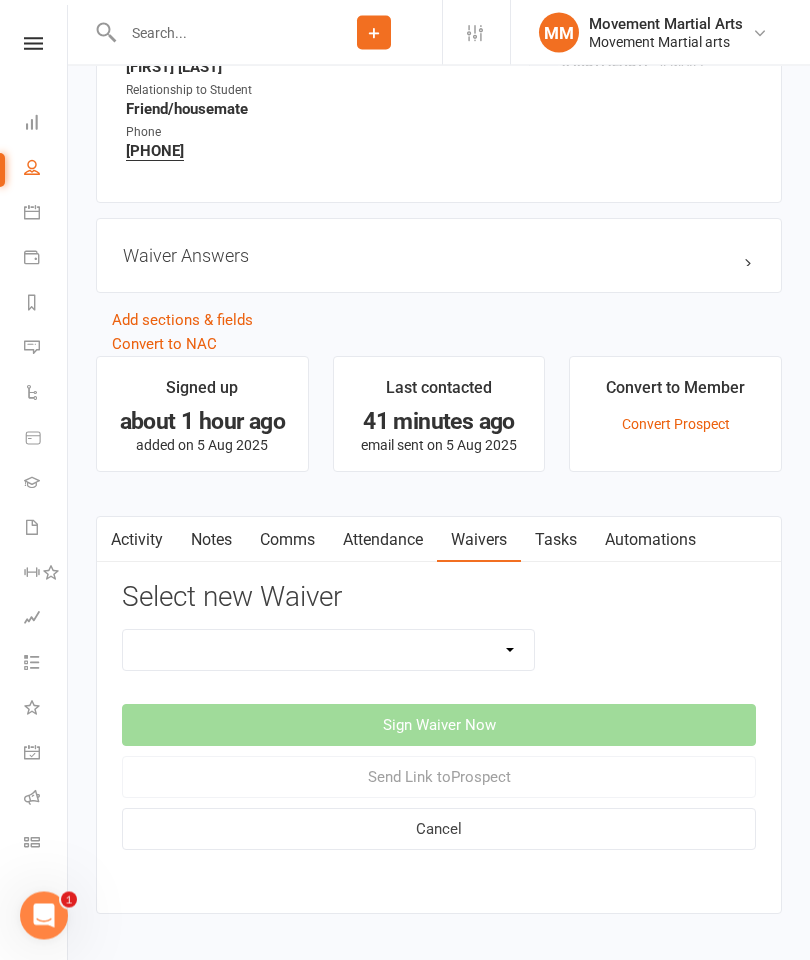 scroll, scrollTop: 1172, scrollLeft: 0, axis: vertical 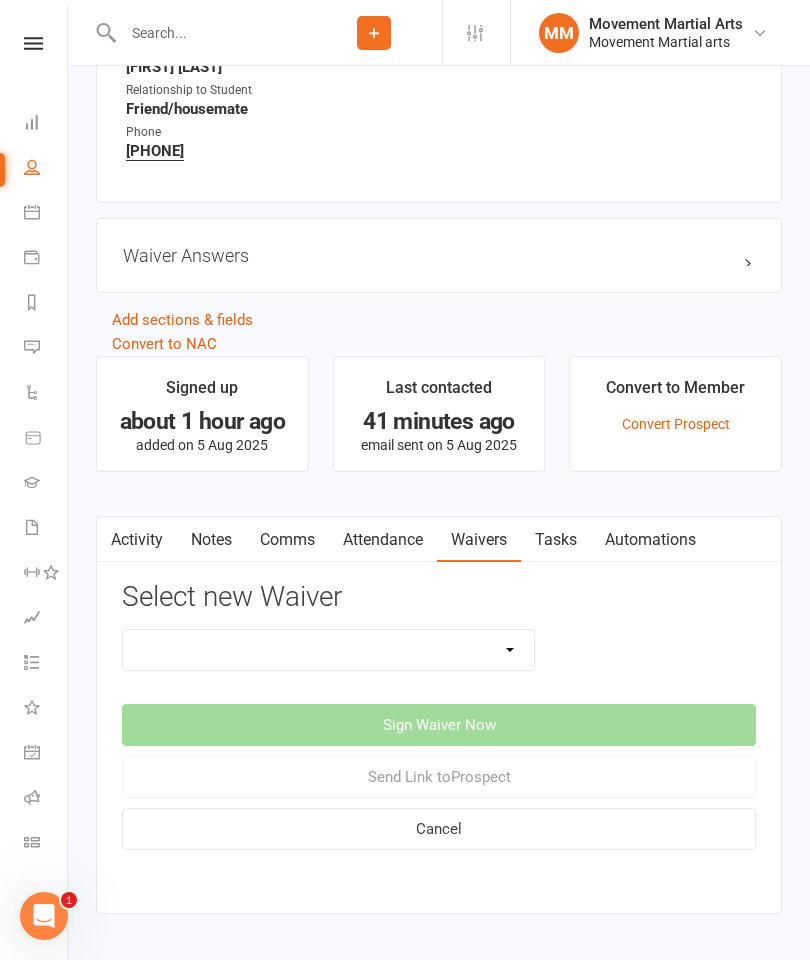 click on "Intro Student Waiver Membership Contract Membership Contract (2019) Direct Debit Membership Contract (2019) Up Front Membership Contract (2020) Direct Debit Membership Contract (2020) Up Front Membership Contract (2022) Direct Debit Membership Contract (2022) Up Front Membership Contract (2023) Direct Debit Membership Contract (2023) Up Front Membership Contract (2024) Direct Debit Membership Contract (2024) Up Front Membership Contract Direct Debit Old Don"T Use Updating Payment Details" at bounding box center [328, 650] 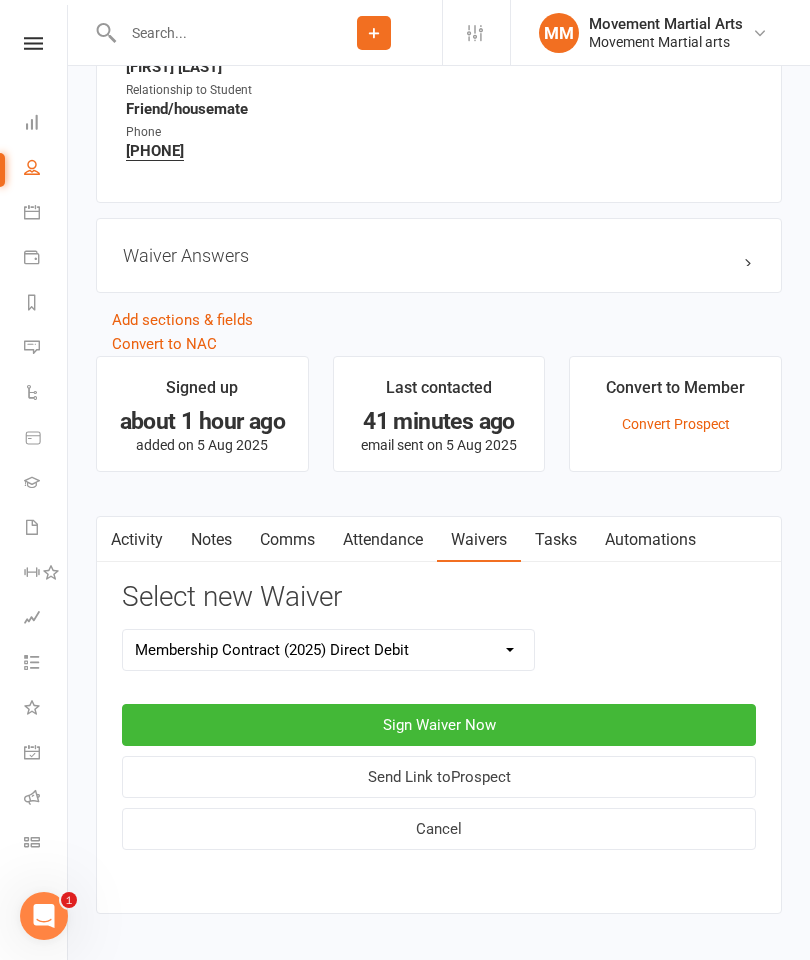 click on "Sign Waiver Now" at bounding box center [439, 725] 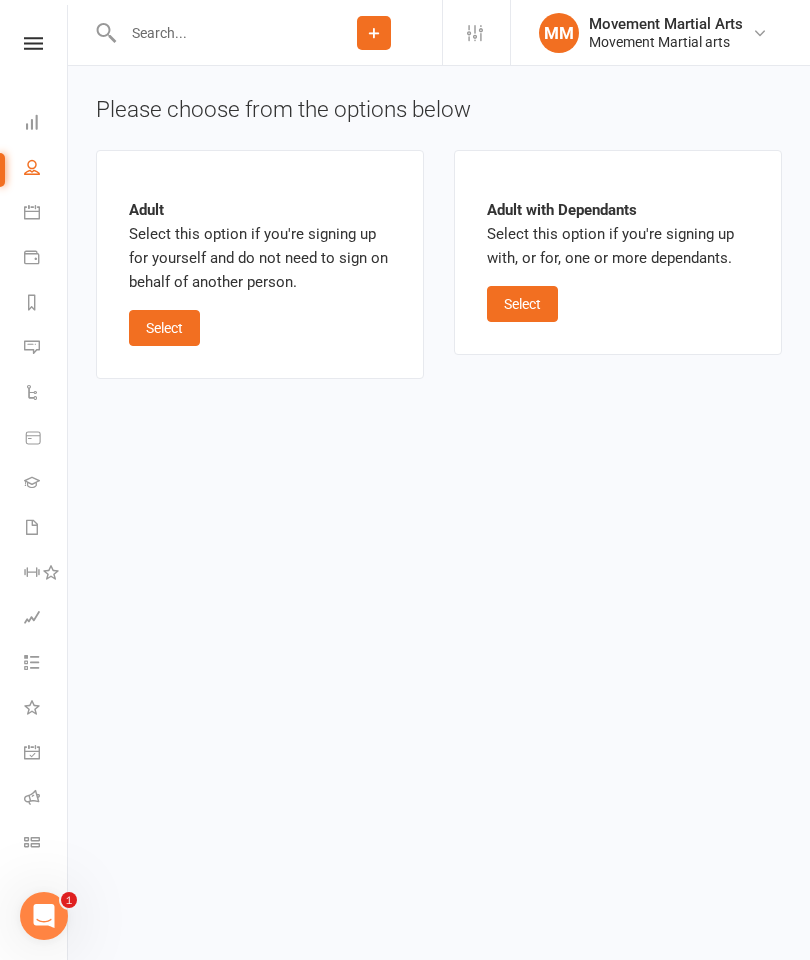 scroll, scrollTop: 0, scrollLeft: 0, axis: both 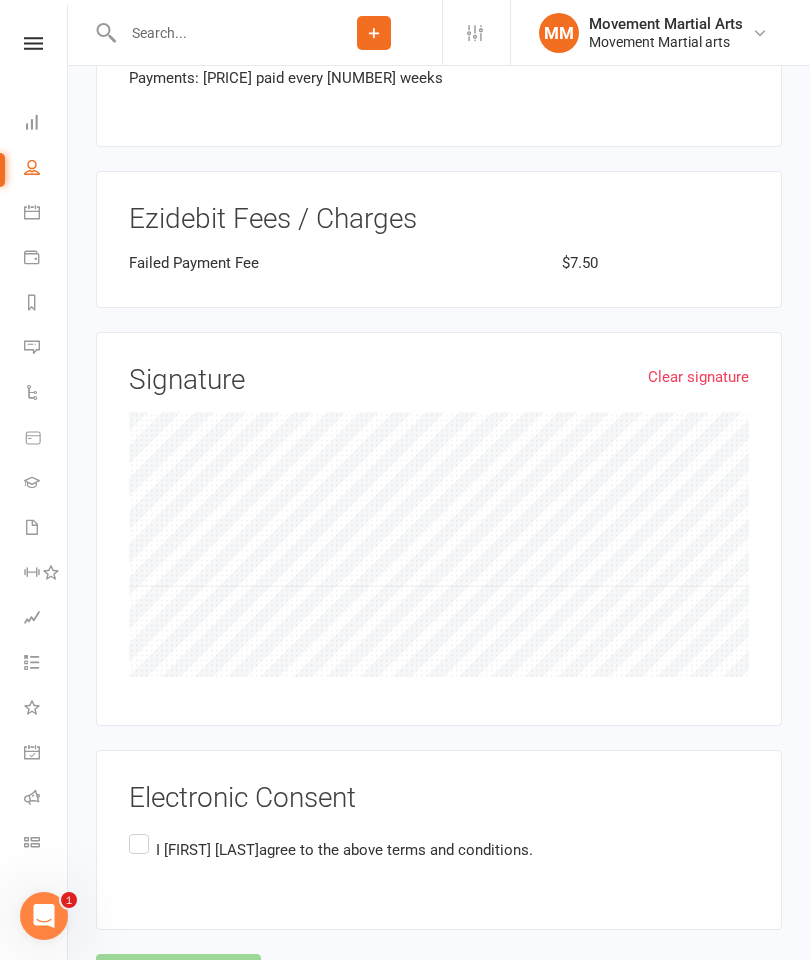 click on "I [FIRST] [LAST]  agree to the above terms and conditions." at bounding box center [331, 849] 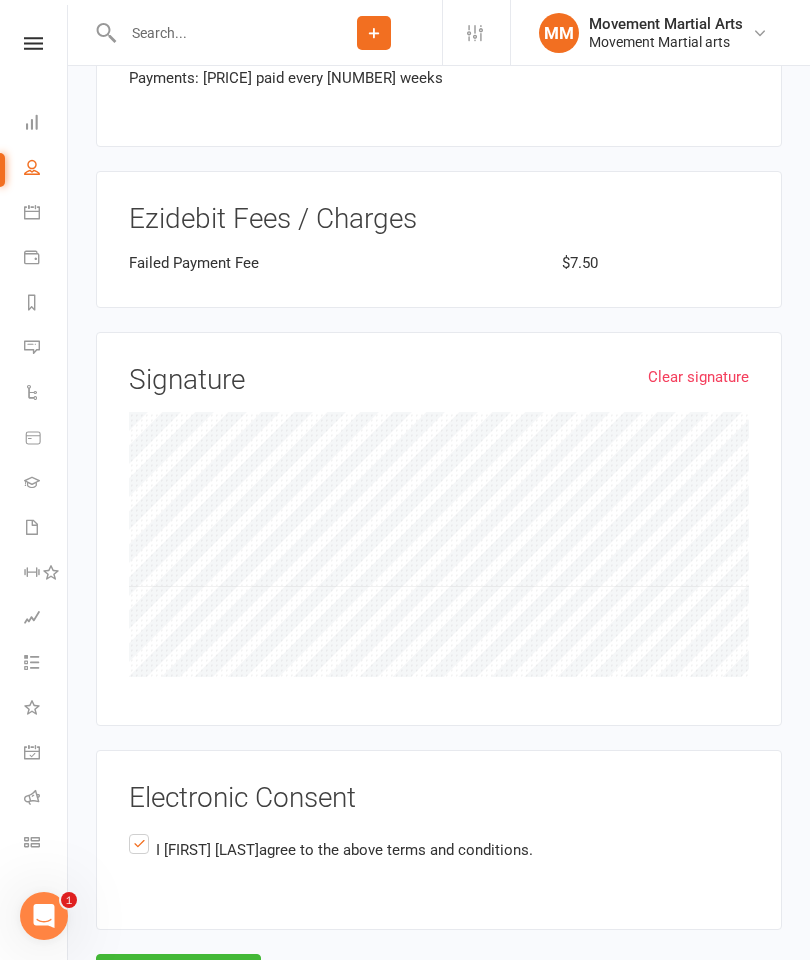 click on "Agree & Submit" at bounding box center (178, 975) 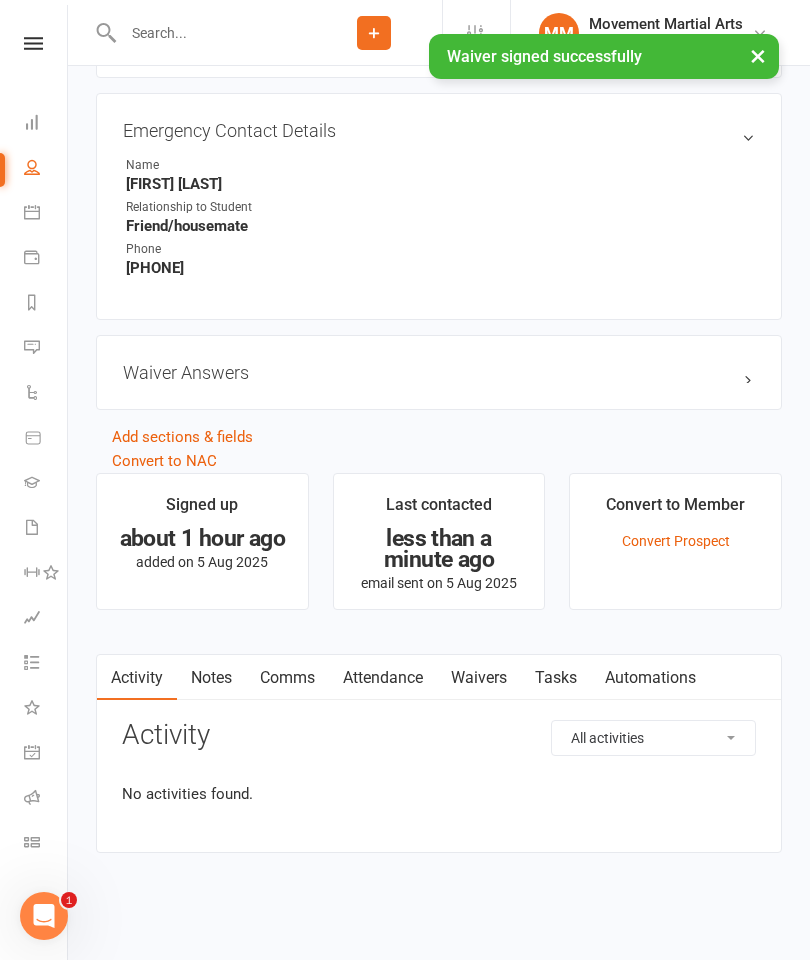 scroll, scrollTop: 0, scrollLeft: 0, axis: both 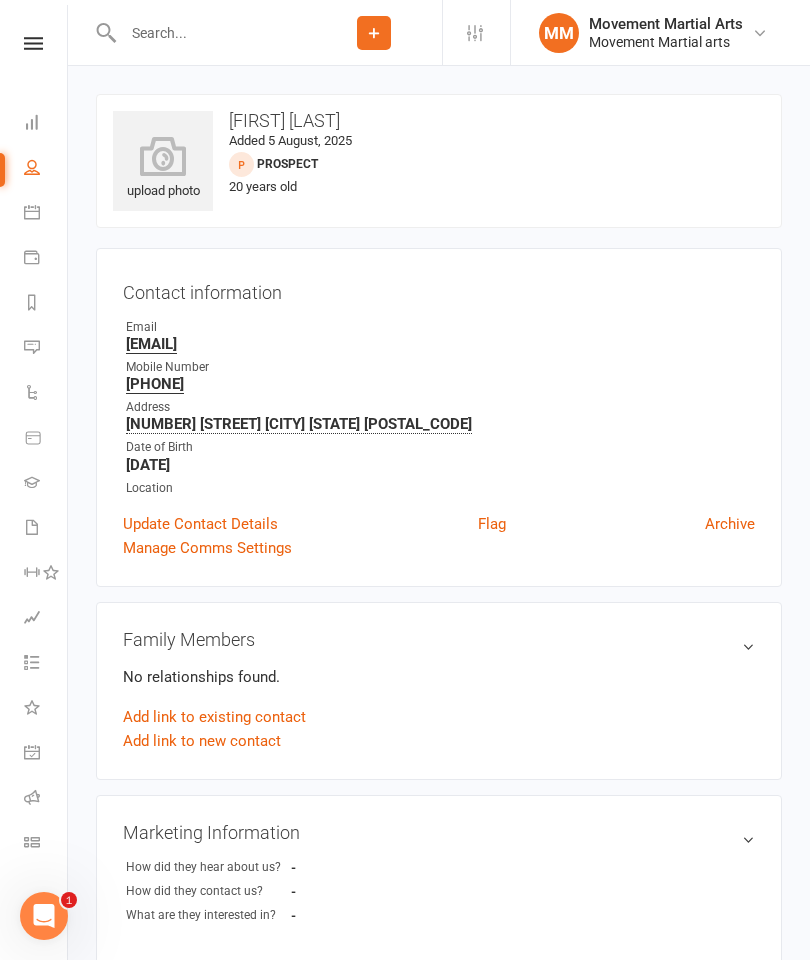 click on "Dashboard" at bounding box center (46, 124) 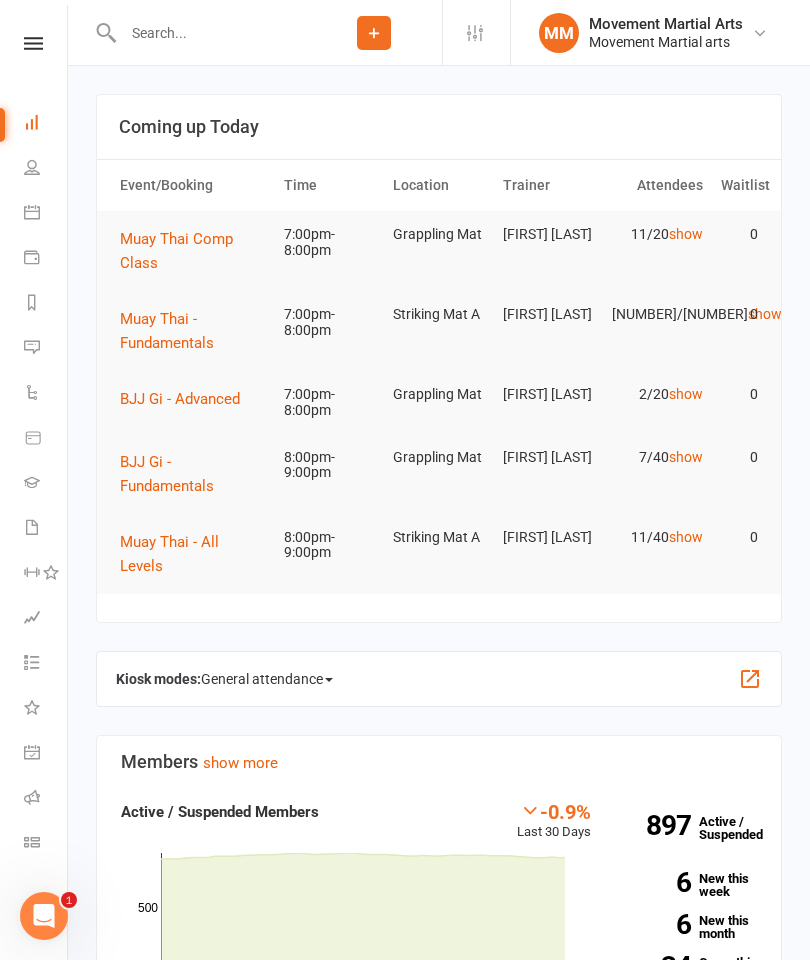 click on "BJJ Gi - Advanced" at bounding box center [180, 399] 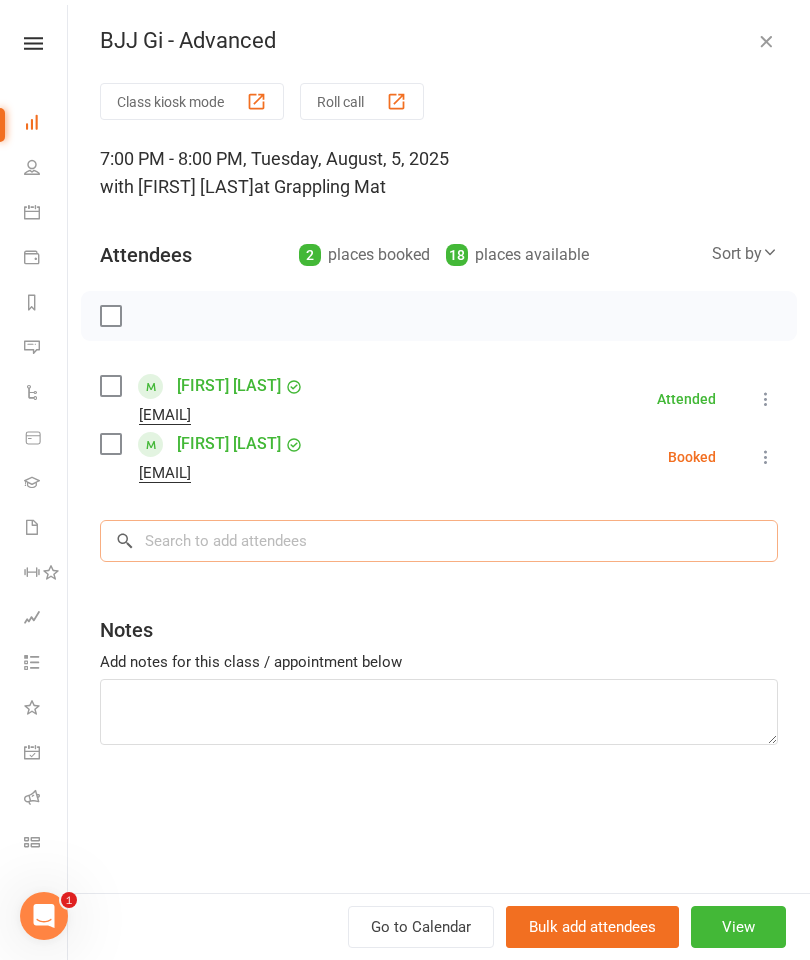 click at bounding box center [439, 541] 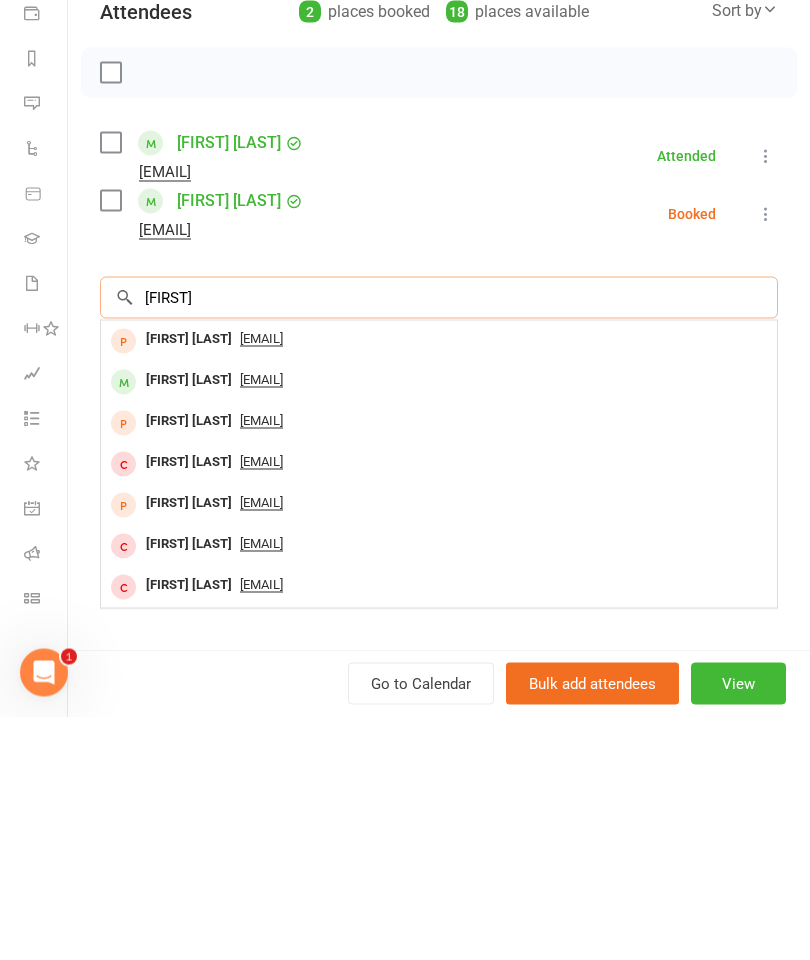 type on "[FIRST]" 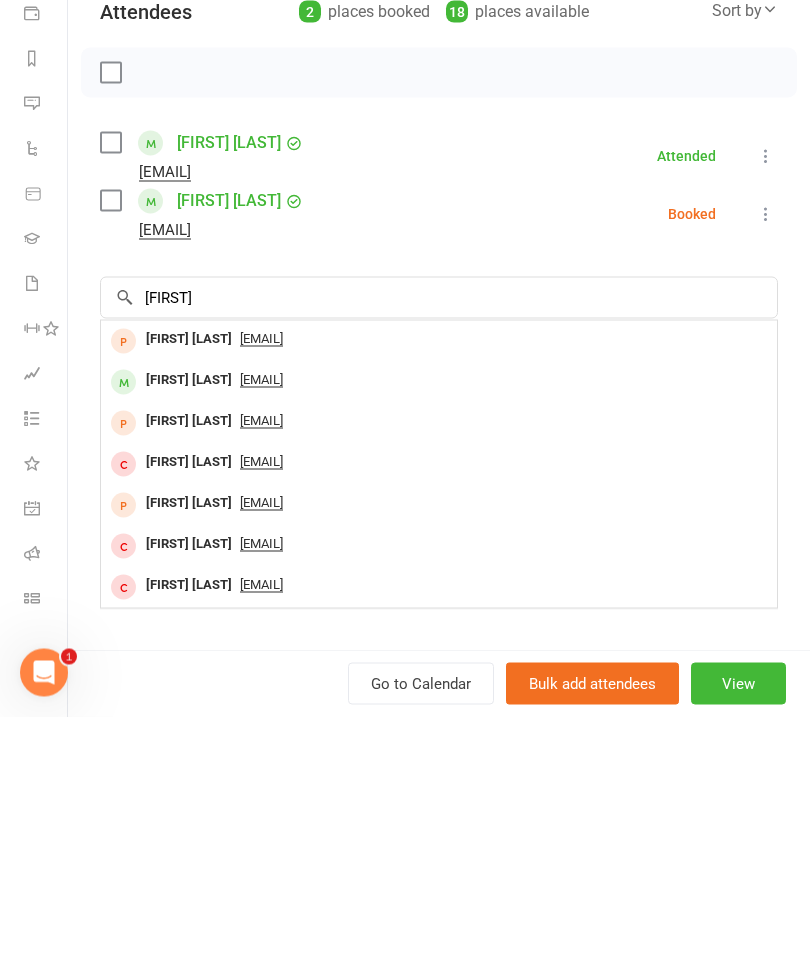 click on "[FIRST] [LAST]" at bounding box center (189, 623) 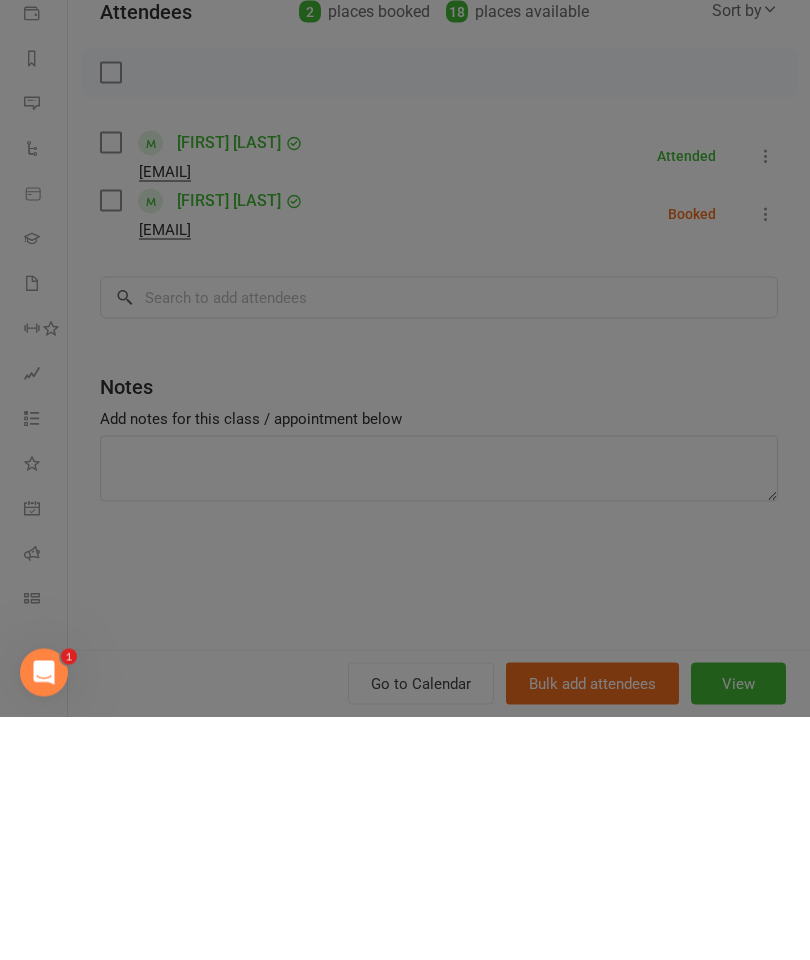 scroll, scrollTop: 244, scrollLeft: 0, axis: vertical 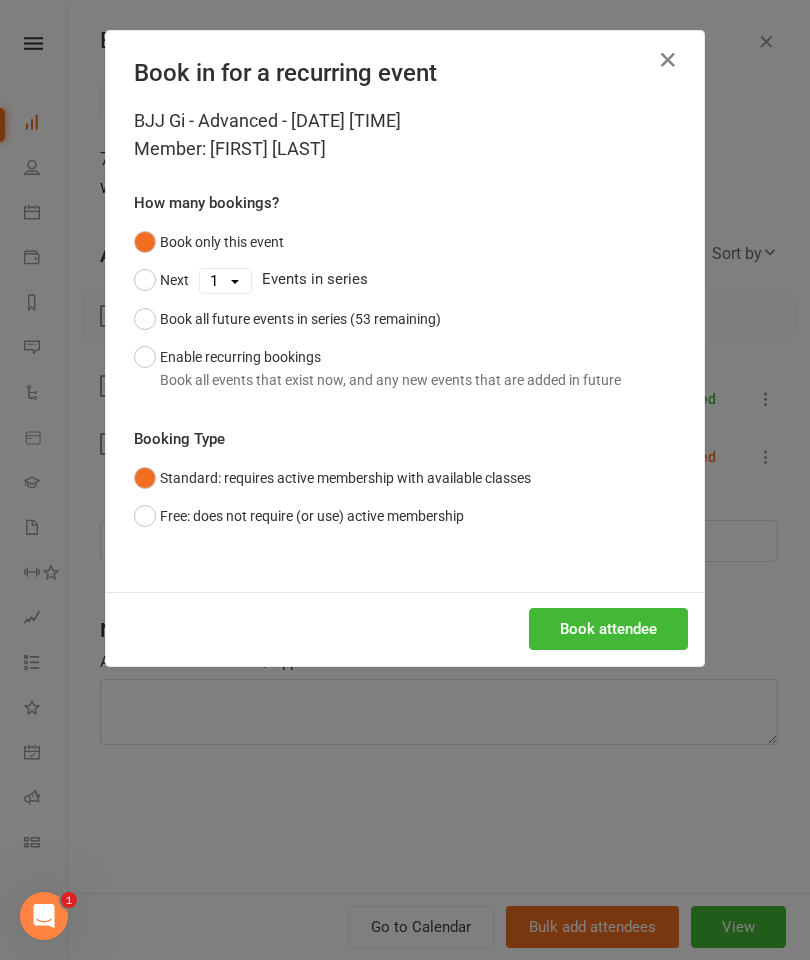click on "Book attendee" at bounding box center (608, 629) 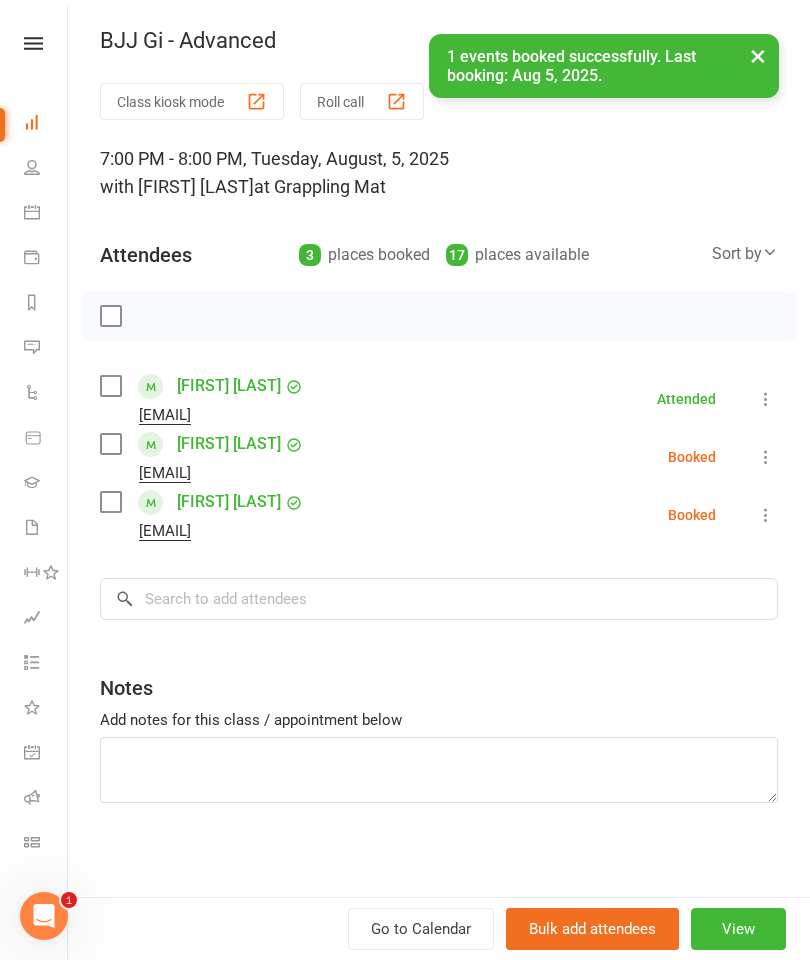 click at bounding box center (110, 502) 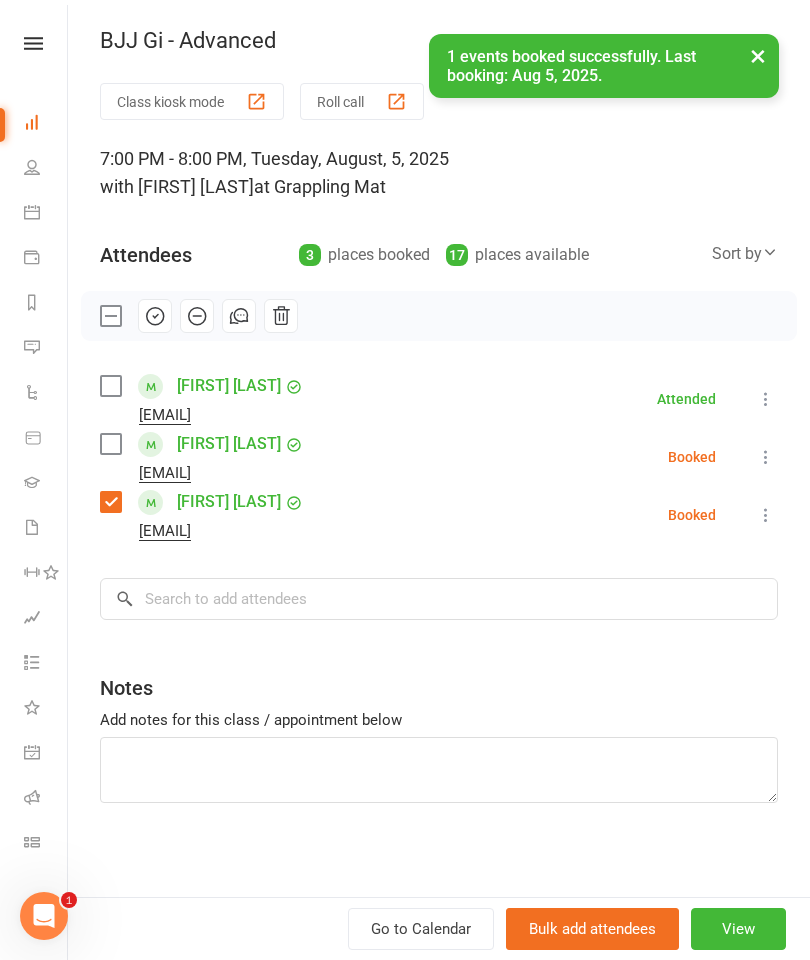 click on "[FIRST] [LAST]  [EMAIL] Attended More info  Remove  Mark absent  Undo check-in  Send message  Enable recurring bookings  All bookings for series    [FIRST] [LAST] ([NICKNAME])  [EMAIL] Booked More info  Remove  Check in  Mark absent  Send message  Enable recurring bookings  All bookings for series    [FIRST] [LAST]  [EMAIL] Booked More info  Remove  Check in  Mark absent  Send message  Enable recurring bookings  All bookings for series  × No results [FIRST] [LAST] [EMAIL] [FIRST] [LAST] [EMAIL] [FIRST] [LAST] [EMAIL] [FIRST] [LAST] [EMAIL]" at bounding box center [439, 493] 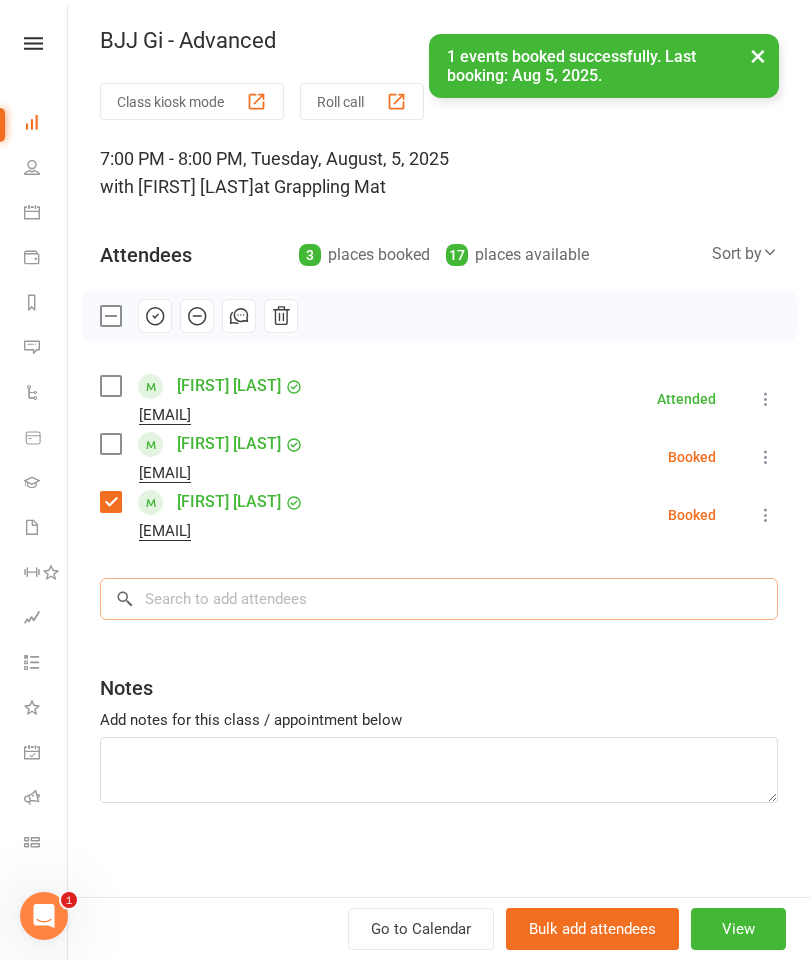 click at bounding box center [439, 599] 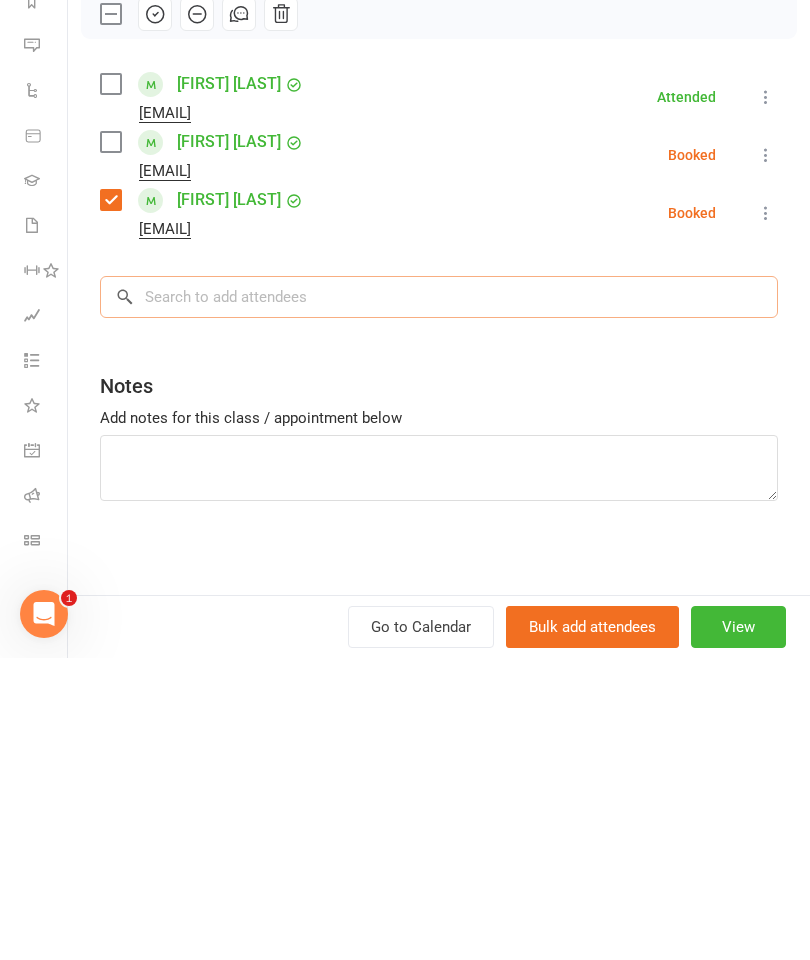 scroll, scrollTop: 243, scrollLeft: 0, axis: vertical 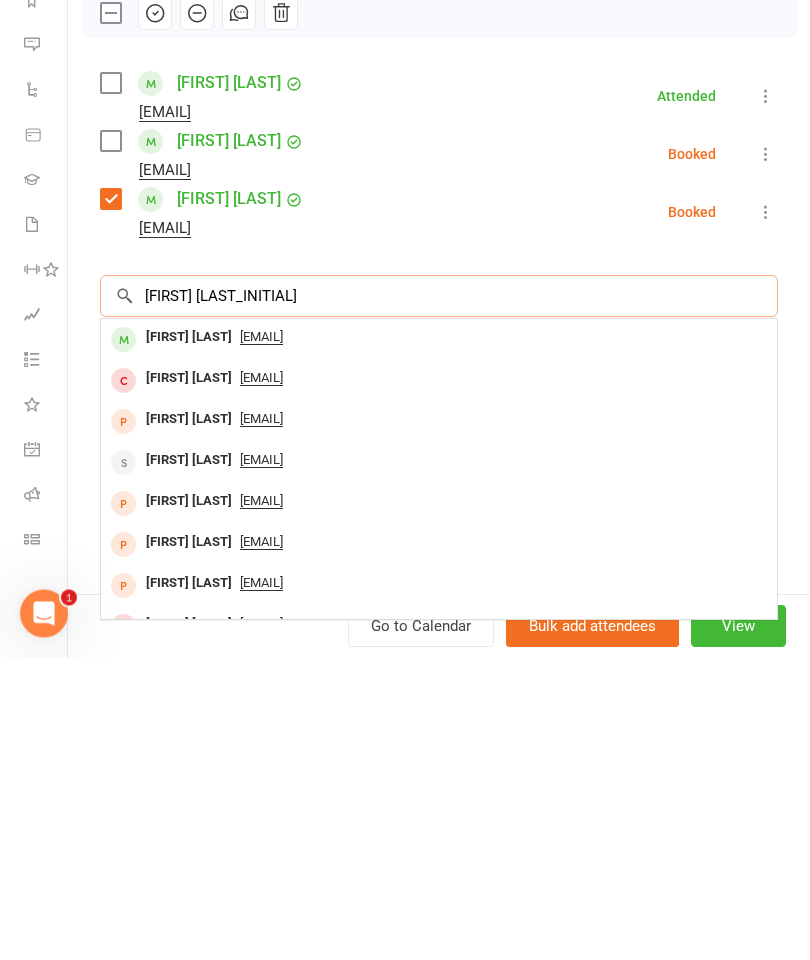 type on "[FIRST] [LAST_INITIAL]" 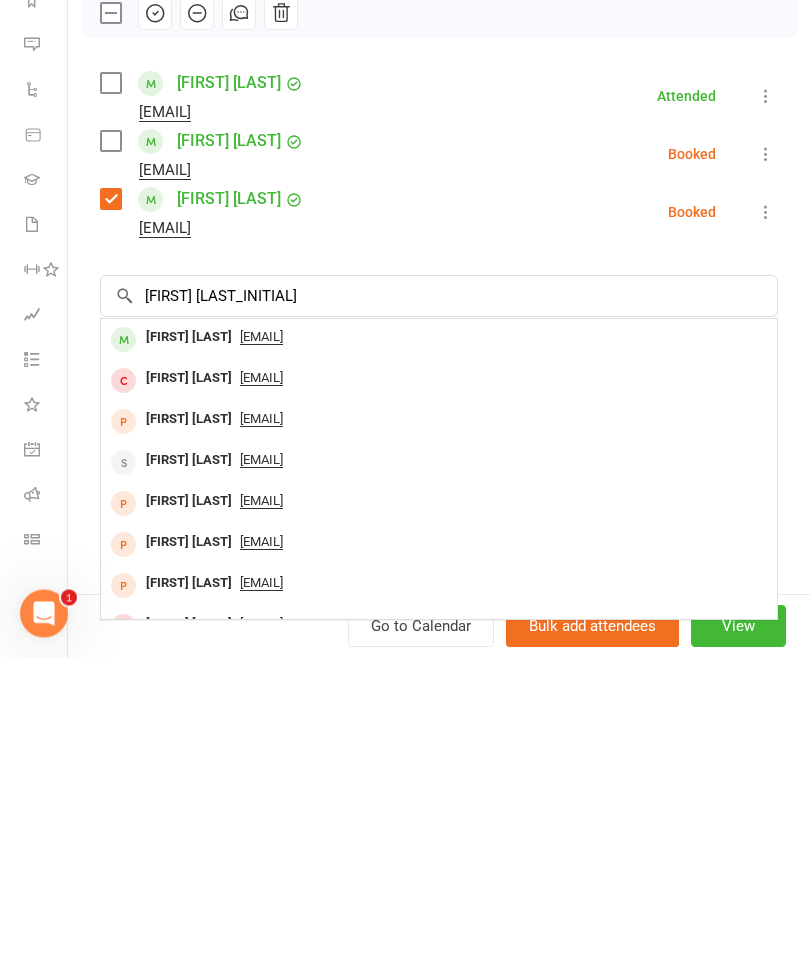 click on "[FIRST] [LAST]" at bounding box center [189, 640] 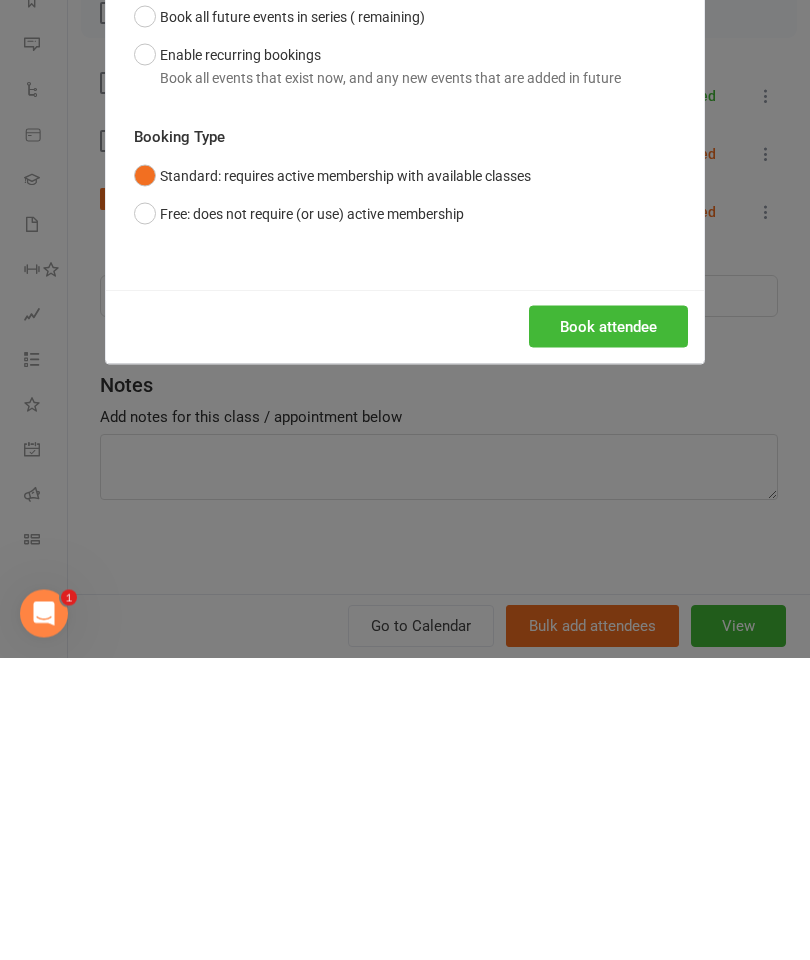 scroll, scrollTop: 546, scrollLeft: 0, axis: vertical 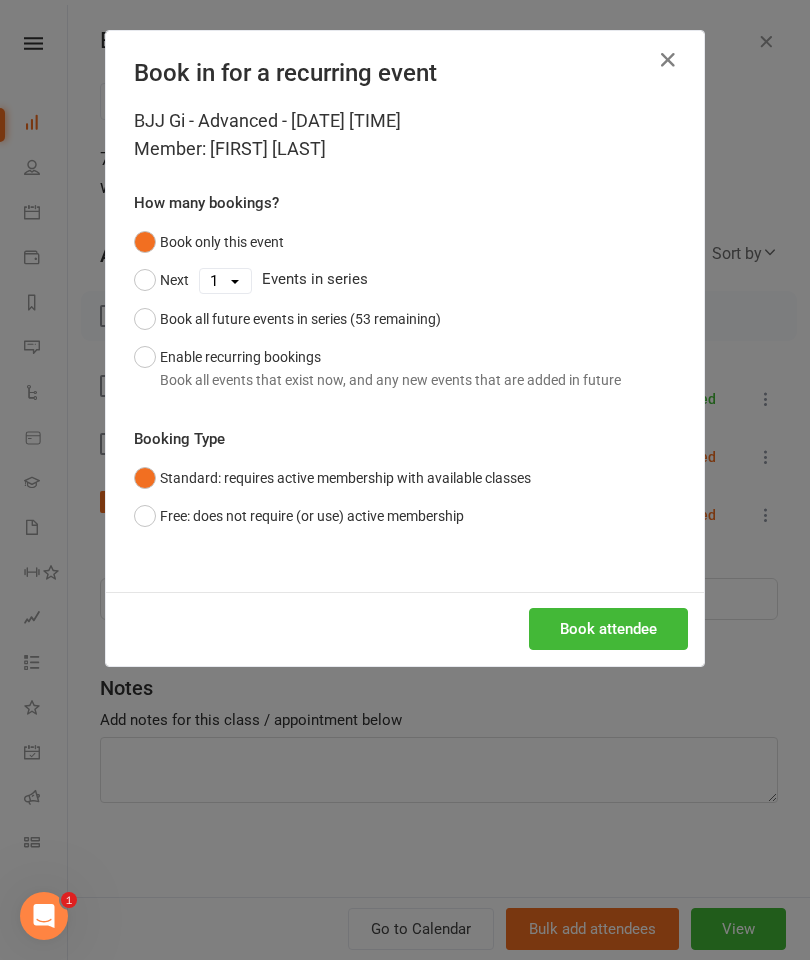 click on "Book attendee" at bounding box center (608, 629) 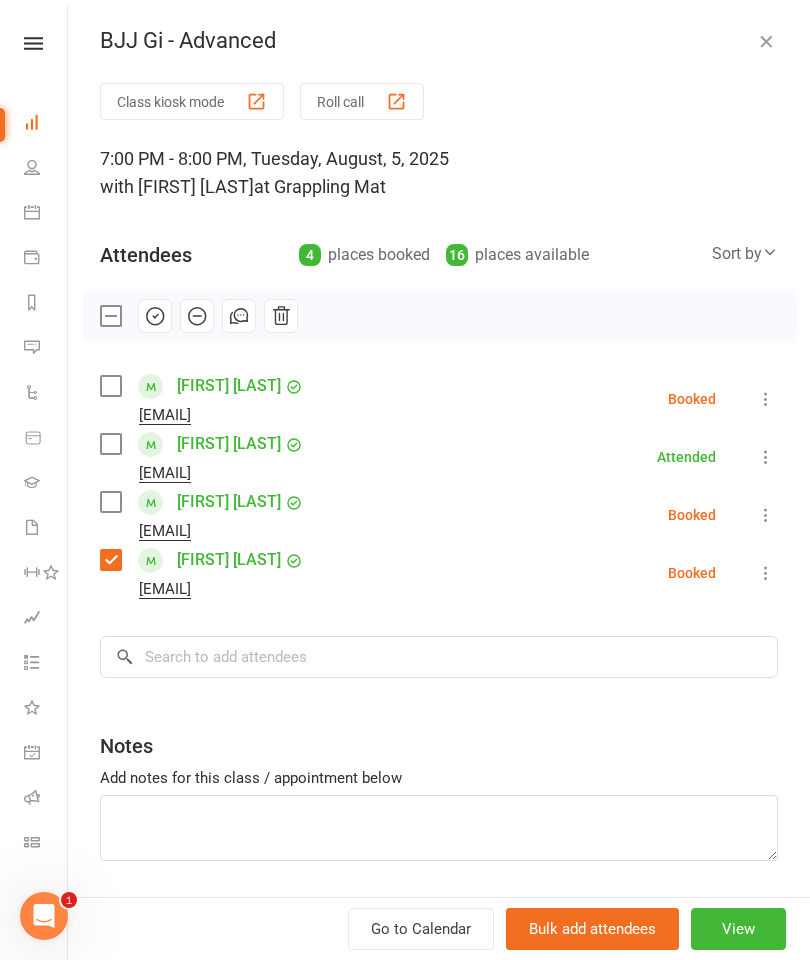 click at bounding box center (110, 386) 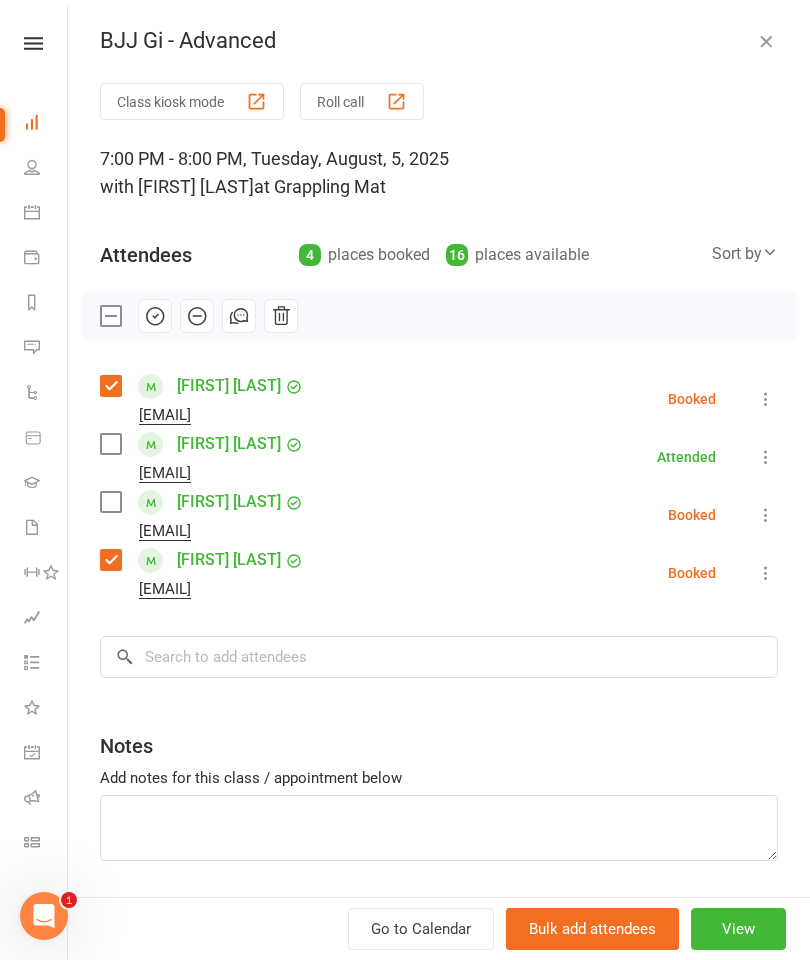 click on "Class kiosk mode  Roll call  7:00 PM - 8:00 PM, Tuesday, August, 5, 2025 with [FIRST] [LAST]  at  Grappling Mat  Attendees  4  places booked 16  places available Sort by  Last name  First name  Booking created    [FIRST] [LAST]  [EMAIL] Booked More info  Remove  Check in  Mark absent  Send message  Enable recurring bookings  All bookings for series    [FIRST] [LAST]  [EMAIL] Attended More info  Remove  Mark absent  Undo check-in  Send message  Enable recurring bookings  All bookings for series    [FIRST] [LAST] (Lambo)  [EMAIL] Booked More info  Remove  Check in  Mark absent  Send message  Enable recurring bookings  All bookings for series    [FIRST] [LAST]  [EMAIL] Booked More info  Remove  Check in  Mark absent  Send message  Enable recurring bookings  All bookings for series  × No results [FIRST] [LAST] [EMAIL] [FIRST] [LAST] [EMAIL] [FIRST] [LAST] [EMAIL] [FIRST] [LAST] [EMAIL] [FIRST] [LAST] [EMAIL]" at bounding box center [439, 522] 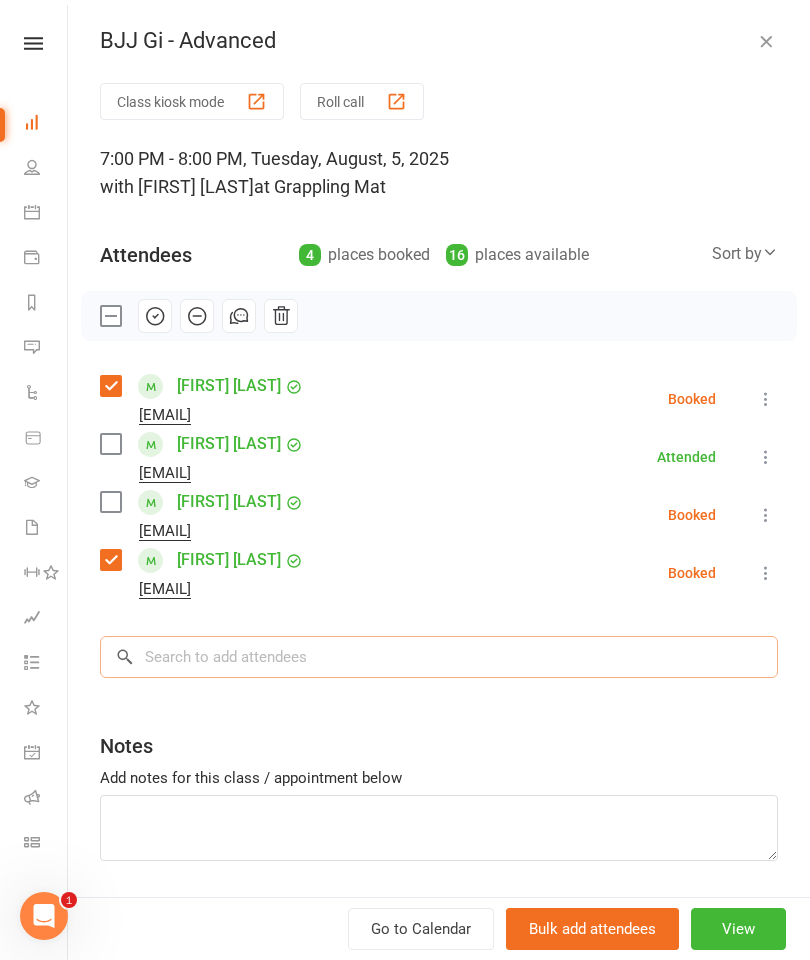 click at bounding box center [439, 657] 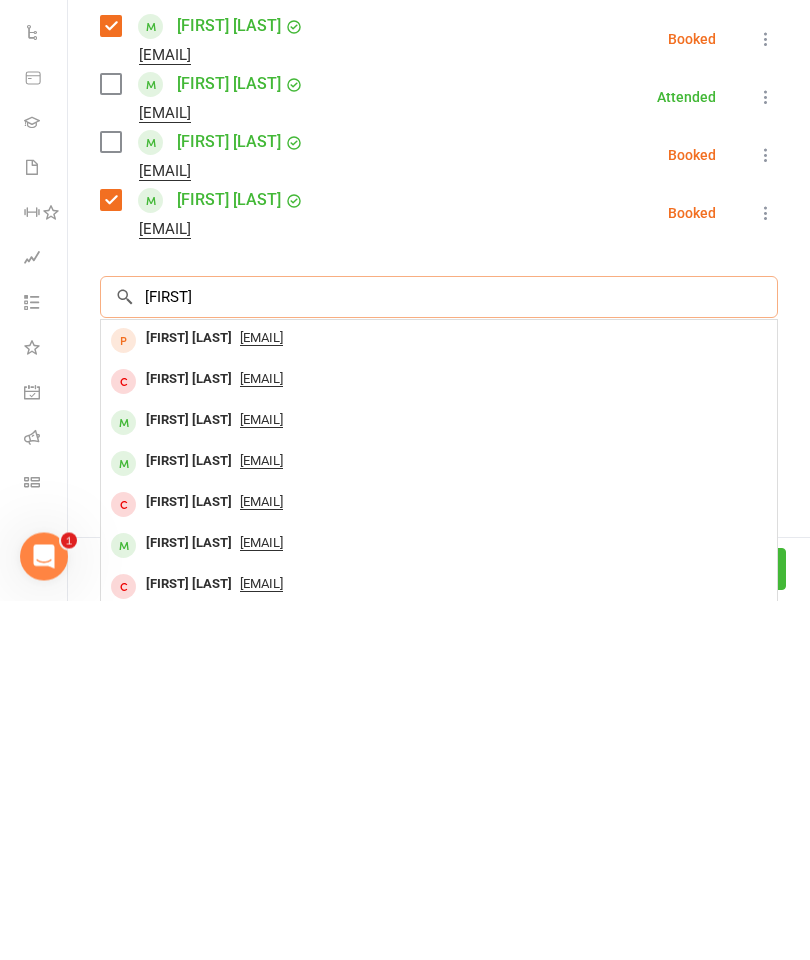 type on "[FIRST]" 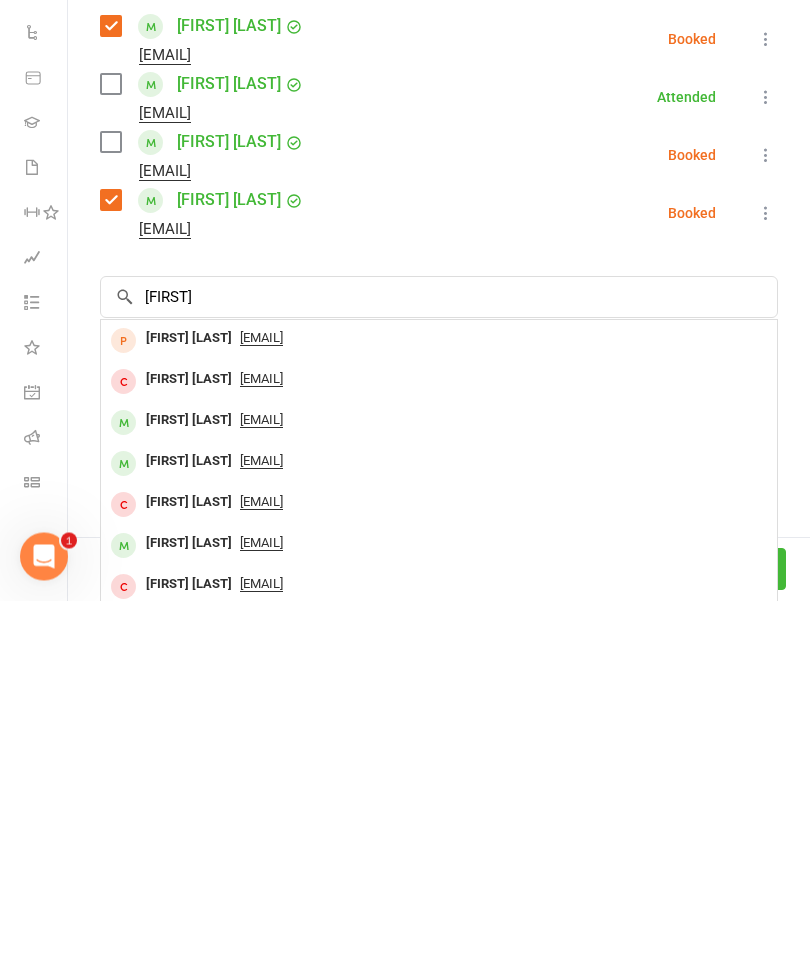 click on "[FIRST] [LAST]" at bounding box center (189, 780) 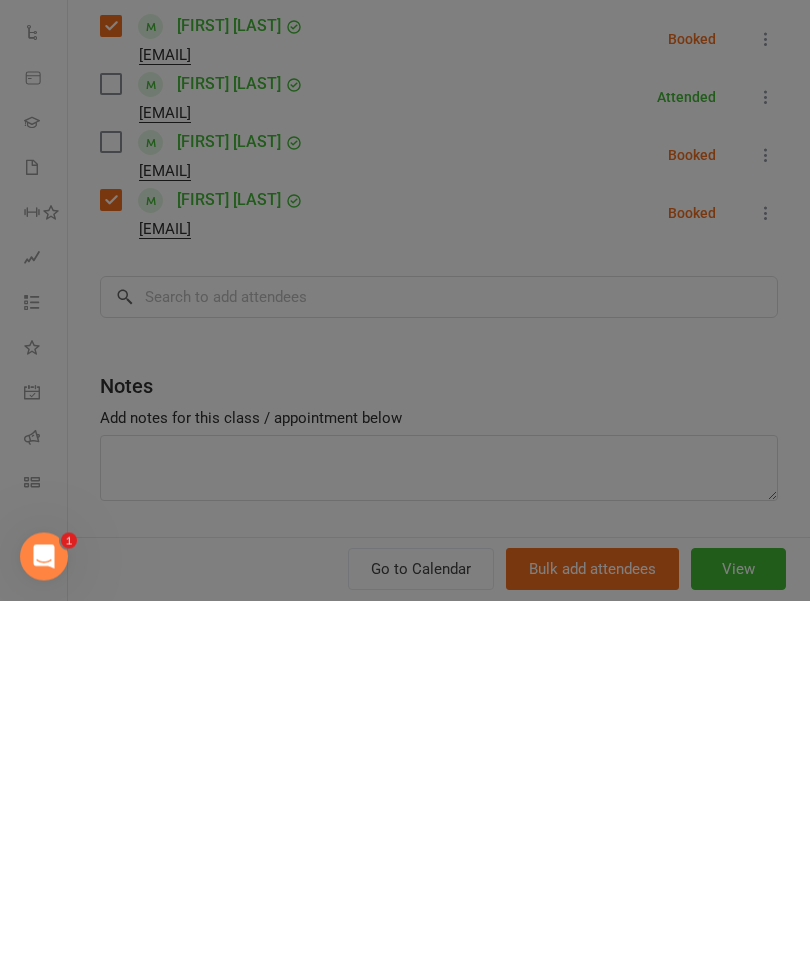 scroll, scrollTop: 906, scrollLeft: 0, axis: vertical 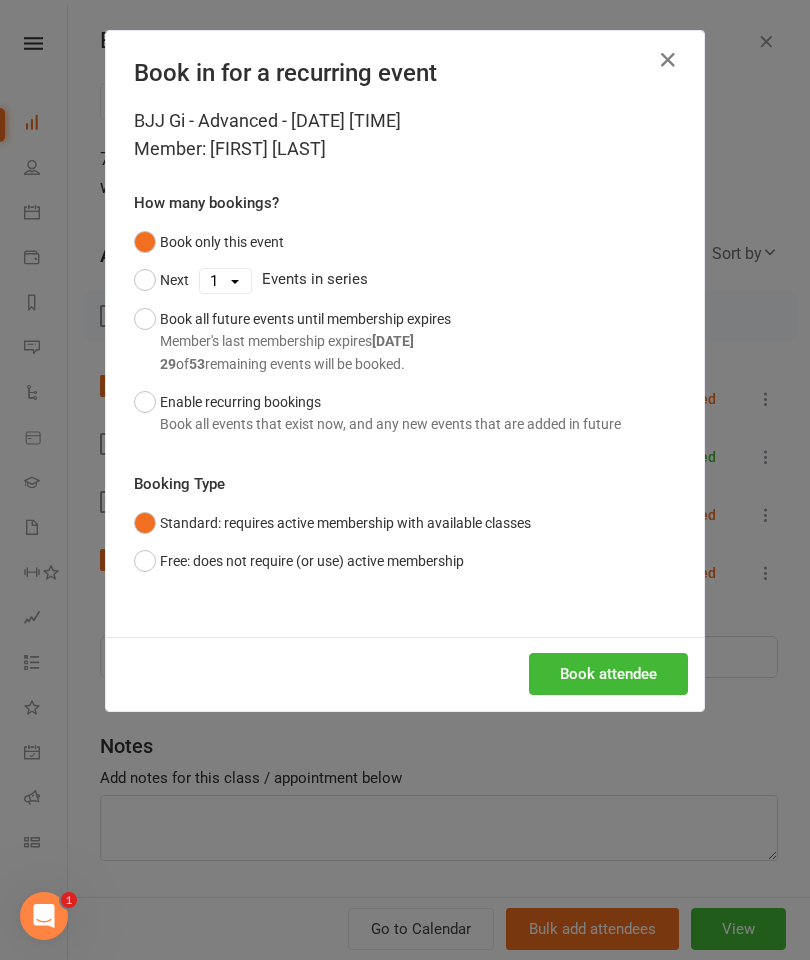 click on "Book attendee" at bounding box center [608, 674] 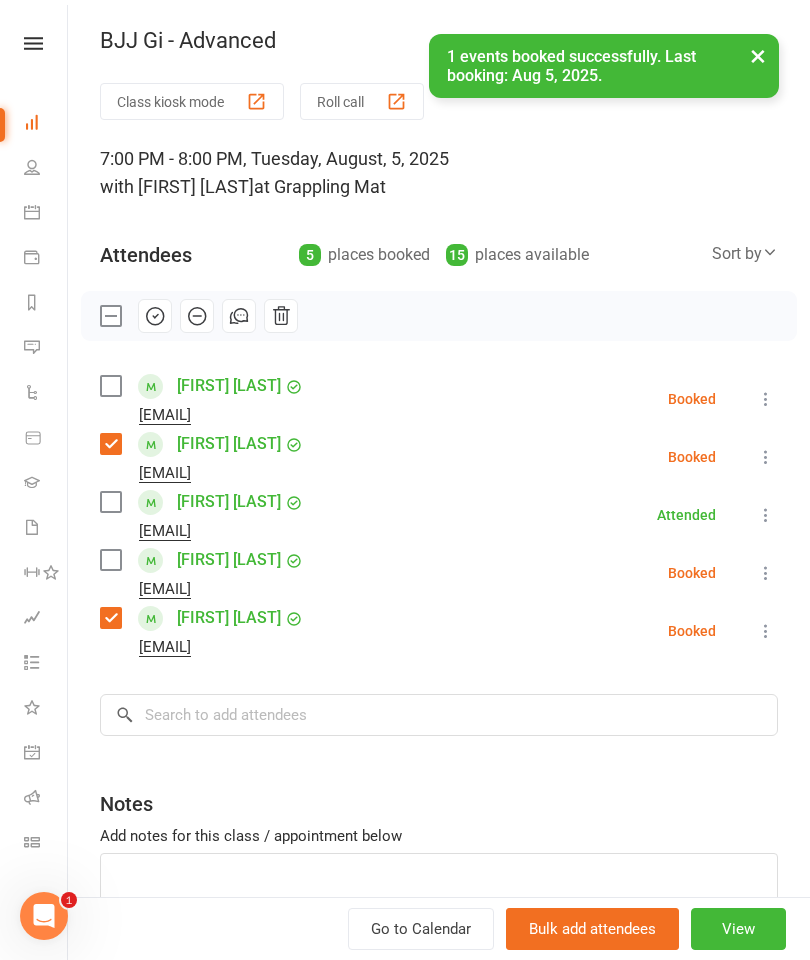 click at bounding box center (110, 386) 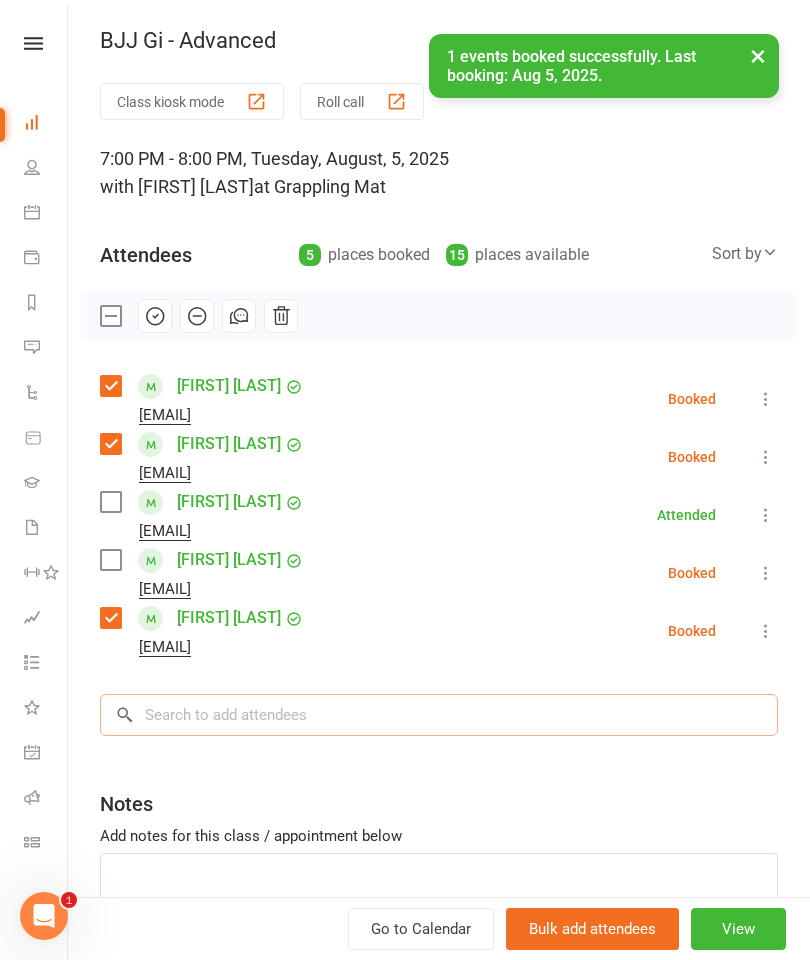 click at bounding box center [439, 715] 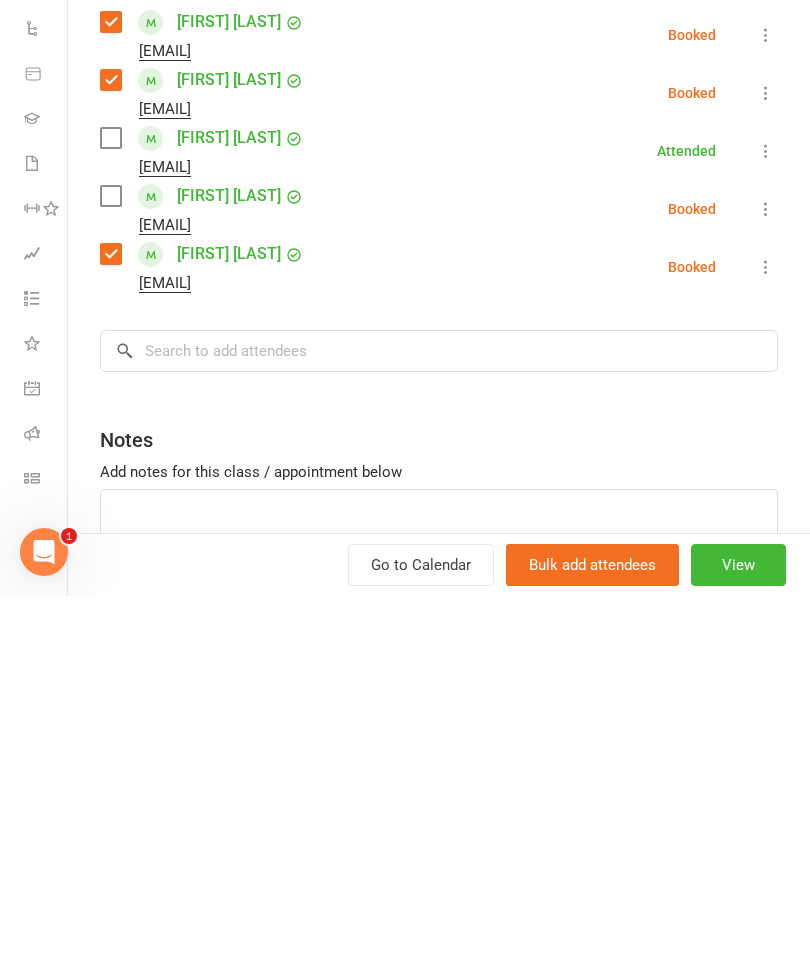scroll, scrollTop: 1324, scrollLeft: 0, axis: vertical 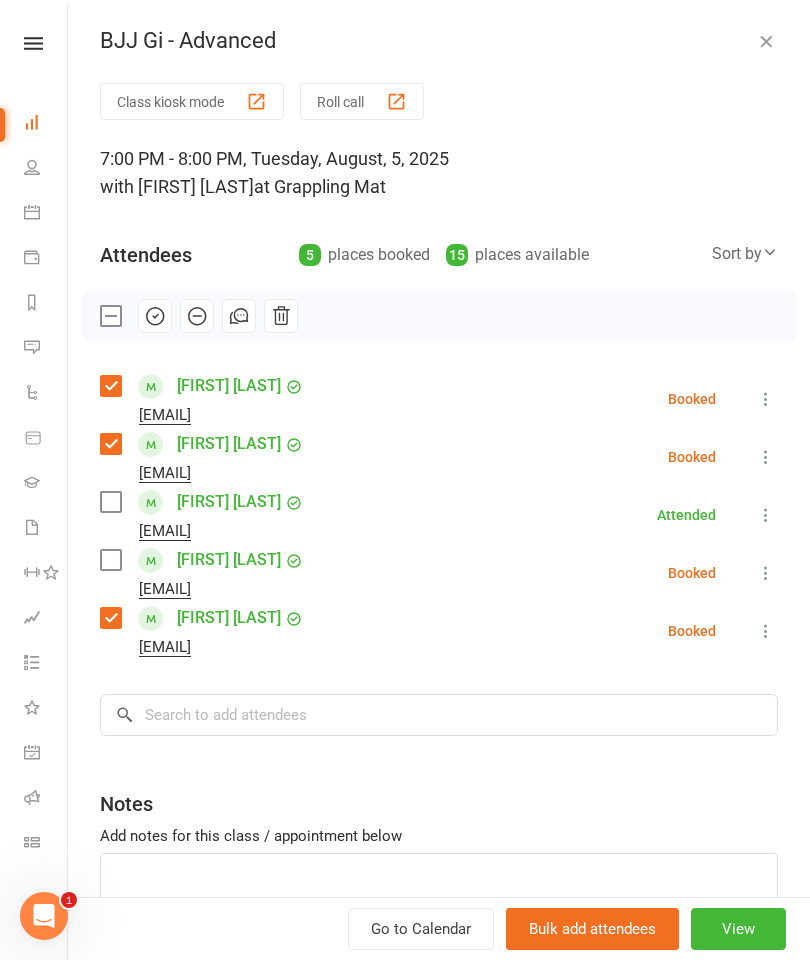 click at bounding box center [110, 560] 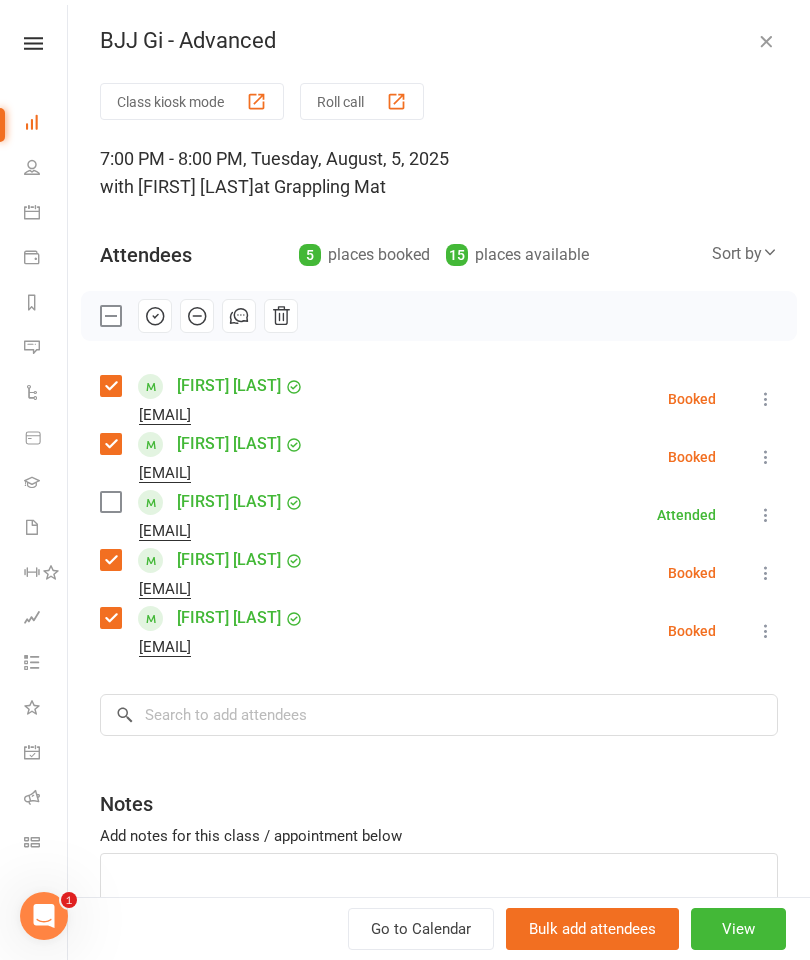 click at bounding box center (110, 502) 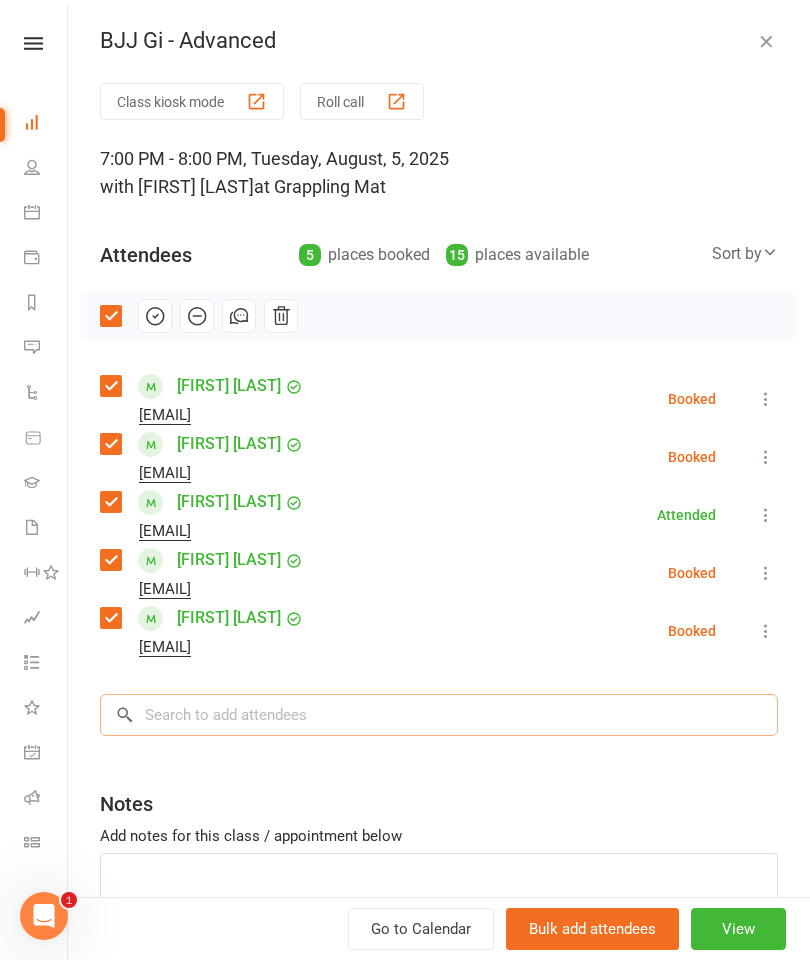 click at bounding box center (439, 715) 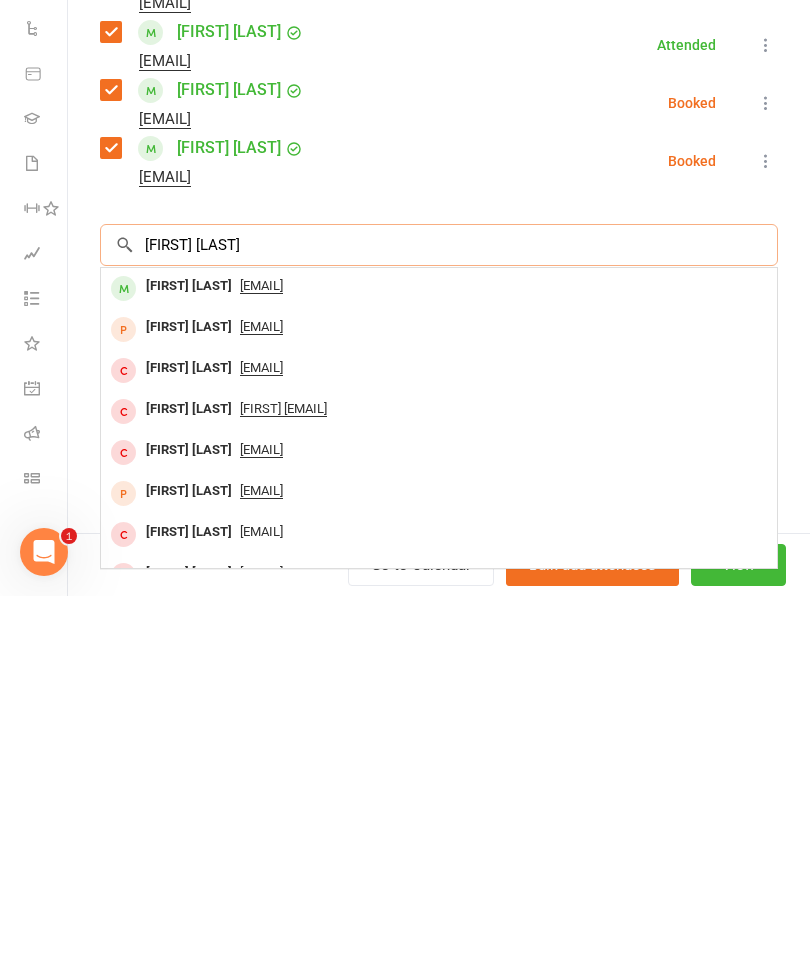 scroll, scrollTop: 115, scrollLeft: 0, axis: vertical 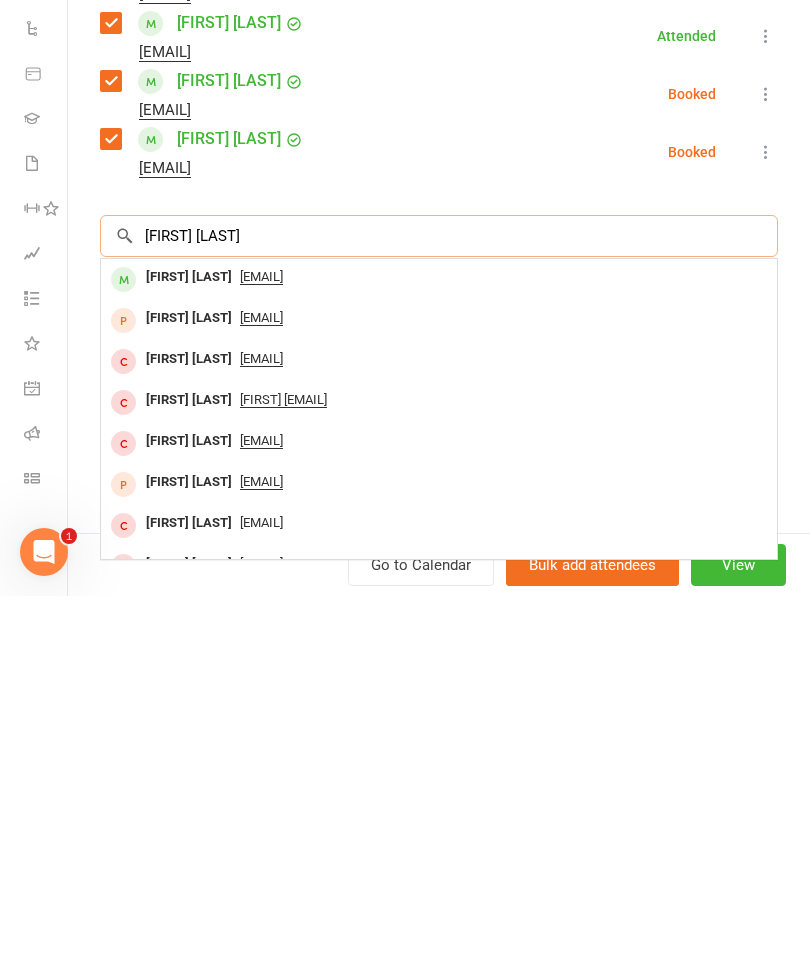 type on "[FIRST] [LAST]" 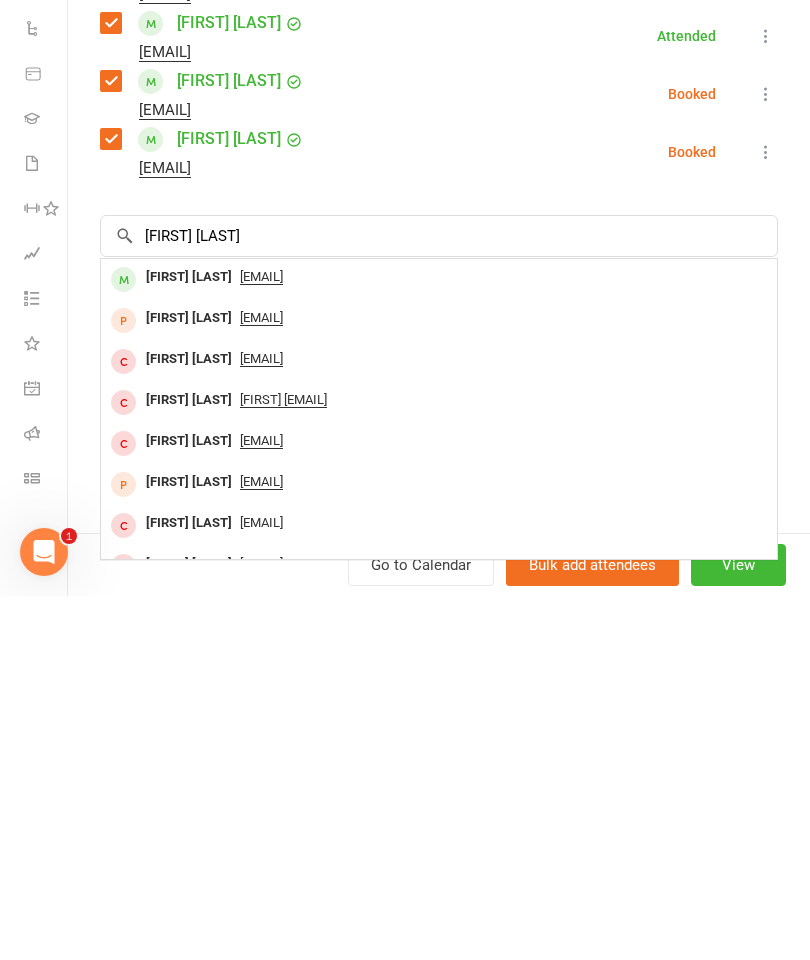 click on "[FIRST] [LAST]" at bounding box center [189, 641] 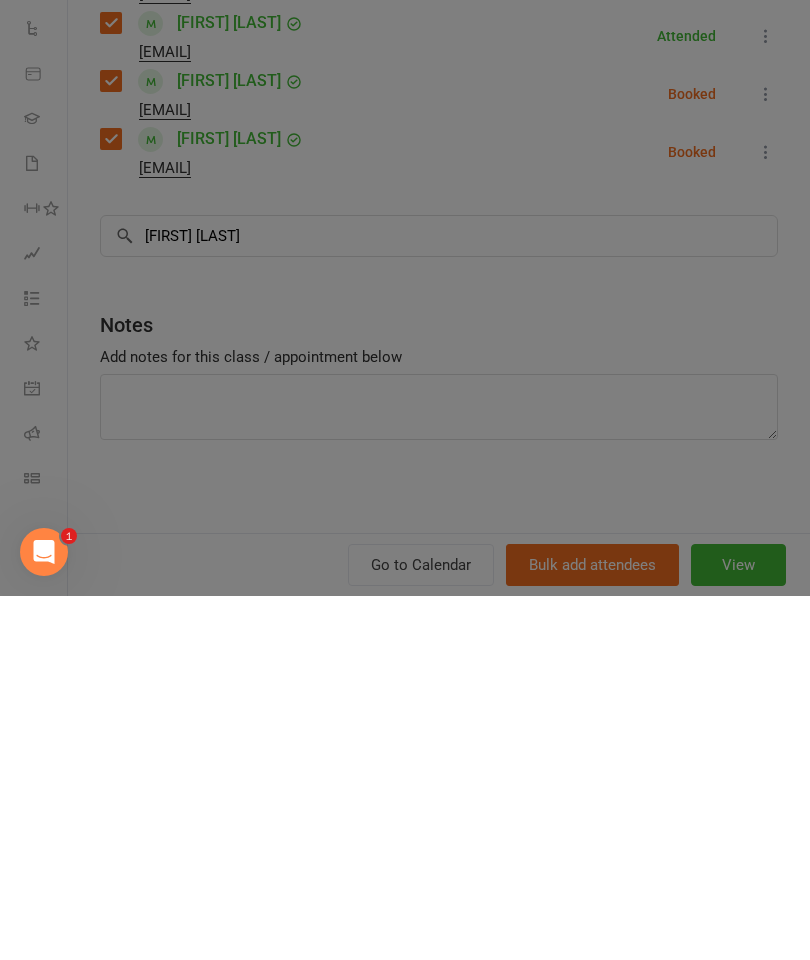 type 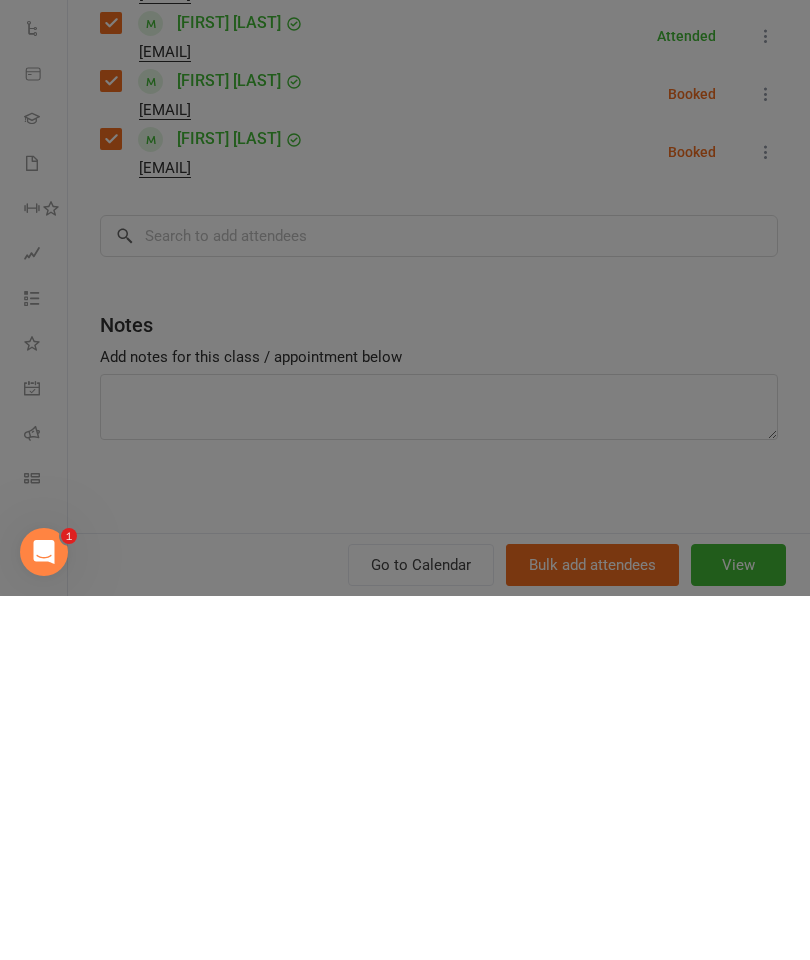 scroll, scrollTop: 1742, scrollLeft: 0, axis: vertical 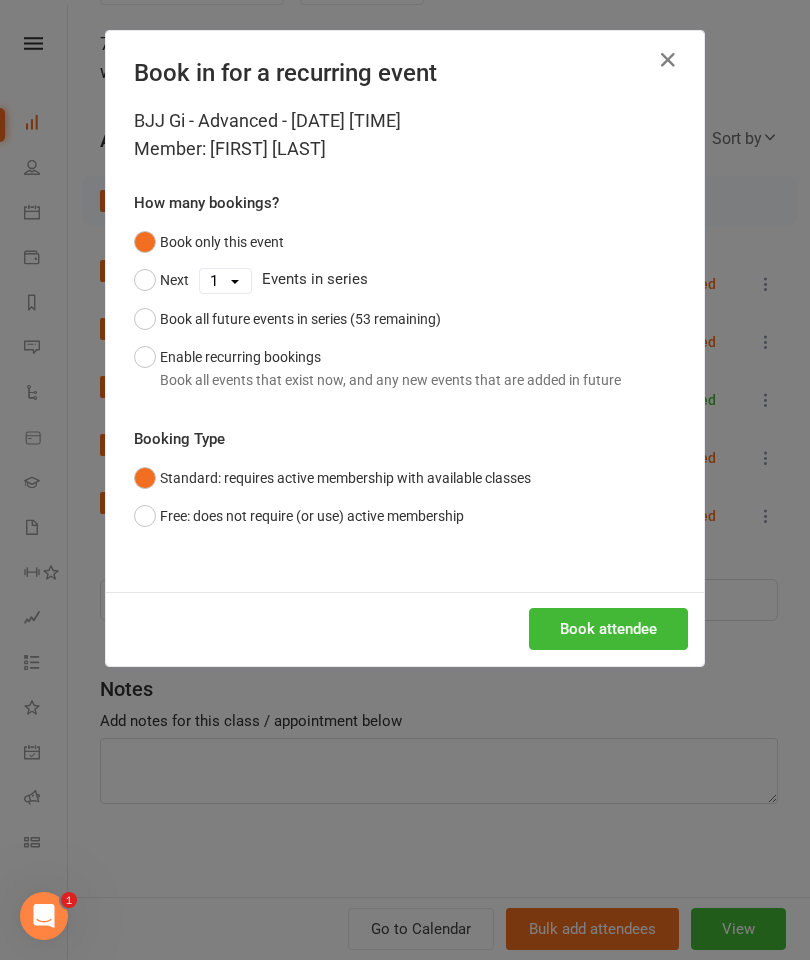 click on "Book attendee" at bounding box center [608, 629] 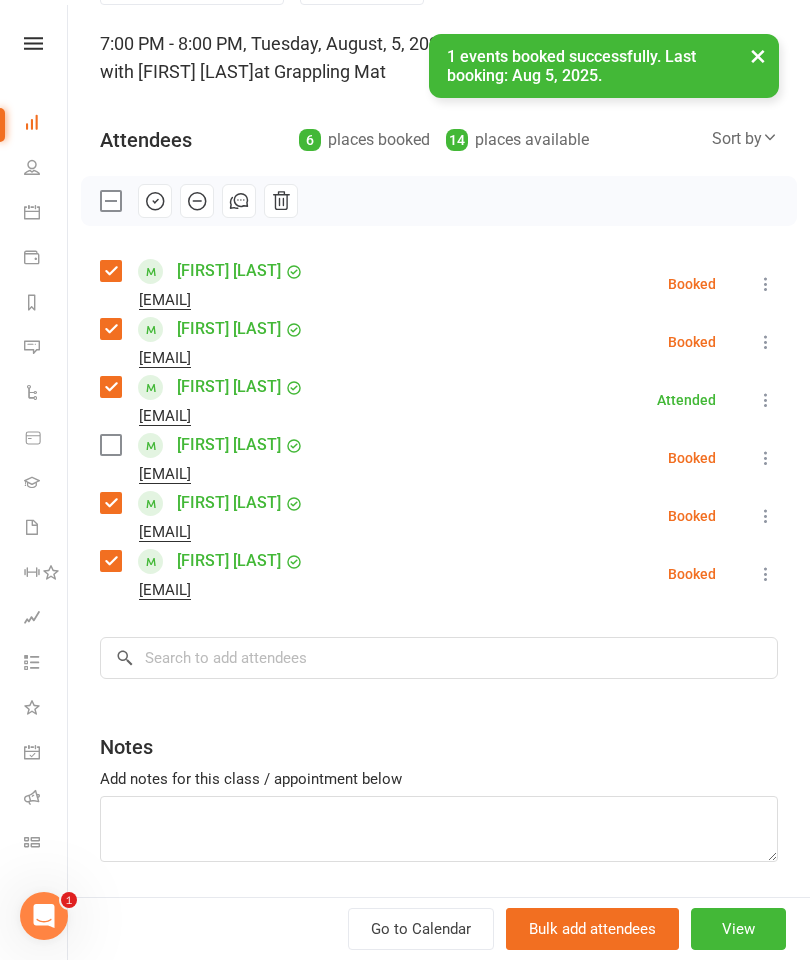 click on "Class kiosk mode  Roll call  7:00 PM - 8:00 PM, Tuesday, August, 5, 2025 with [FIRST] [LAST]  at  Grappling Mat  Attendees  6  places booked 14  places available Sort by  Last name  First name  Booking created    [FIRST] [LAST]  [EMAIL] Booked More info  Remove  Check in  Mark absent  Send message  Enable recurring bookings  All bookings for series    [FIRST] [LAST]  [EMAIL] Booked More info  Remove  Check in  Mark absent  Send message  Enable recurring bookings  All bookings for series    [FIRST] [LAST]  [EMAIL] Attended More info  Remove  Mark absent  Undo check-in  Send message  Enable recurring bookings  All bookings for series    [FIRST] [LAST]  [EMAIL] Booked More info  Remove  Check in  Mark absent  Send message  Enable recurring bookings  All bookings for series    [FIRST] [LAST]  [EMAIL] Booked More info  Remove  Check in  Mark absent  Send message  Enable recurring bookings  All bookings for series    Booked ×" at bounding box center [439, 465] 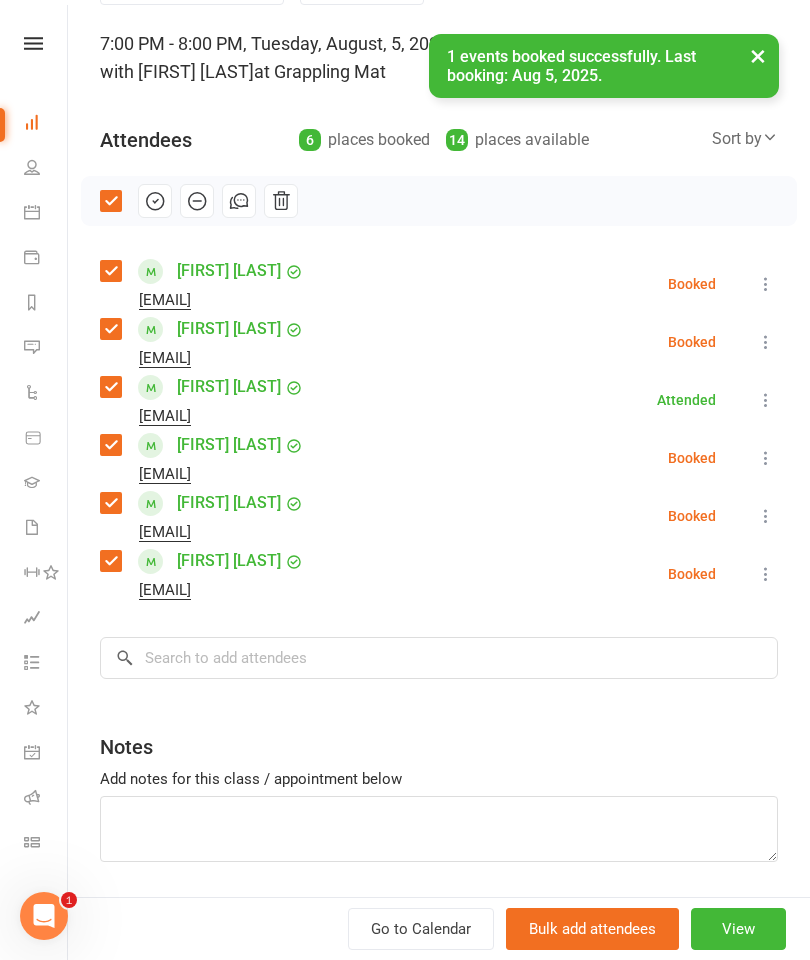 click 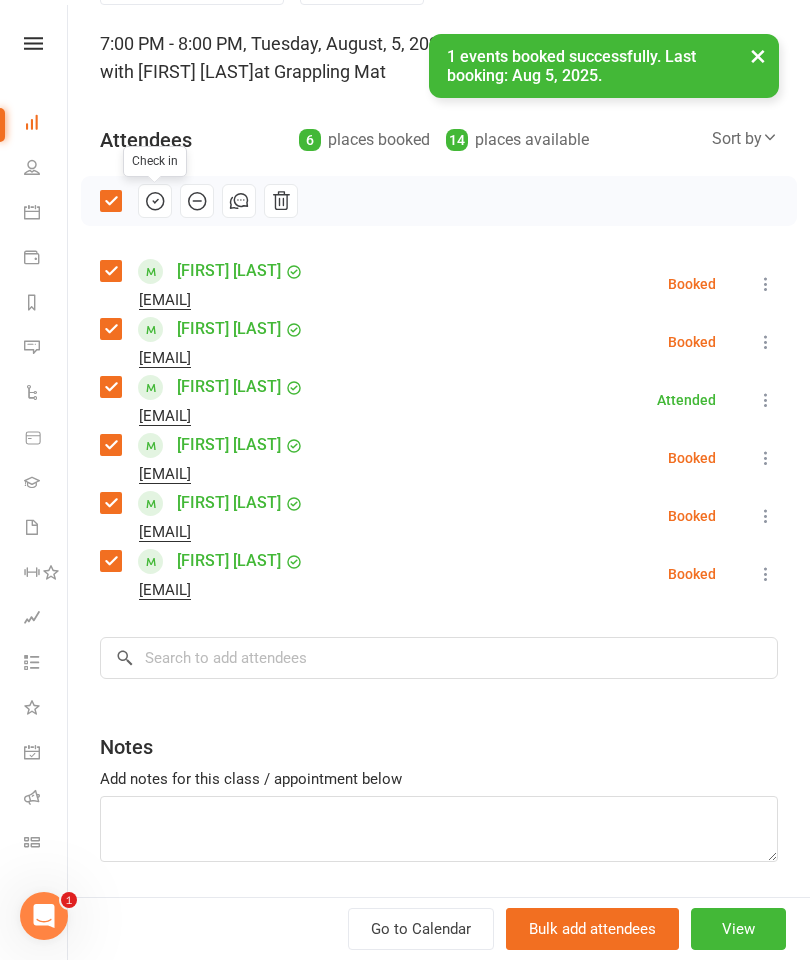 click on "×" at bounding box center (758, 55) 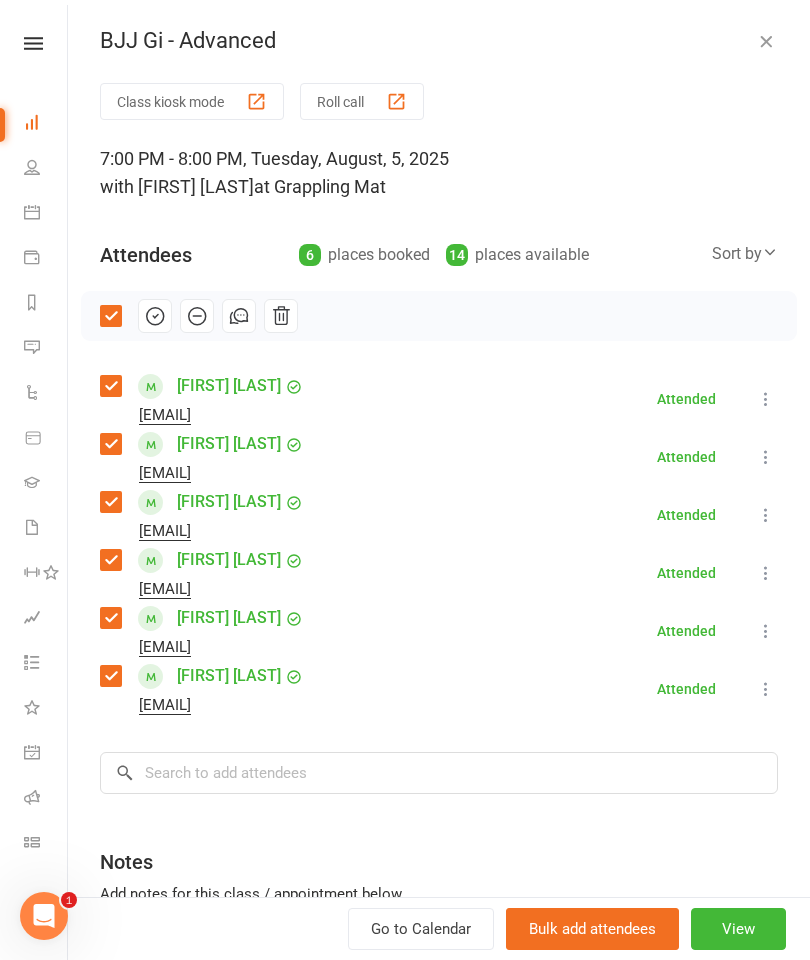 scroll, scrollTop: -2, scrollLeft: 0, axis: vertical 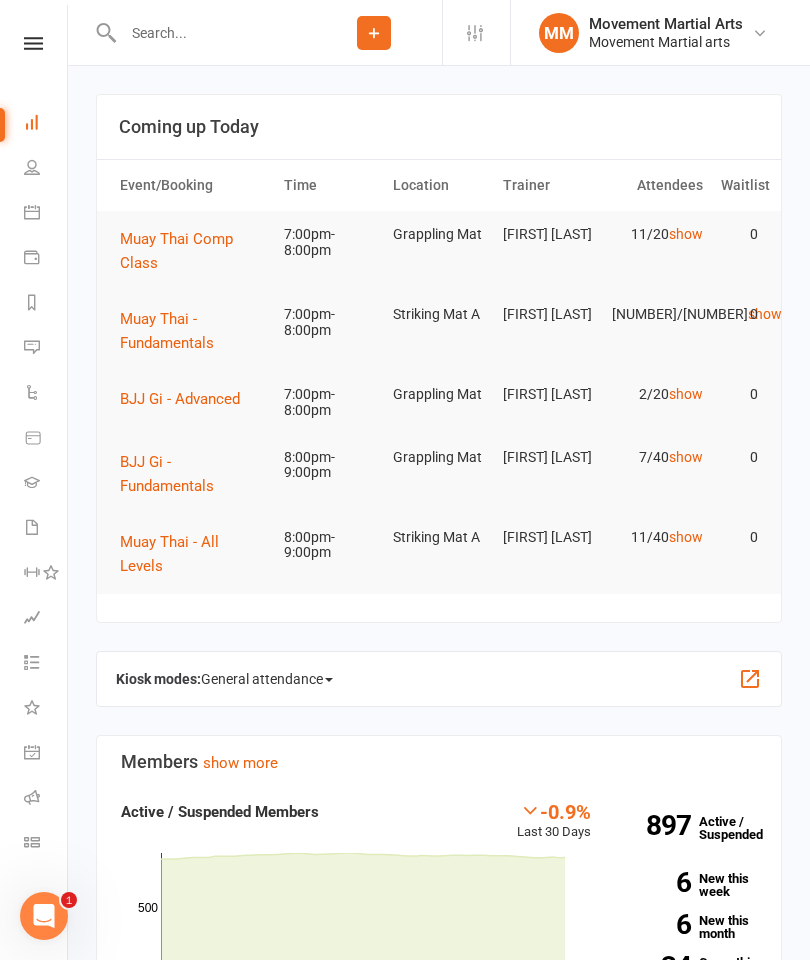 click on "Muay Thai Comp Class" at bounding box center (176, 251) 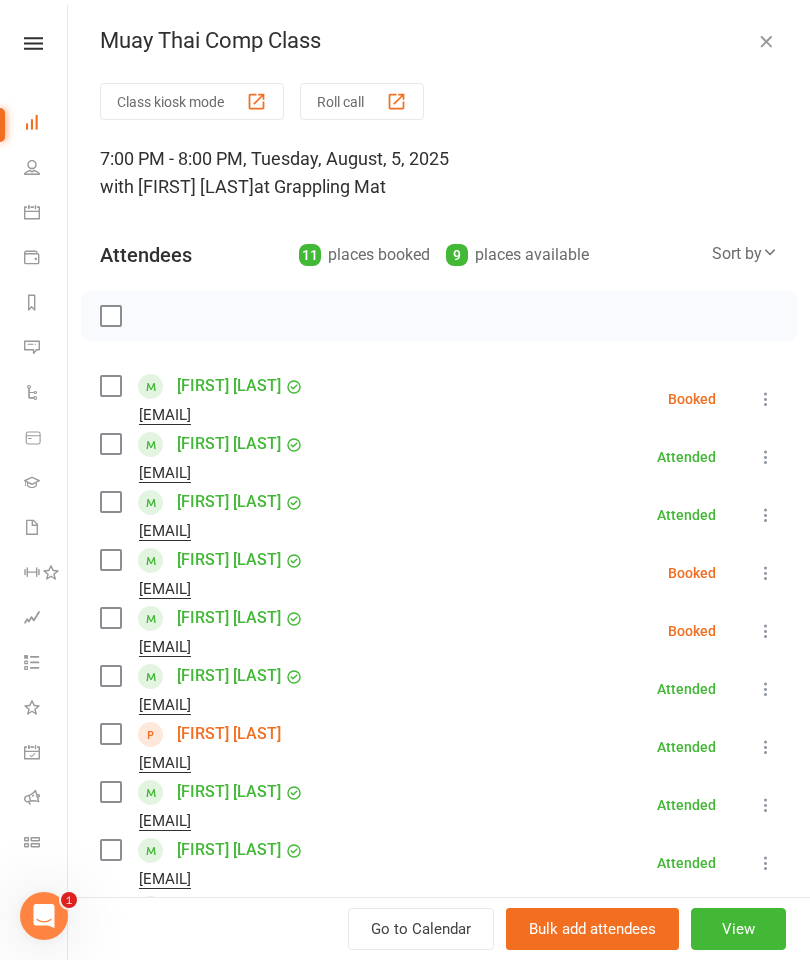 click at bounding box center (110, 386) 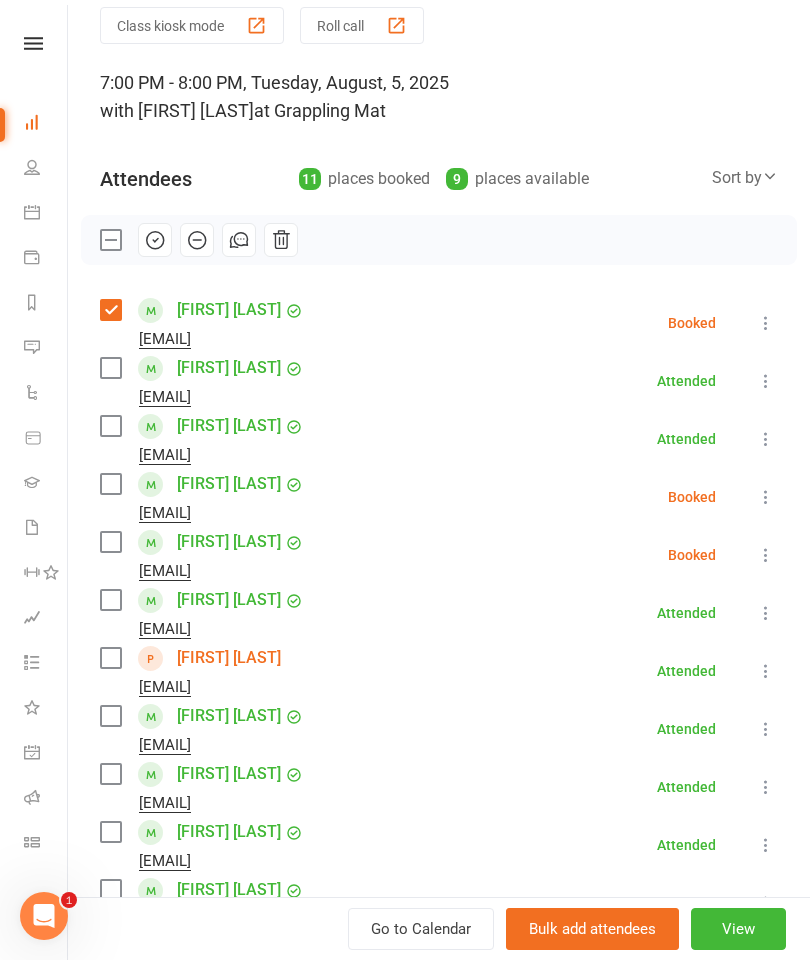 scroll, scrollTop: 77, scrollLeft: 0, axis: vertical 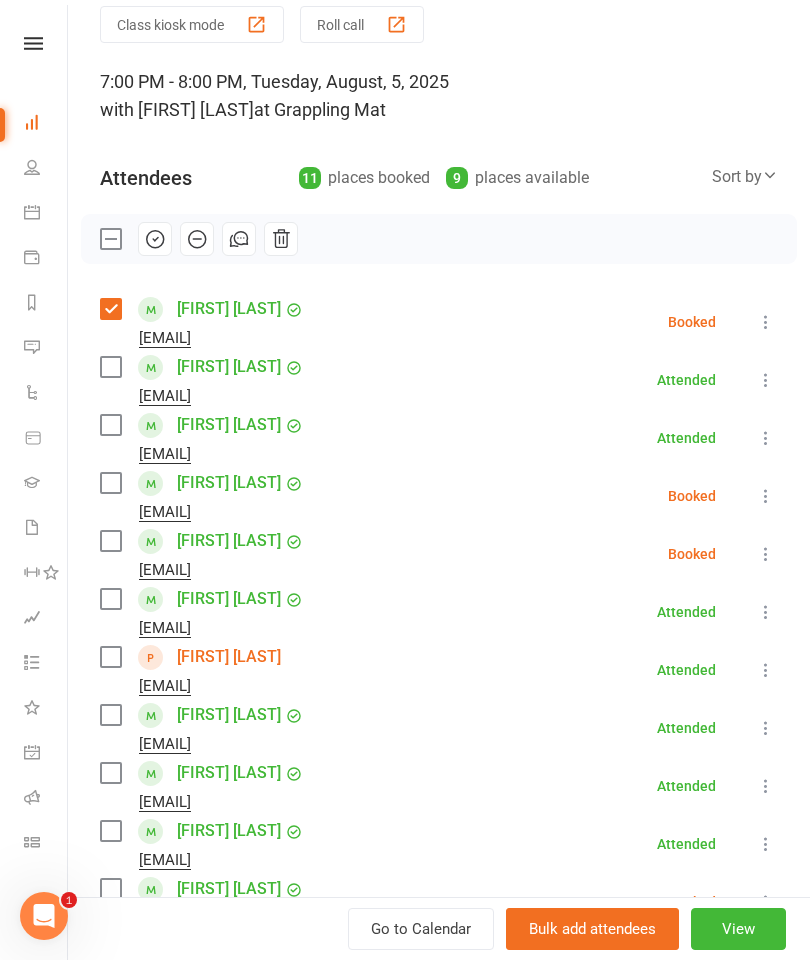 click at bounding box center [766, 670] 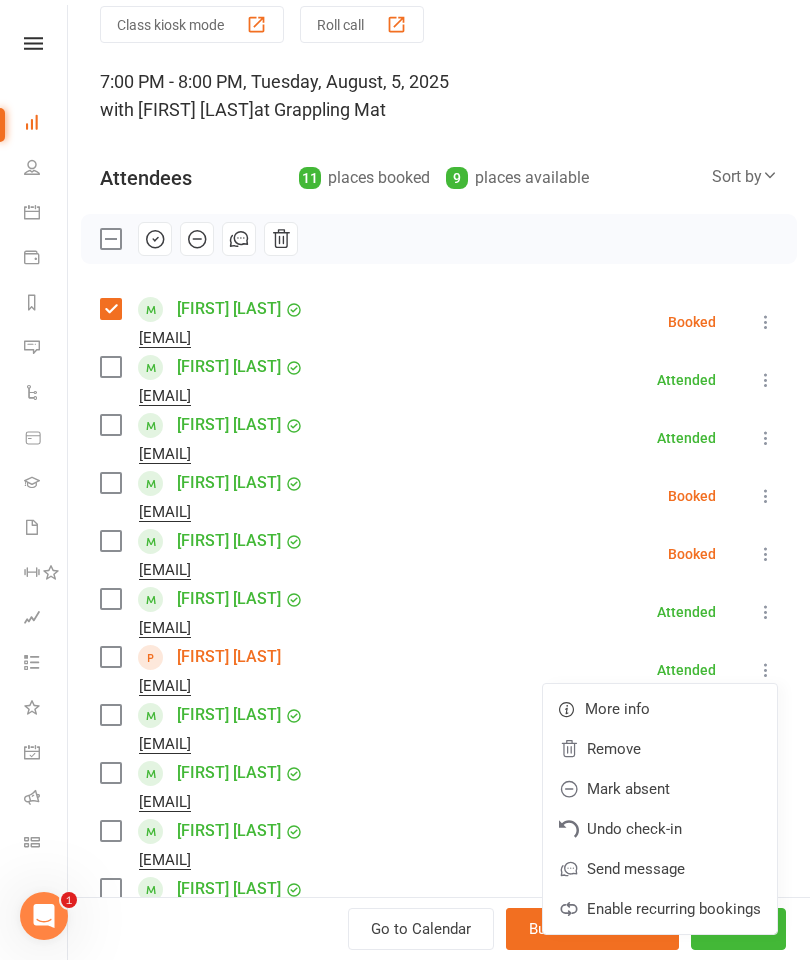 click on "Remove" at bounding box center [660, 749] 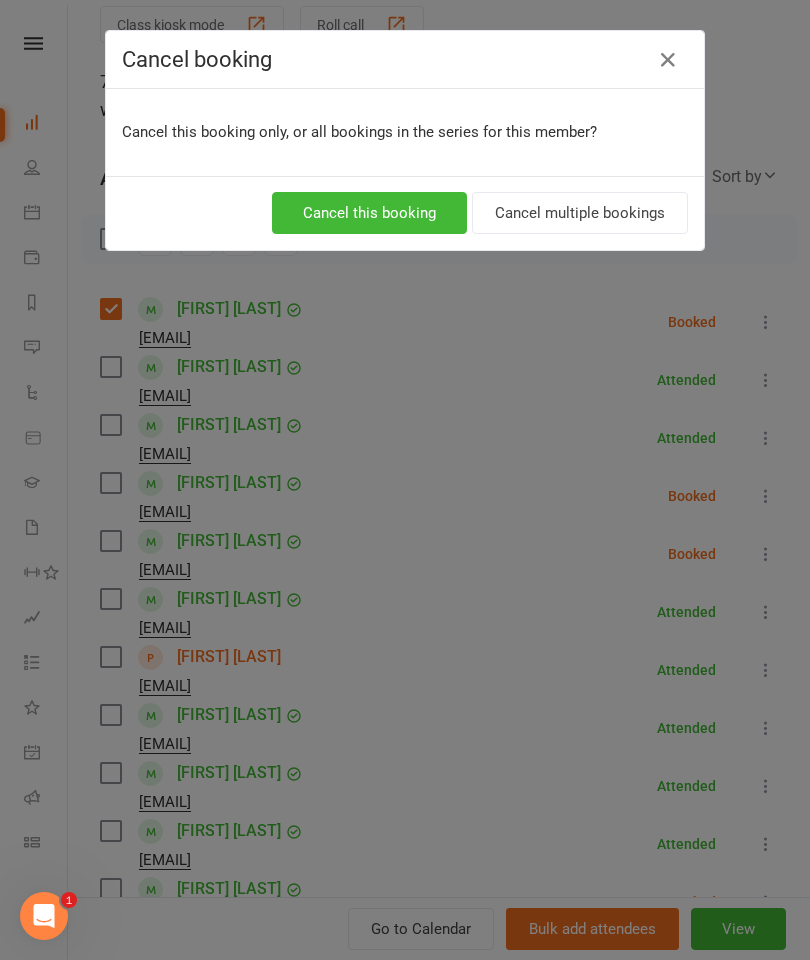 click on "Cancel this booking" at bounding box center [369, 213] 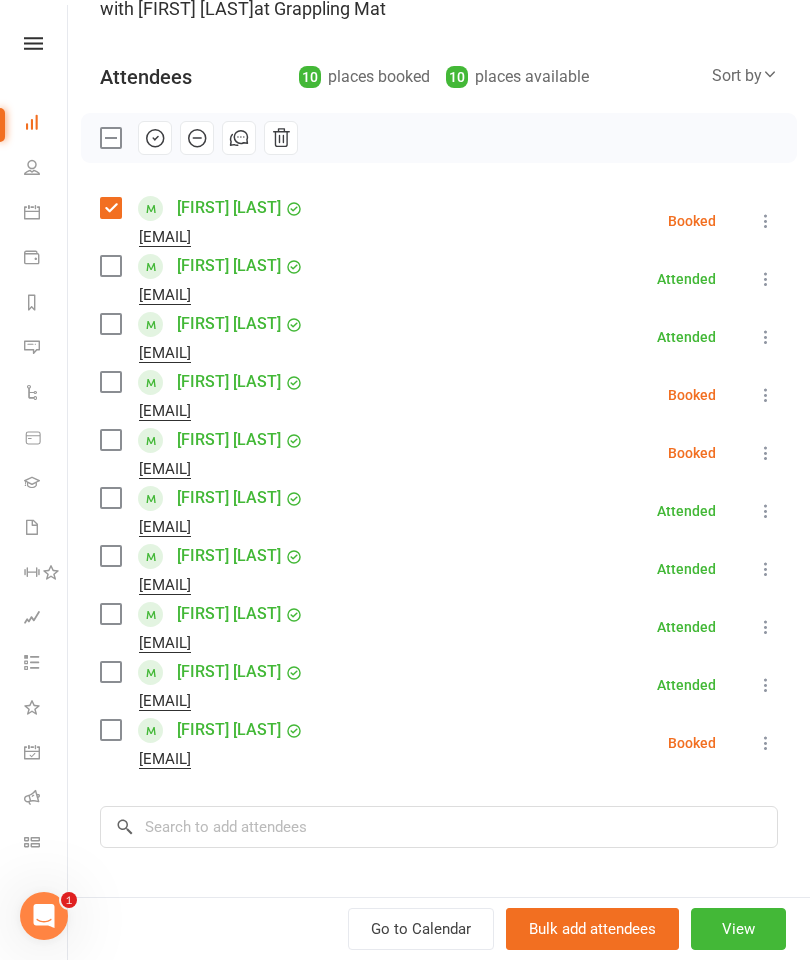 scroll, scrollTop: 179, scrollLeft: 0, axis: vertical 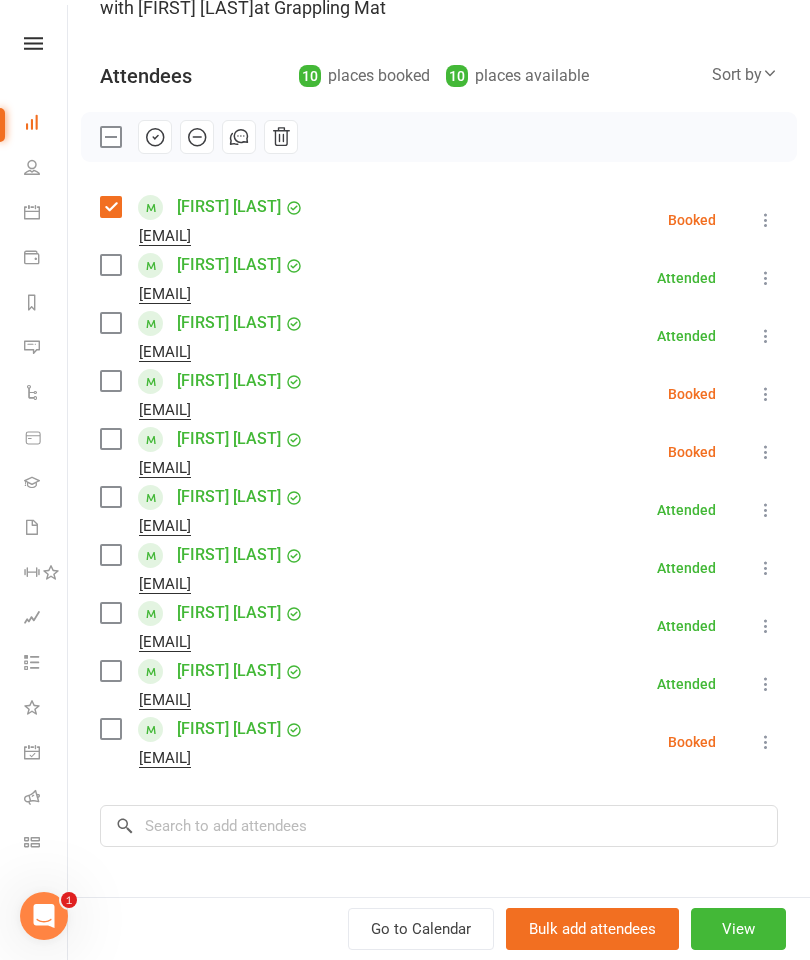 click at bounding box center [110, 671] 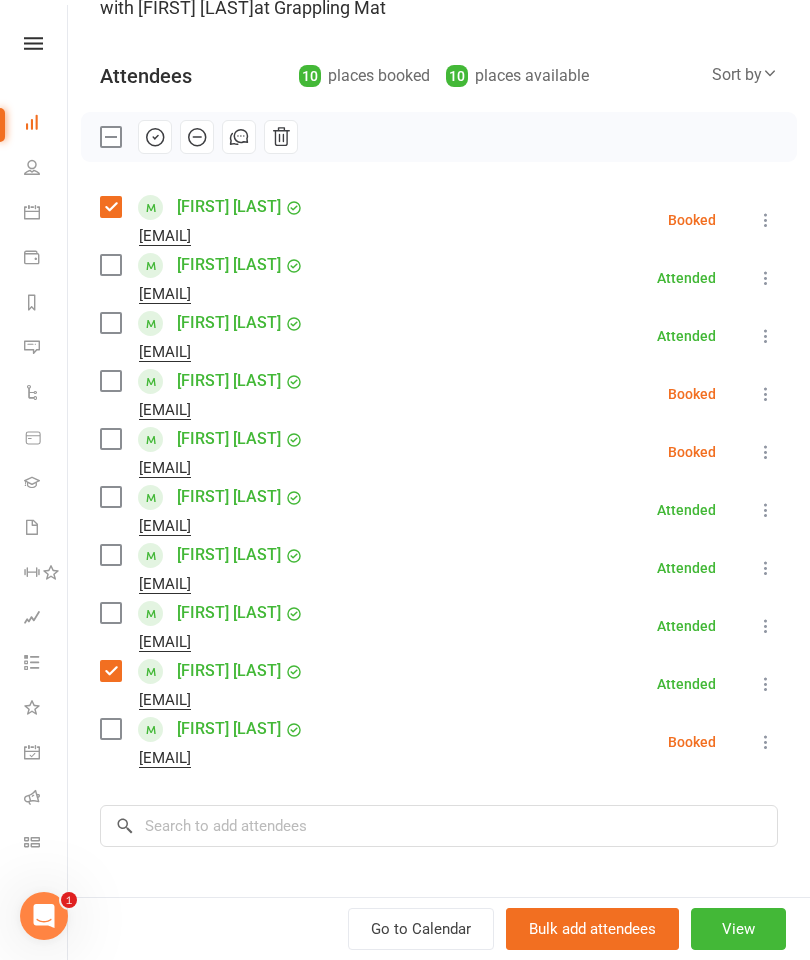 click at bounding box center [110, 323] 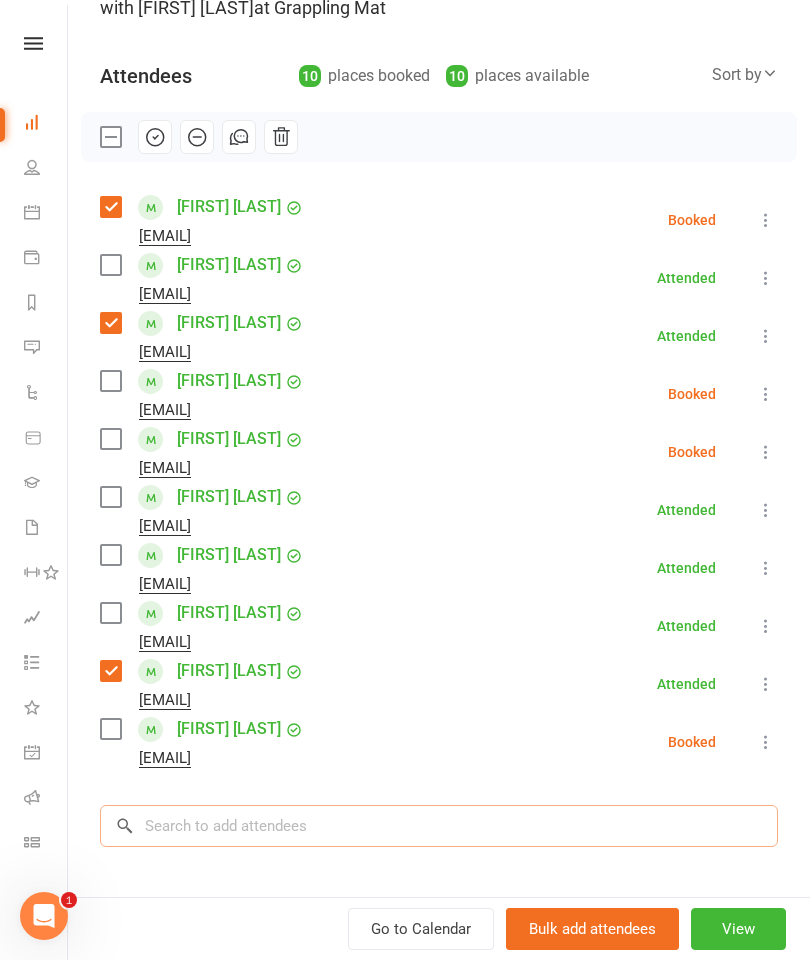 click at bounding box center (439, 826) 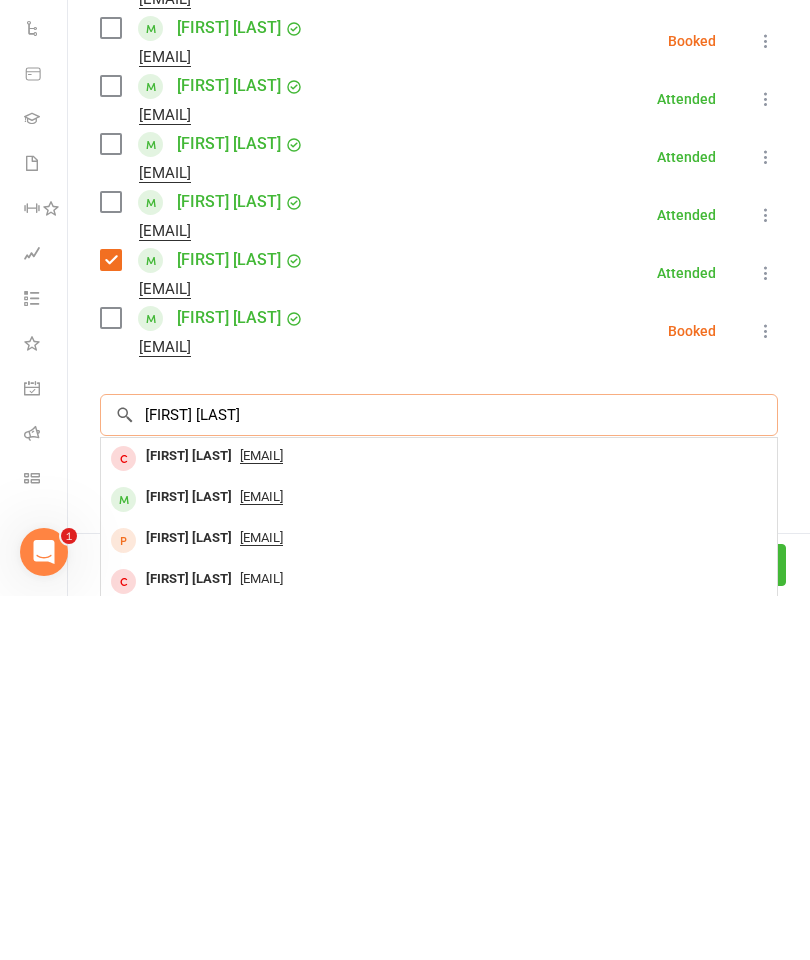 scroll, scrollTop: 234, scrollLeft: 0, axis: vertical 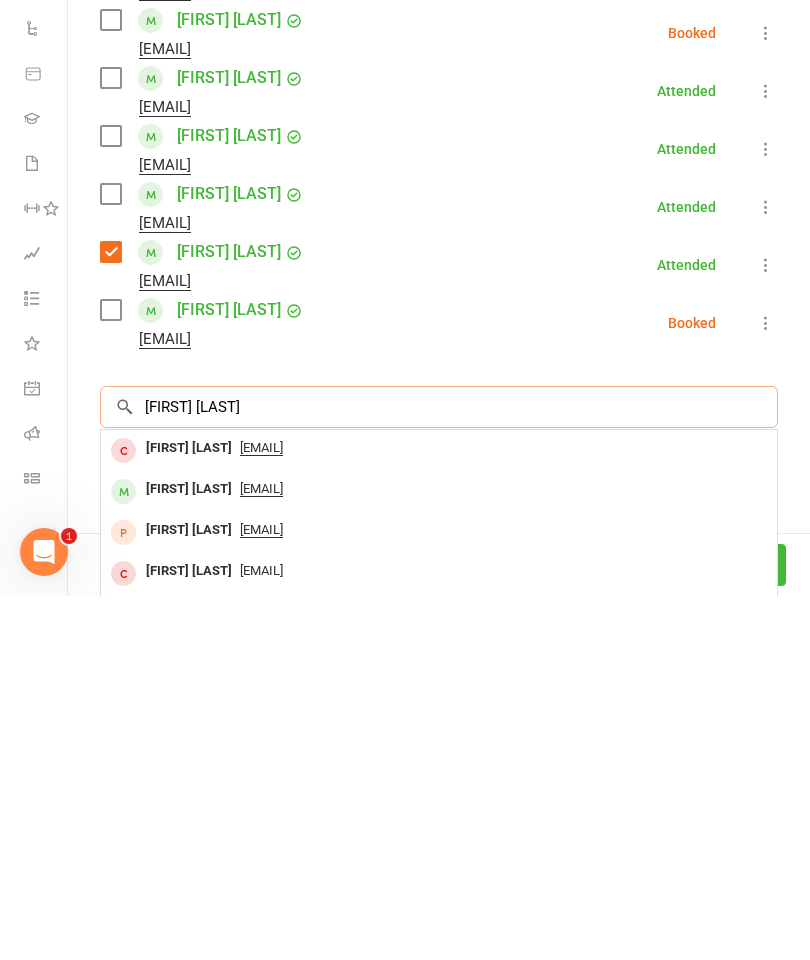 type on "[FIRST] [LAST]" 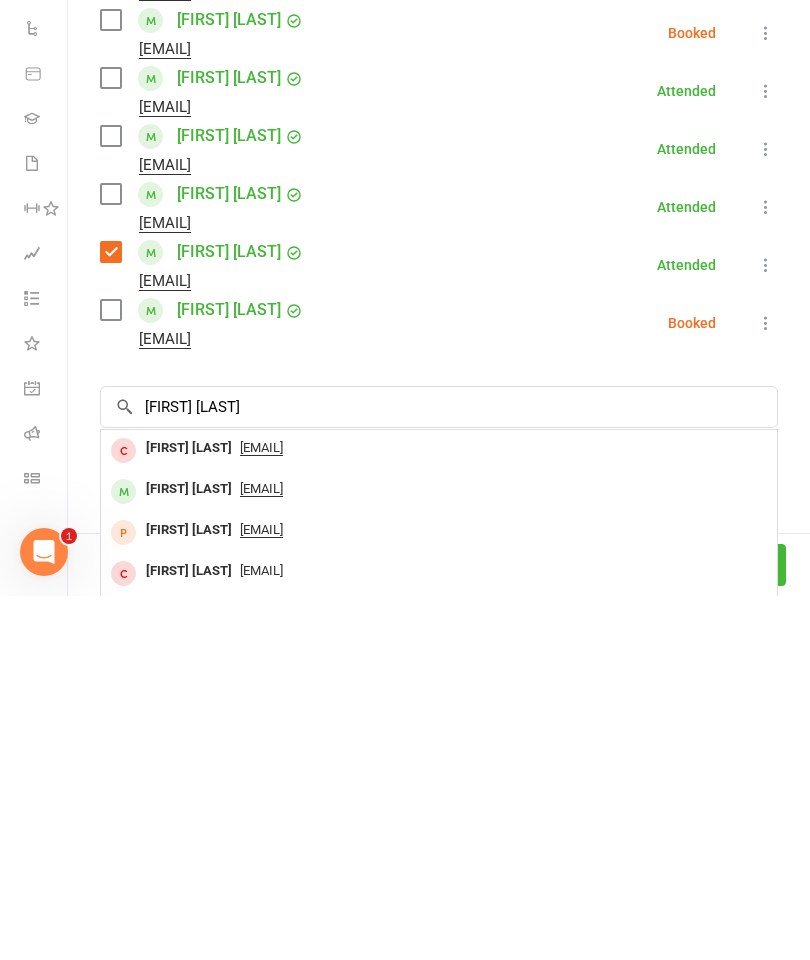 click on "[FIRST] [LAST]" at bounding box center [189, 853] 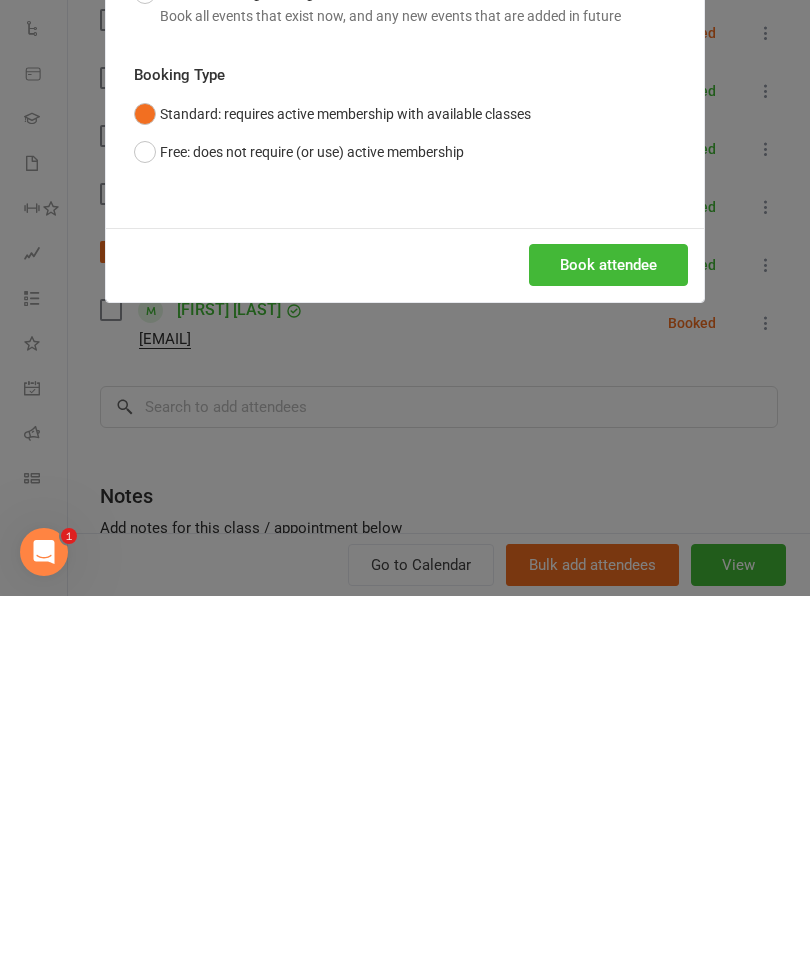 scroll, scrollTop: 529, scrollLeft: 0, axis: vertical 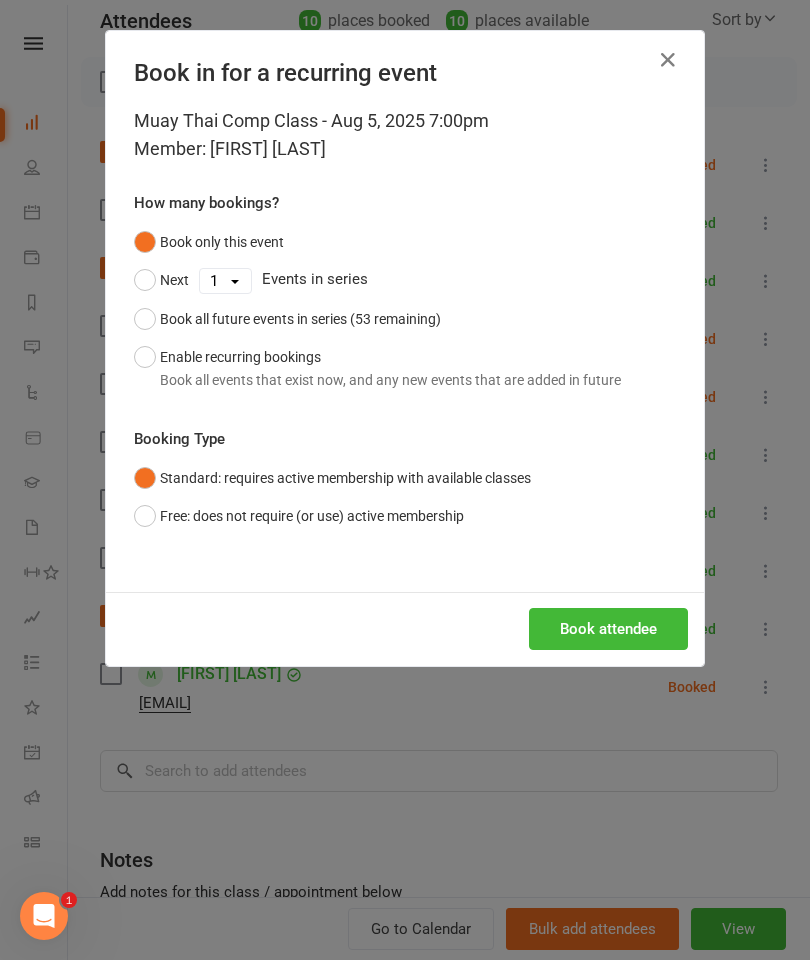 click on "Book attendee" at bounding box center [608, 629] 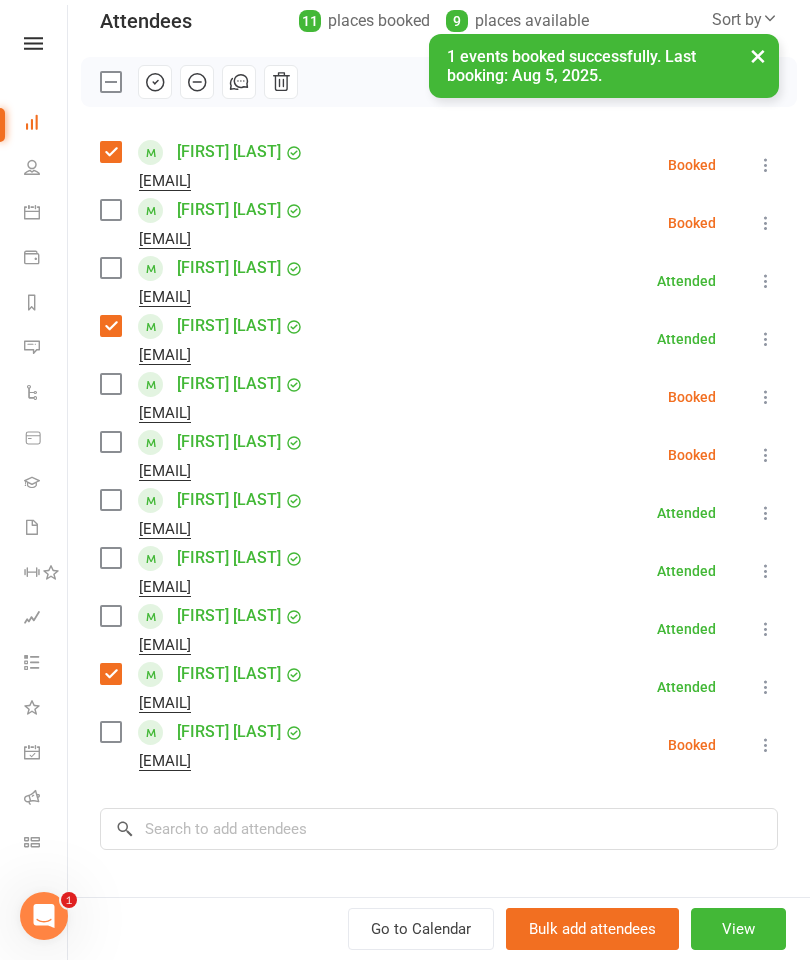 click at bounding box center [110, 210] 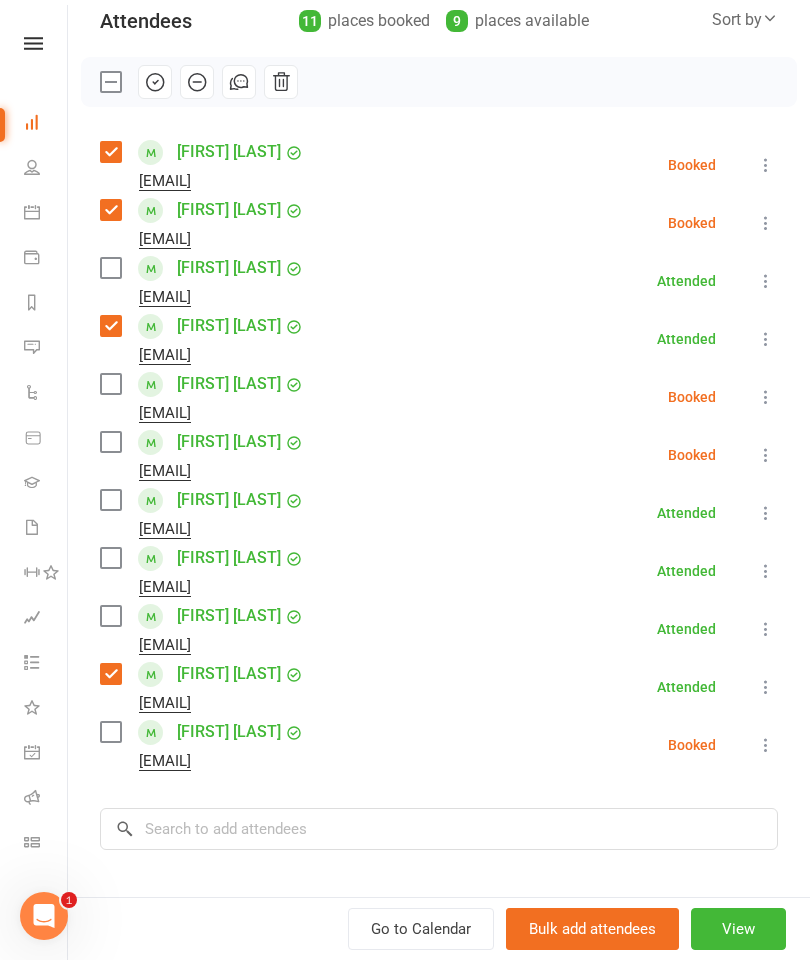 click at bounding box center [110, 500] 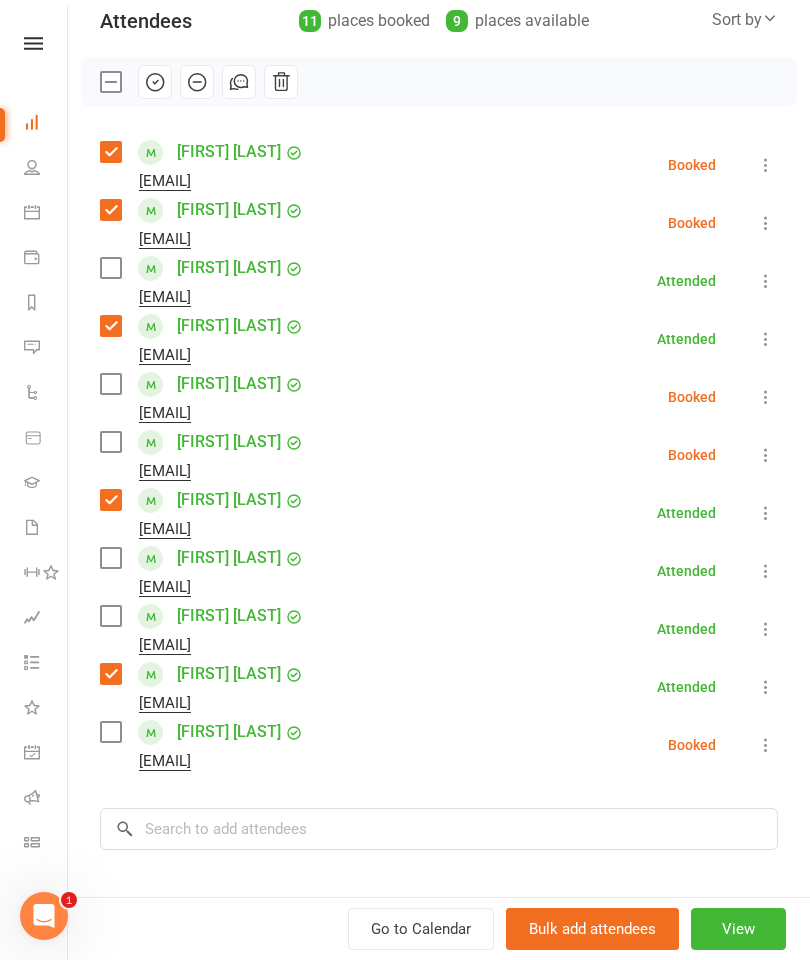 click on "Class kiosk mode  Roll call  7:00 PM - 8:00 PM, Tuesday, August, 5, 2025 with [FIRST] [LAST]  at  Grappling Mat  Attendees  11  places booked 9  places available Sort by  Last name  First name  Booking created    [FIRST] [LAST]  [EMAIL] Booked More info  Remove  Check in  Mark absent  Send message  Enable recurring bookings  All bookings for series    [FIRST] [LAST]  [EMAIL] Booked More info  Remove  Check in  Mark absent  Send message  Enable recurring bookings  All bookings for series    [FIRST] [LAST]  [EMAIL] Attended More info  Remove  Mark absent  Undo check-in  Send message  Enable recurring bookings  All bookings for series    [FIRST] [LAST]  [EMAIL] Attended More info  Remove  Mark absent  Undo check-in  Send message  Enable recurring bookings  All bookings for series    [FIRST] [LAST]  [EMAIL] Booked More info  Remove  Check in  Mark absent  Send message  Enable recurring bookings  All bookings for series" at bounding box center (439, 491) 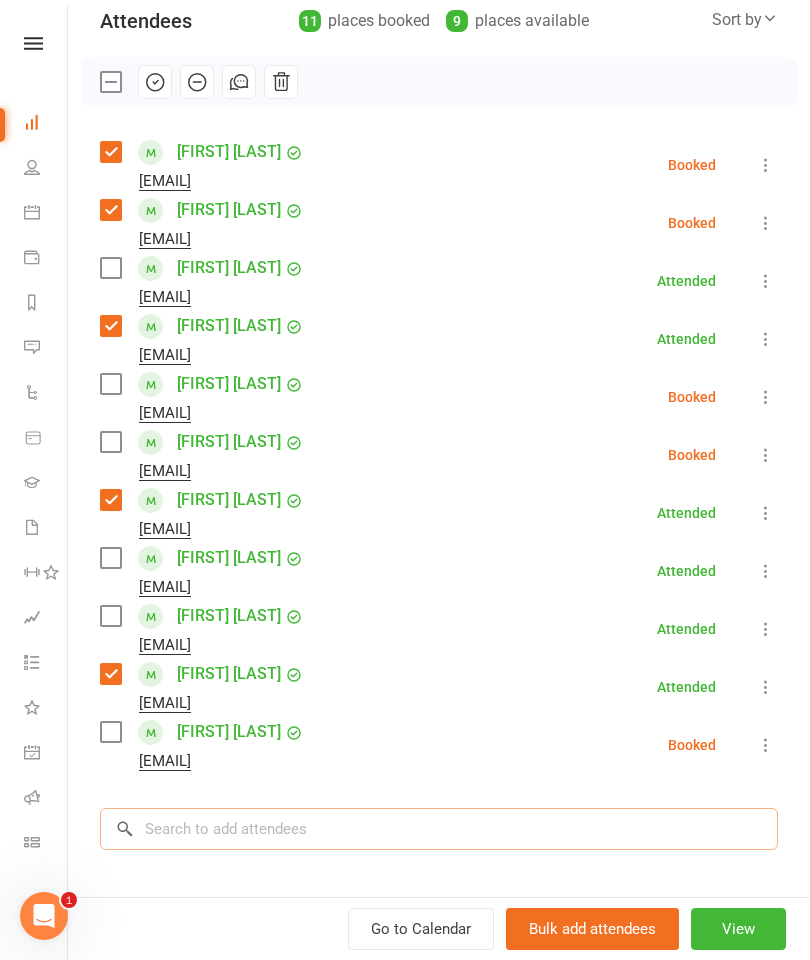 click at bounding box center [439, 829] 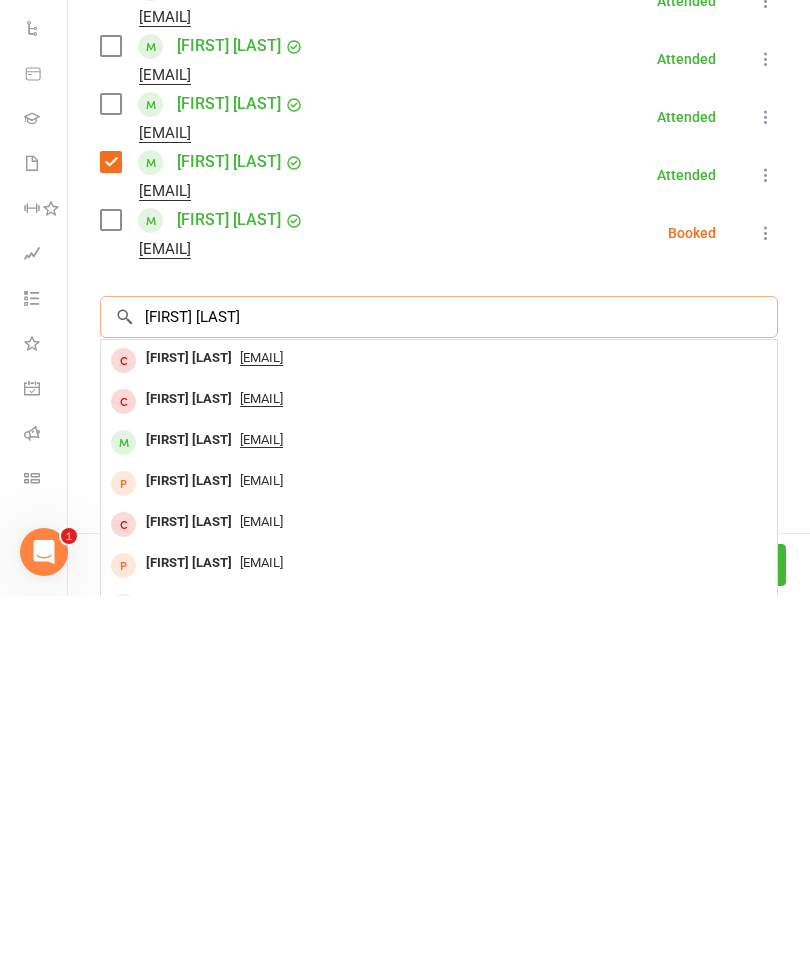 scroll, scrollTop: 397, scrollLeft: 0, axis: vertical 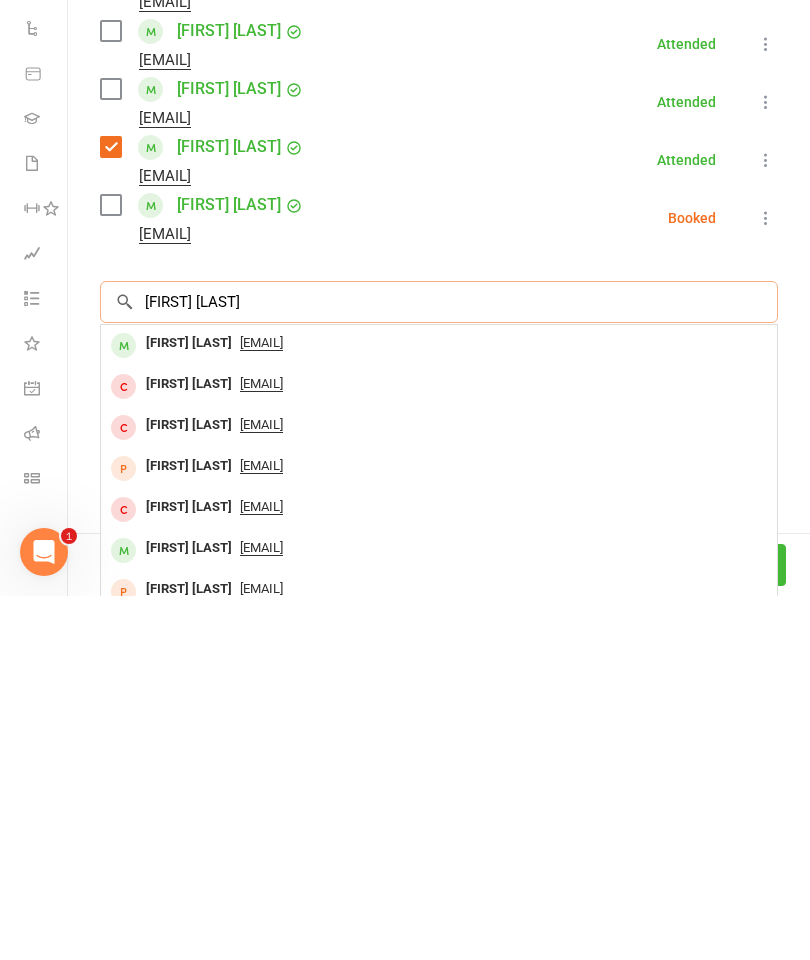 type on "[FIRST] [LAST]" 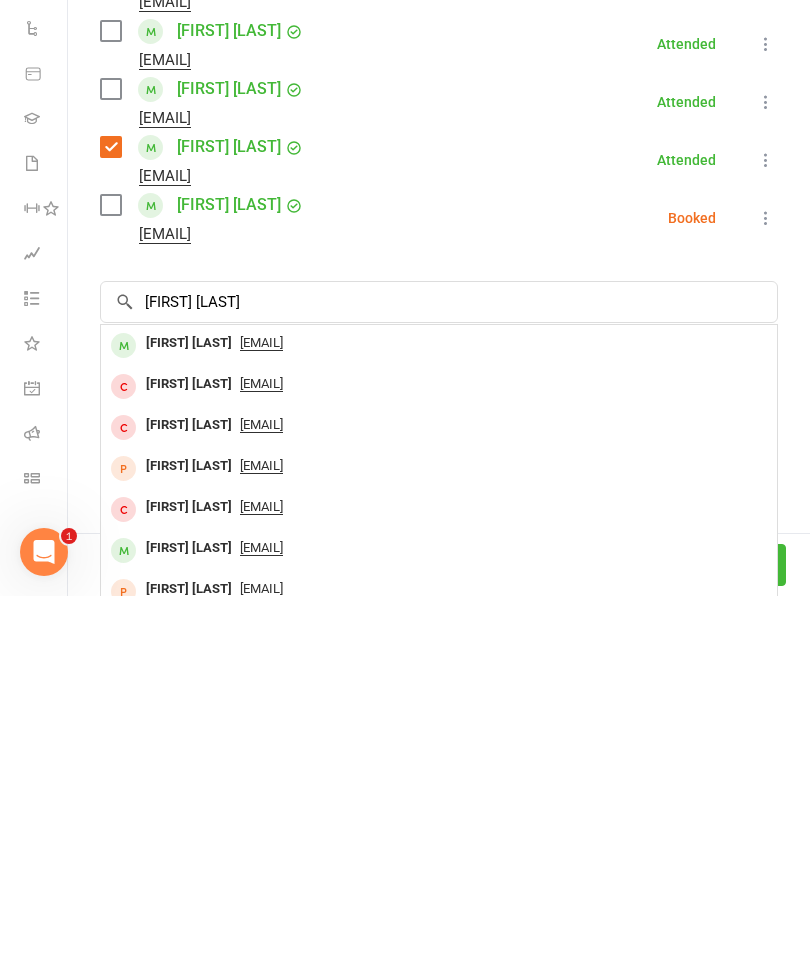 click on "[FIRST] [LAST]" at bounding box center [189, 707] 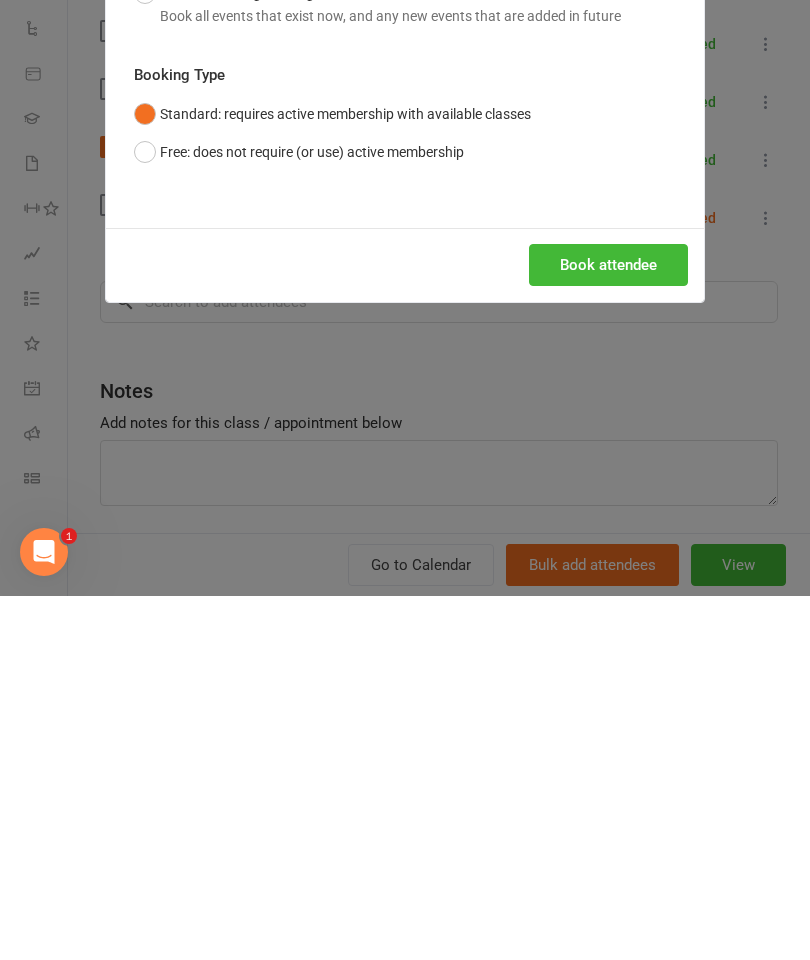 scroll, scrollTop: 1061, scrollLeft: 0, axis: vertical 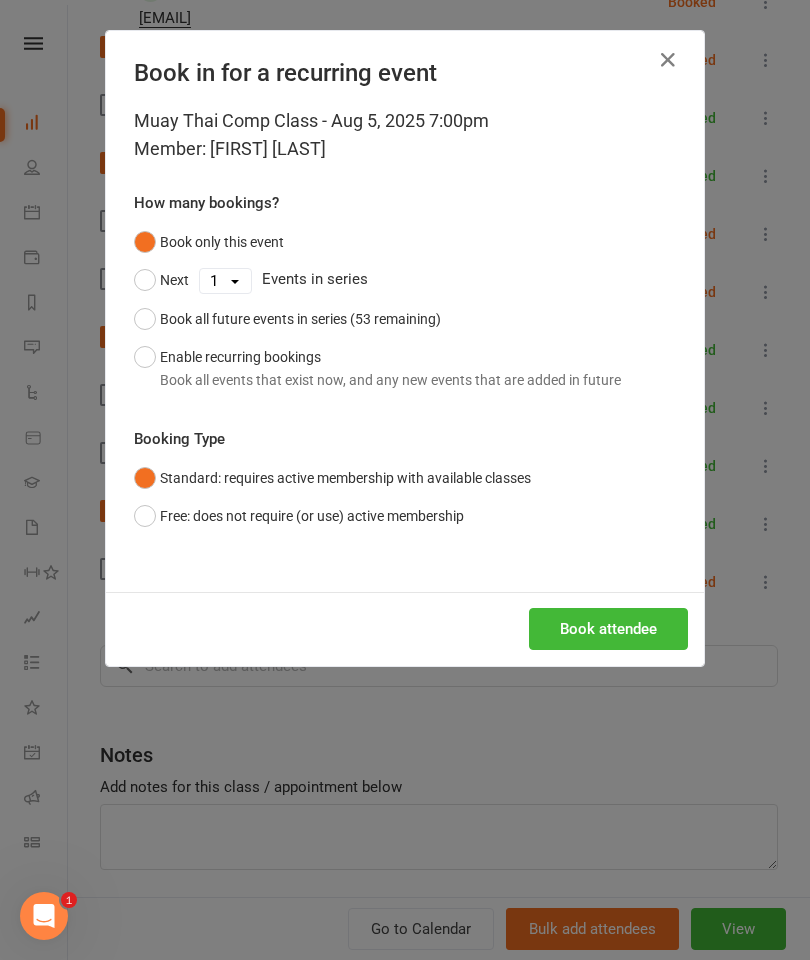click on "Book attendee" at bounding box center [608, 629] 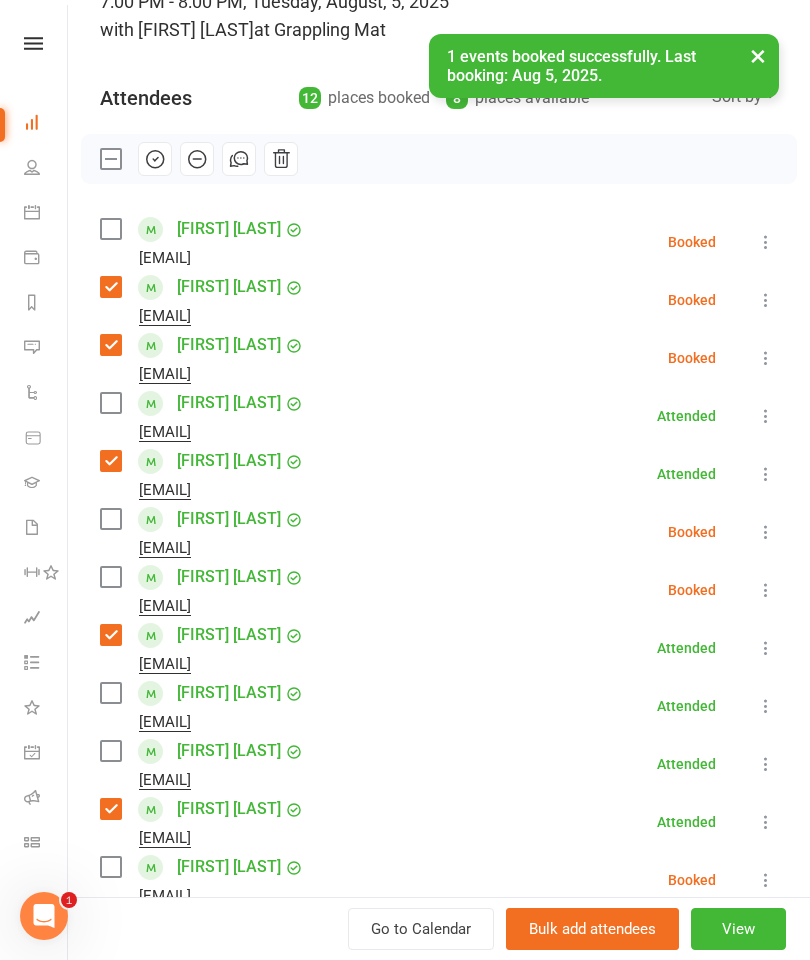 scroll, scrollTop: 135, scrollLeft: 0, axis: vertical 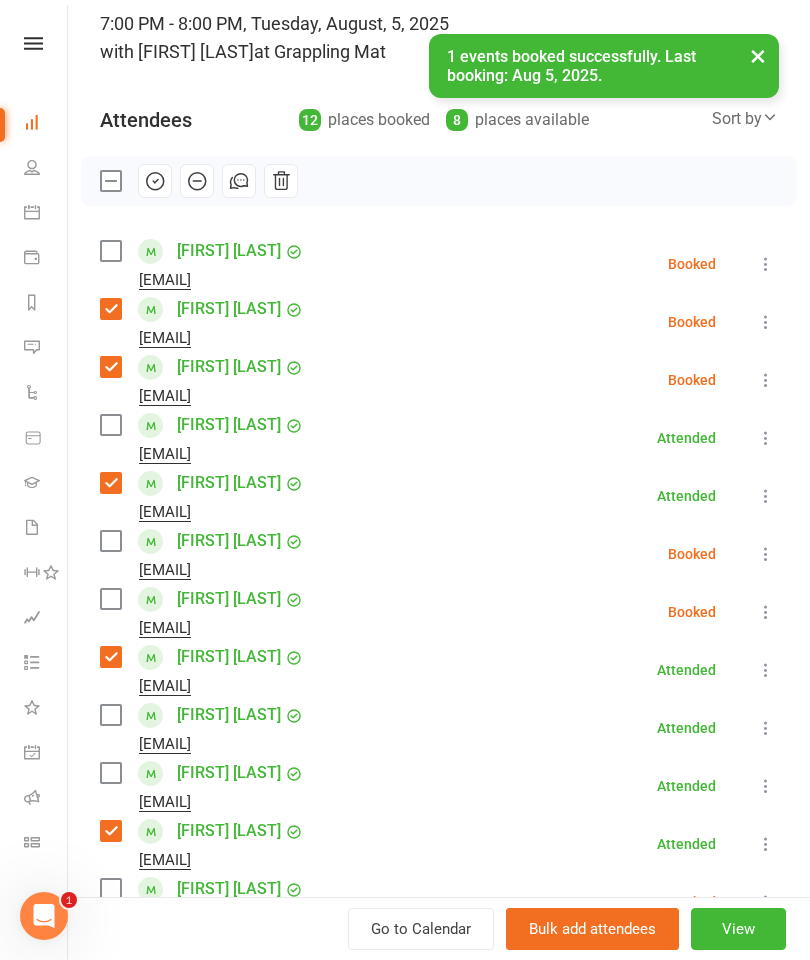 click on "[FIRST] [LAST]  [EMAIL]" at bounding box center [206, 264] 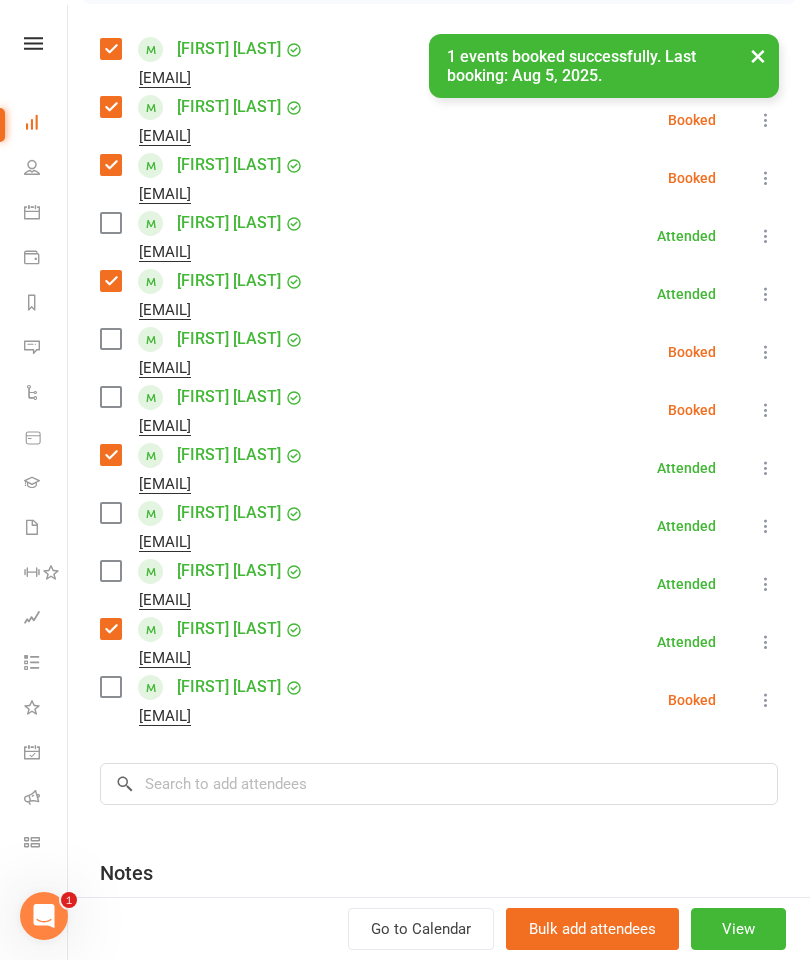 scroll, scrollTop: 368, scrollLeft: 0, axis: vertical 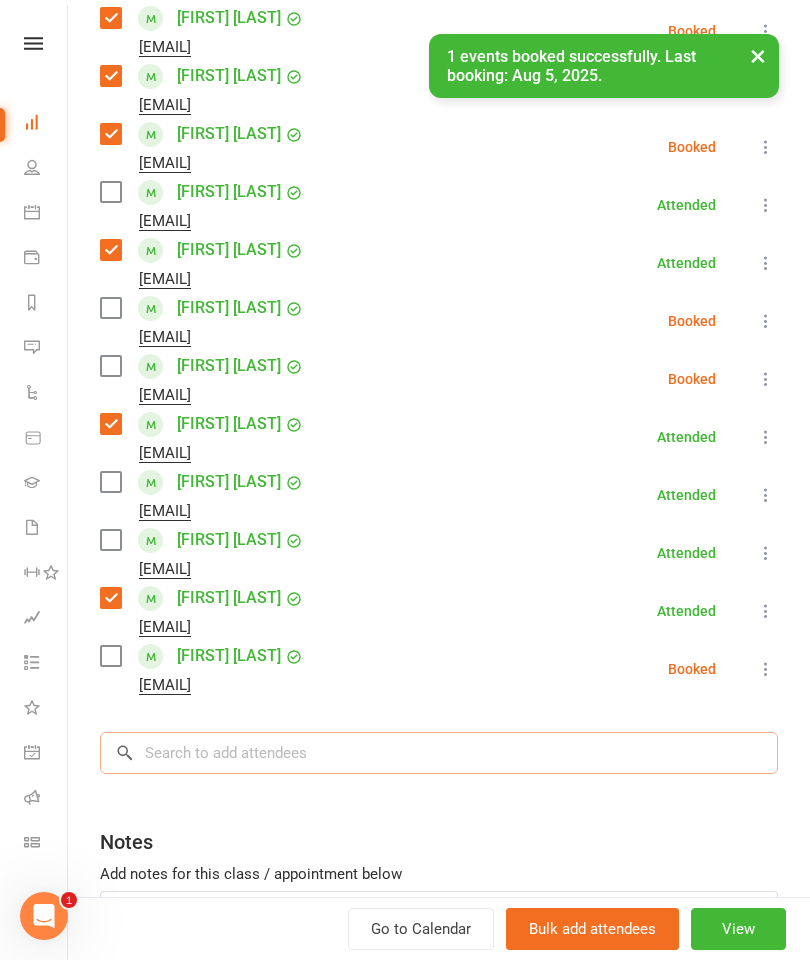 click at bounding box center (439, 753) 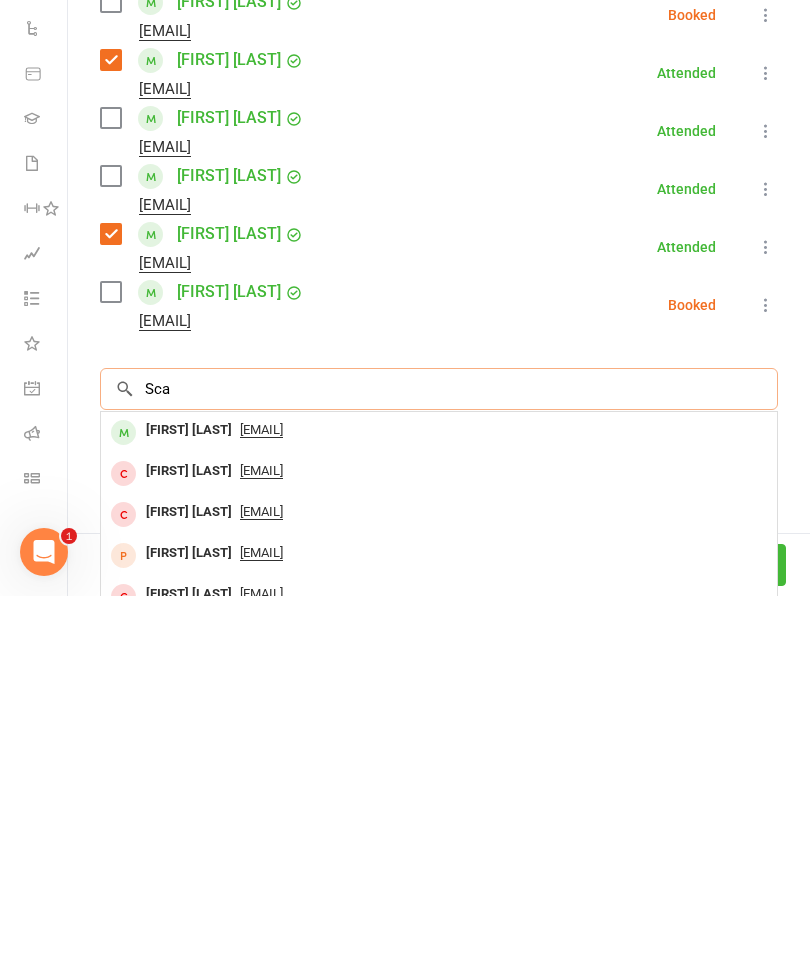 scroll, scrollTop: 1153, scrollLeft: 0, axis: vertical 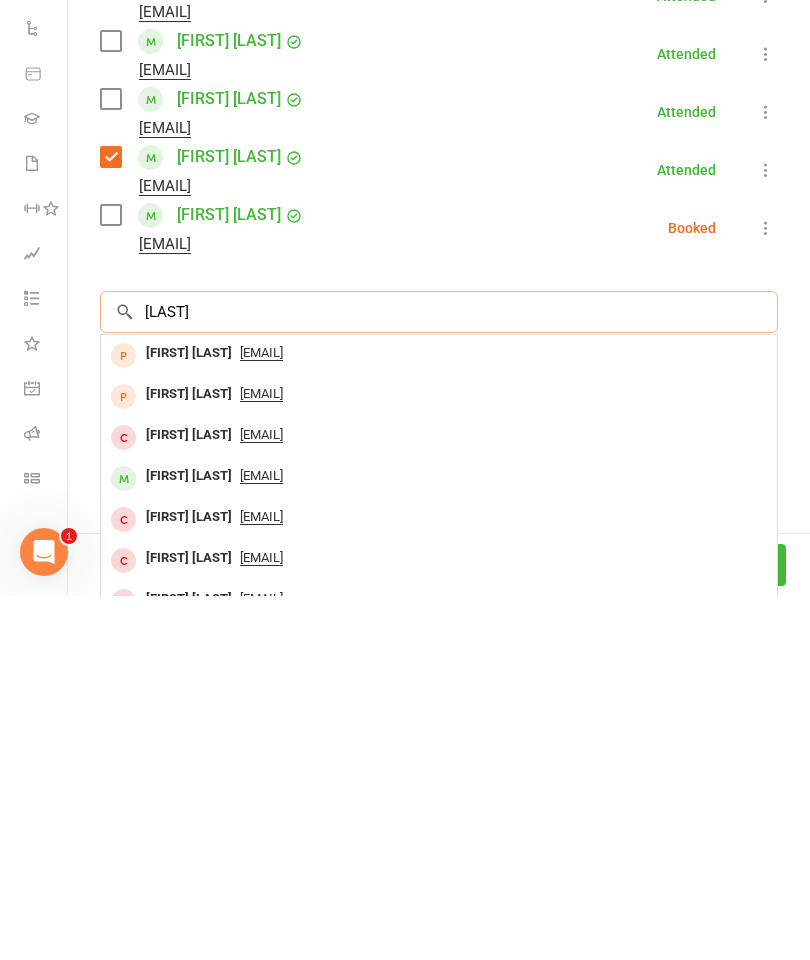 type on "[LAST]" 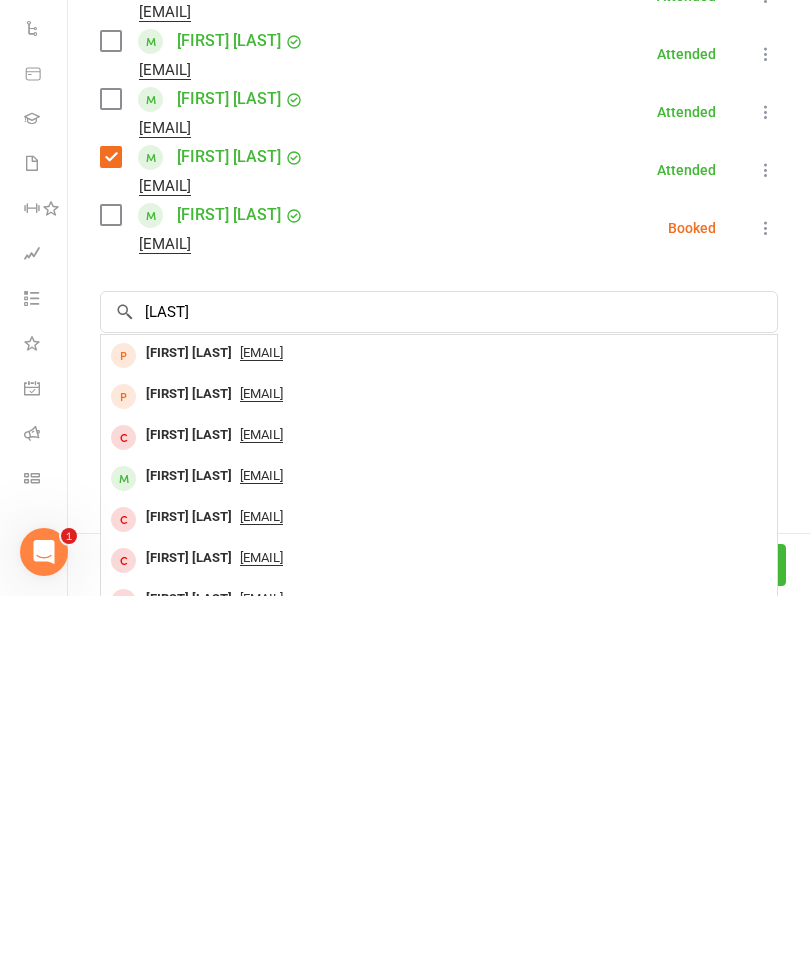 click on "[FIRST] [LAST]" at bounding box center (189, 840) 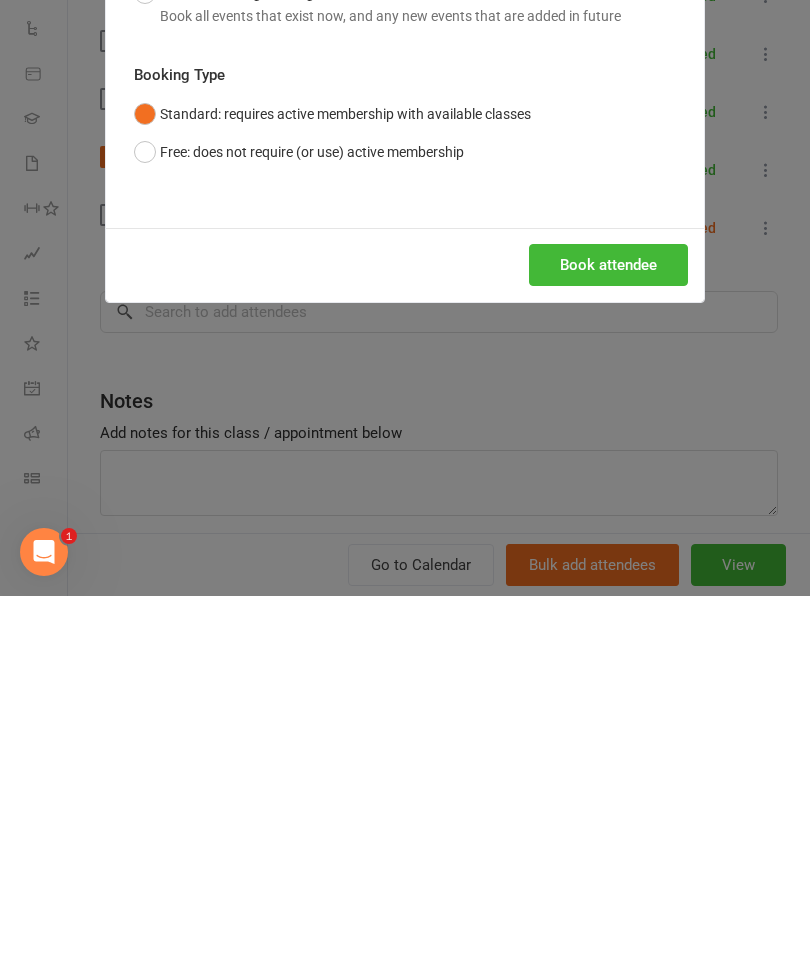 scroll, scrollTop: 1517, scrollLeft: 0, axis: vertical 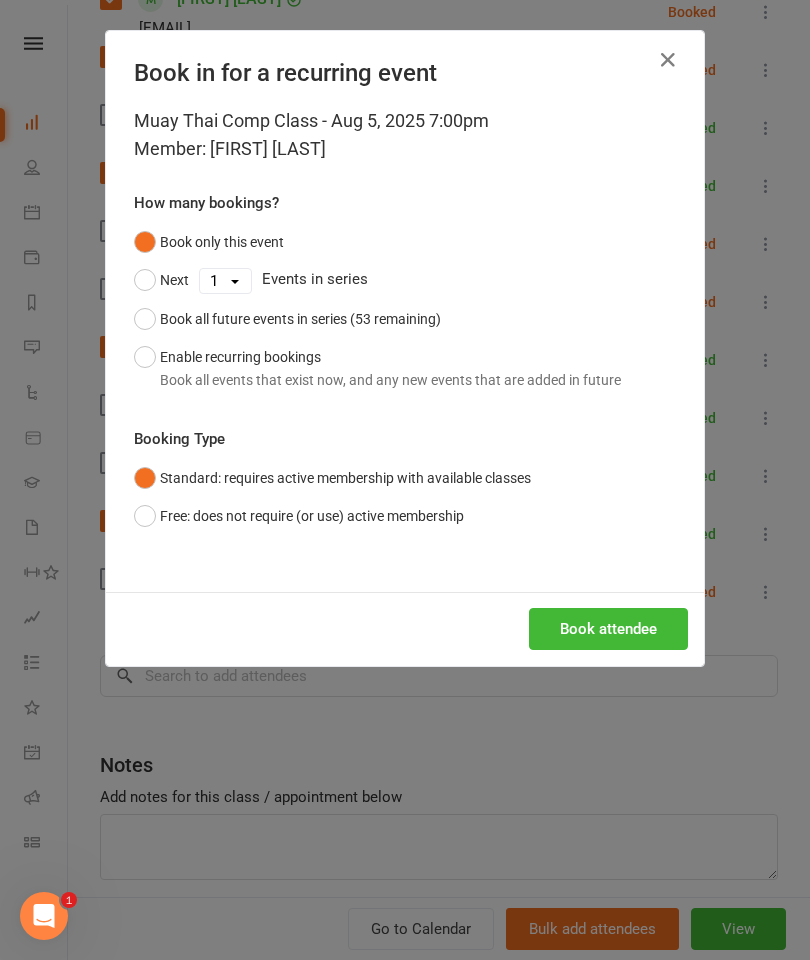 click on "Book attendee" at bounding box center [608, 629] 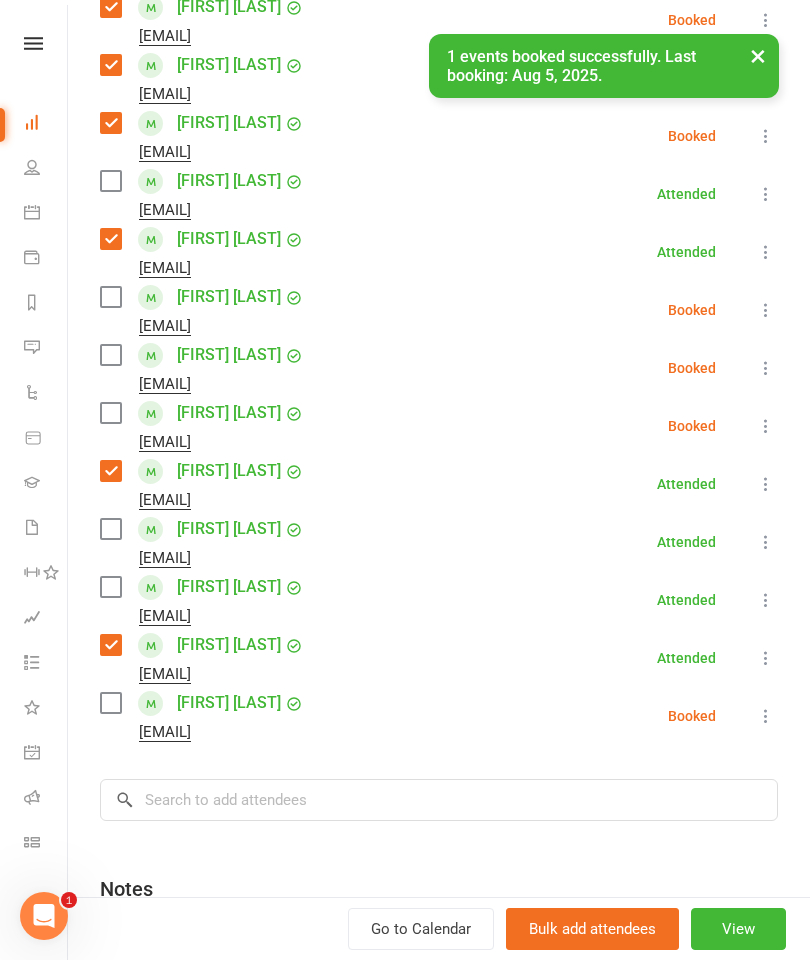 scroll, scrollTop: 378, scrollLeft: 0, axis: vertical 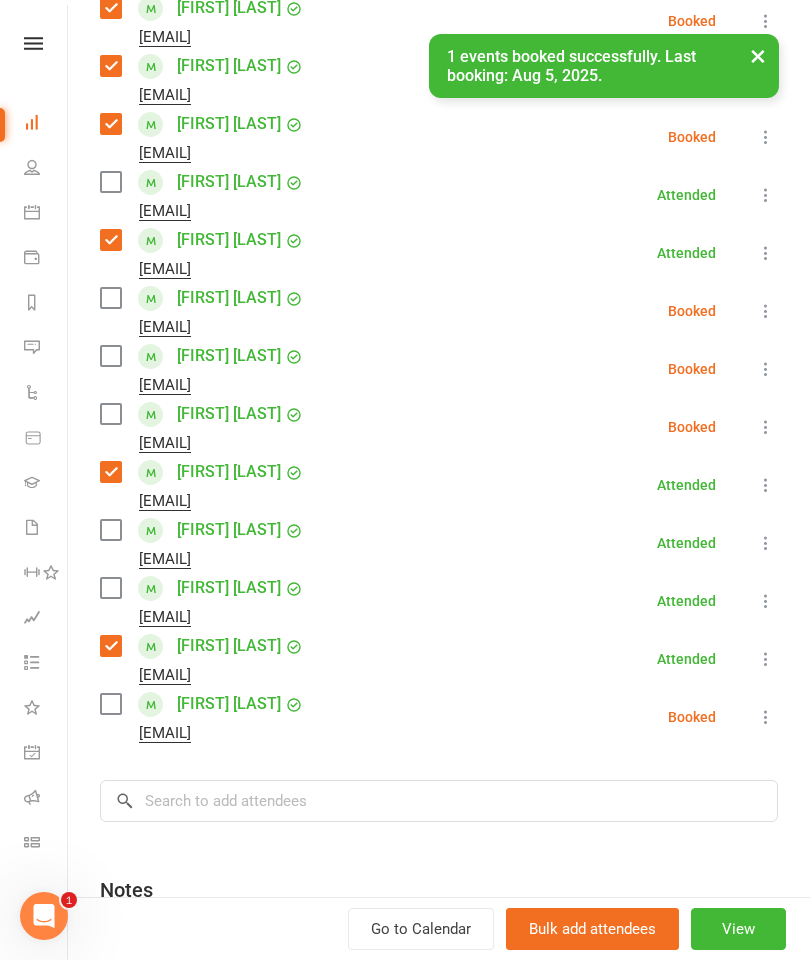 click on "[FIRST] [LAST]  [EMAIL]" at bounding box center (206, 427) 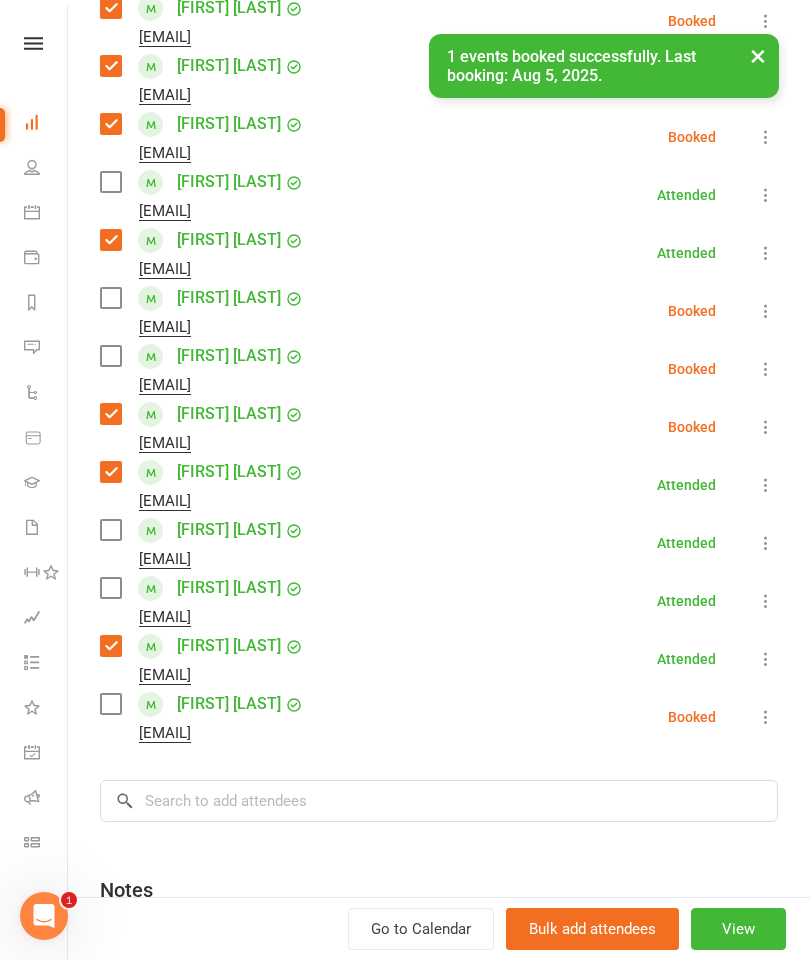 click at bounding box center (110, 298) 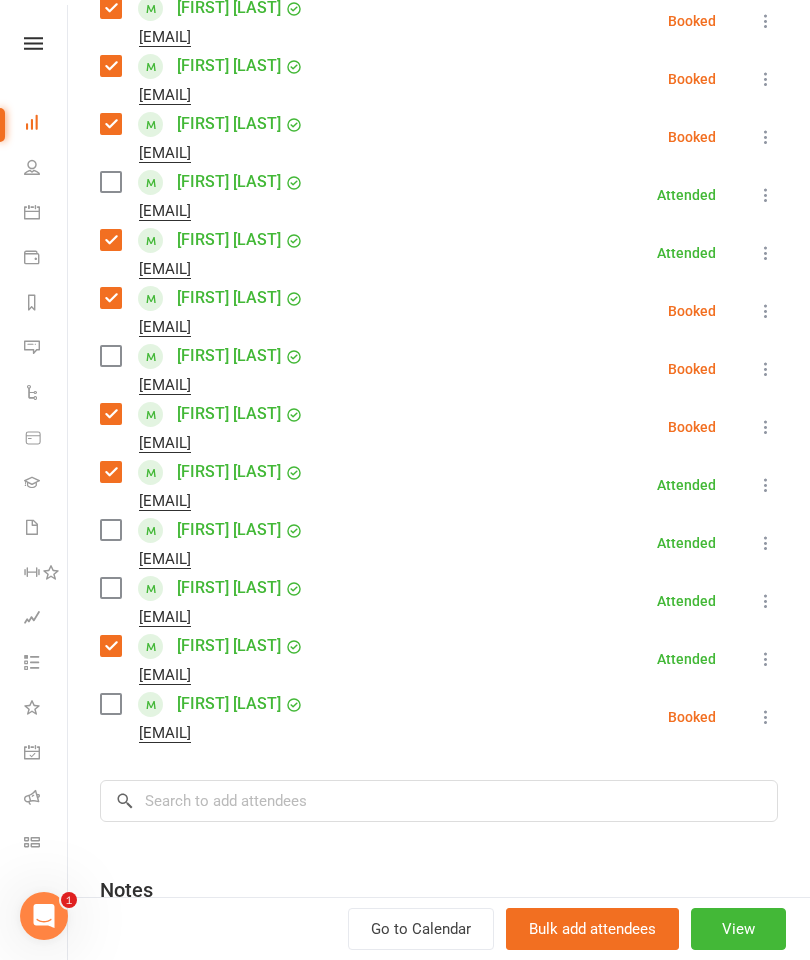 click at bounding box center [110, 588] 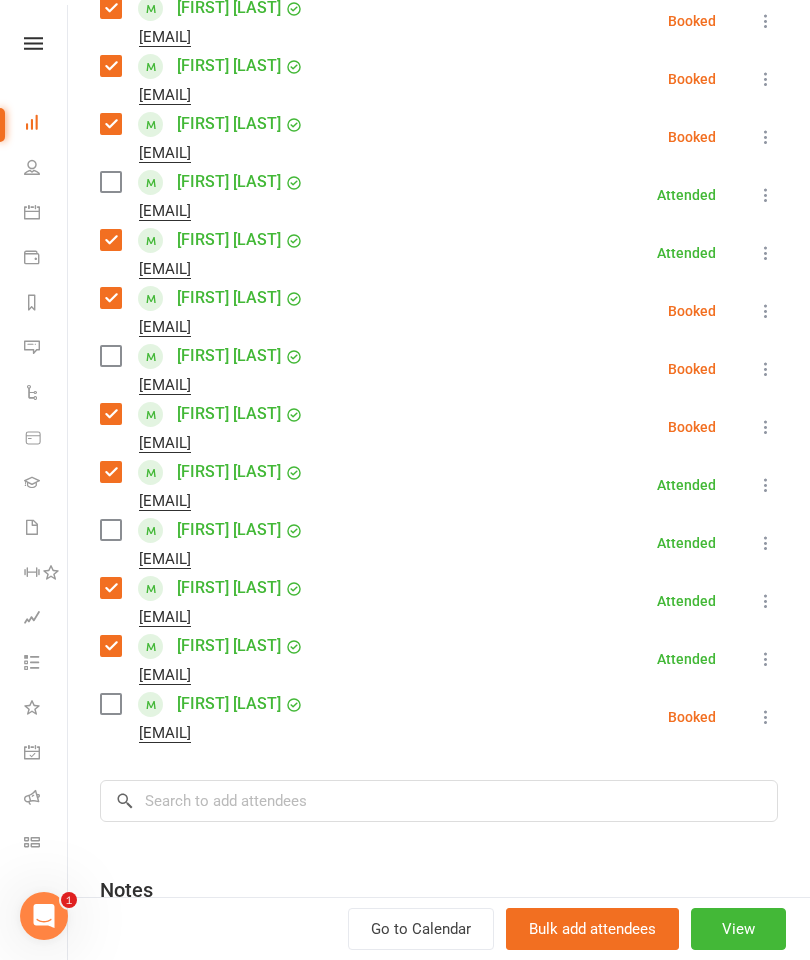 click at bounding box center (110, 704) 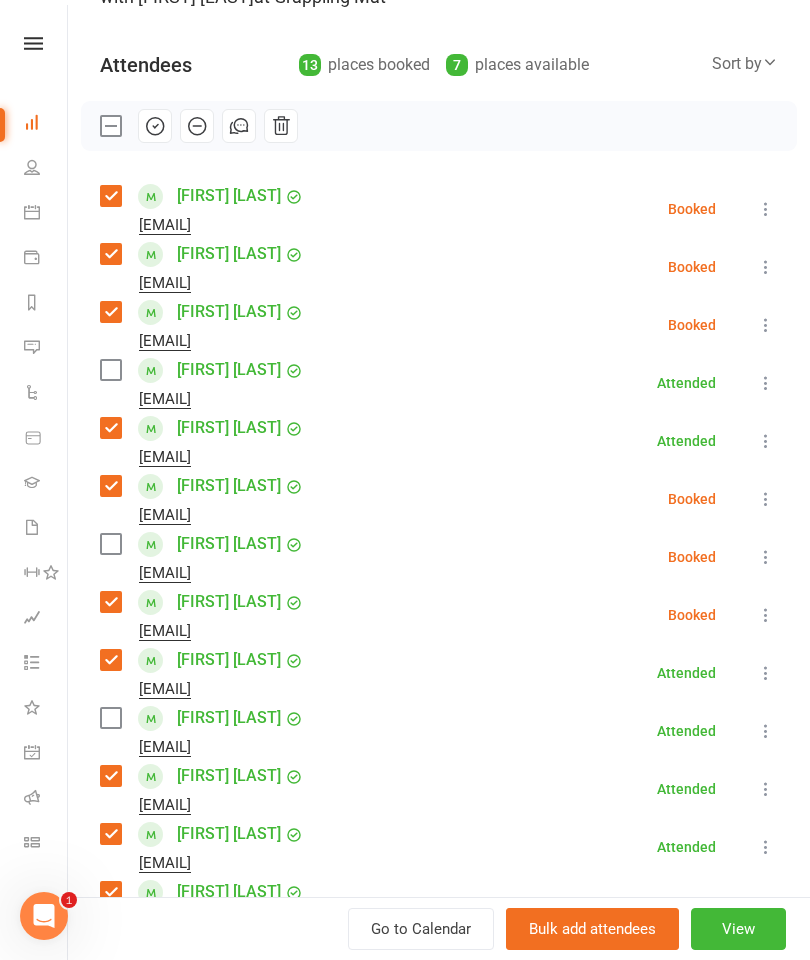 scroll, scrollTop: 178, scrollLeft: 0, axis: vertical 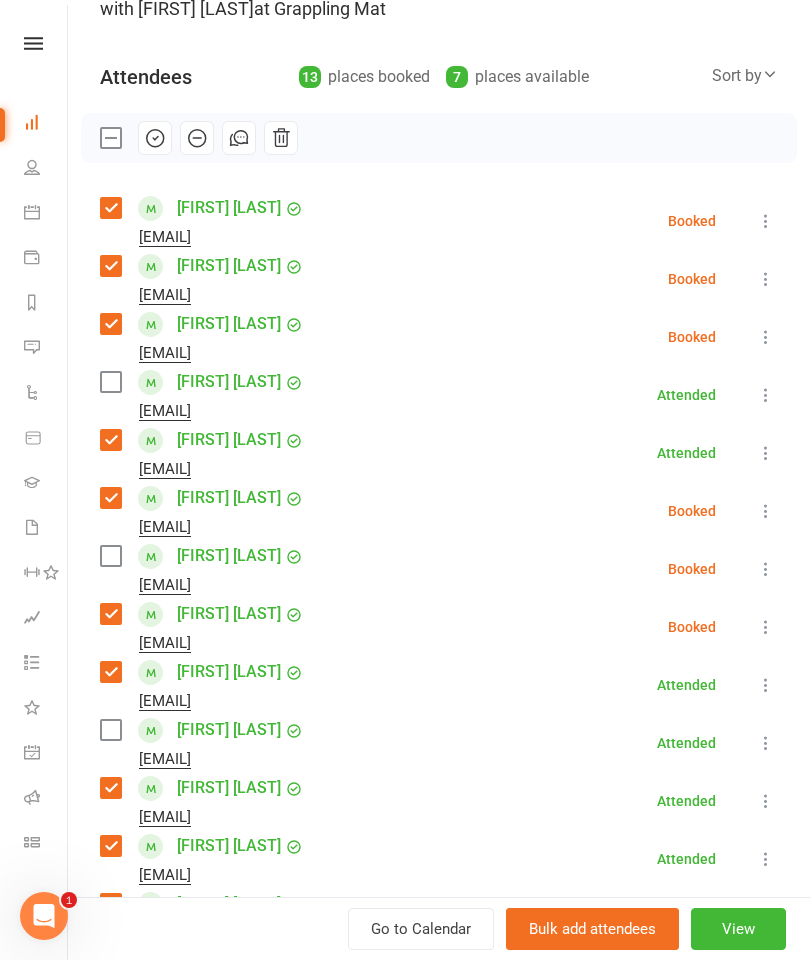 click at bounding box center (110, 382) 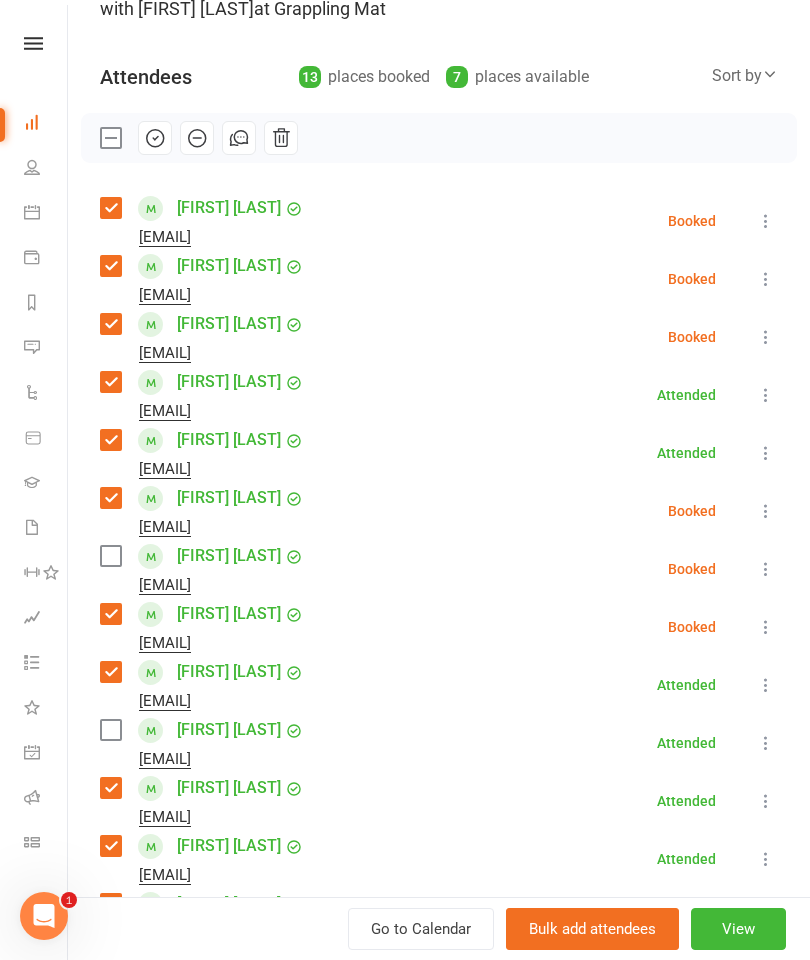 click at bounding box center (110, 556) 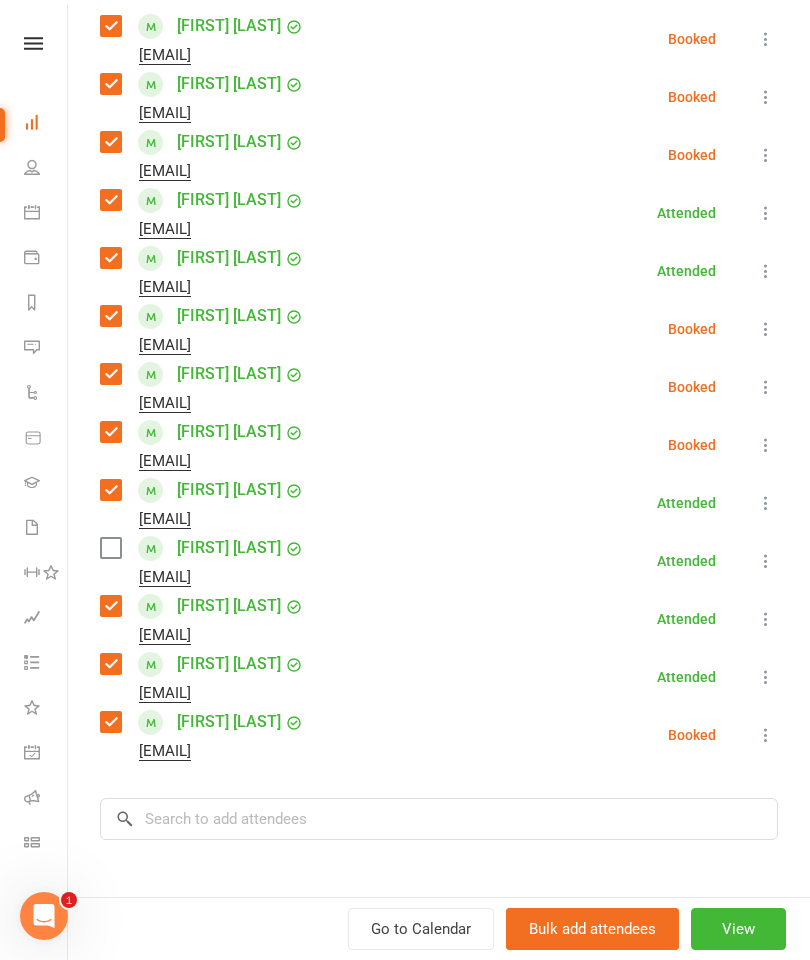 scroll, scrollTop: 379, scrollLeft: 0, axis: vertical 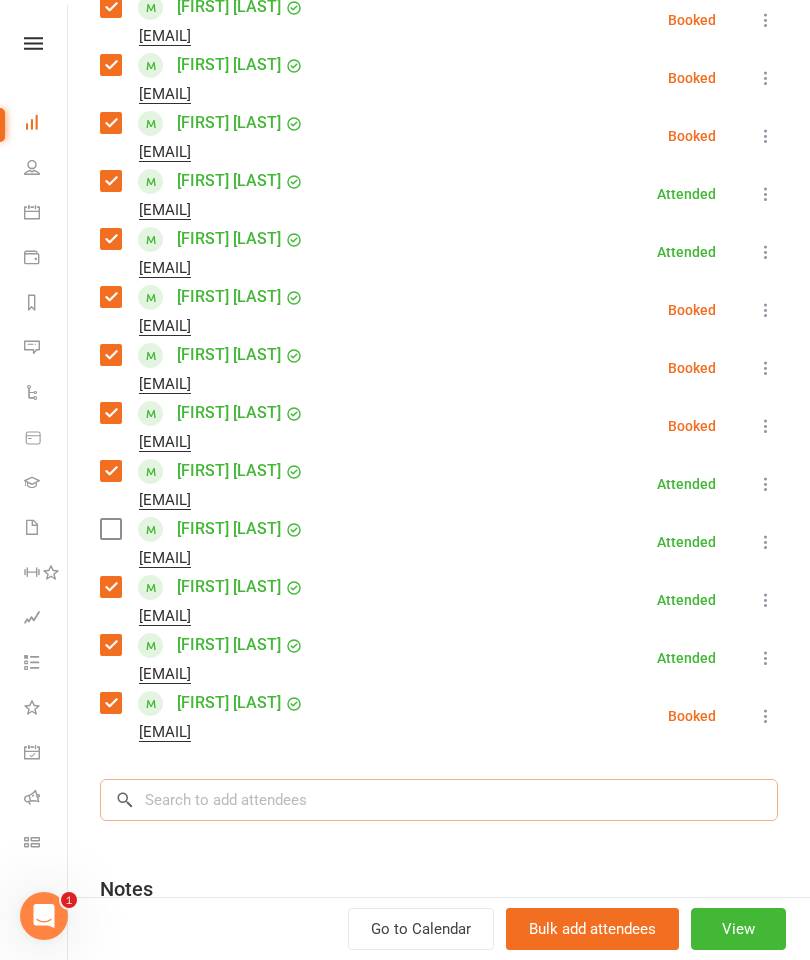 click at bounding box center (439, 800) 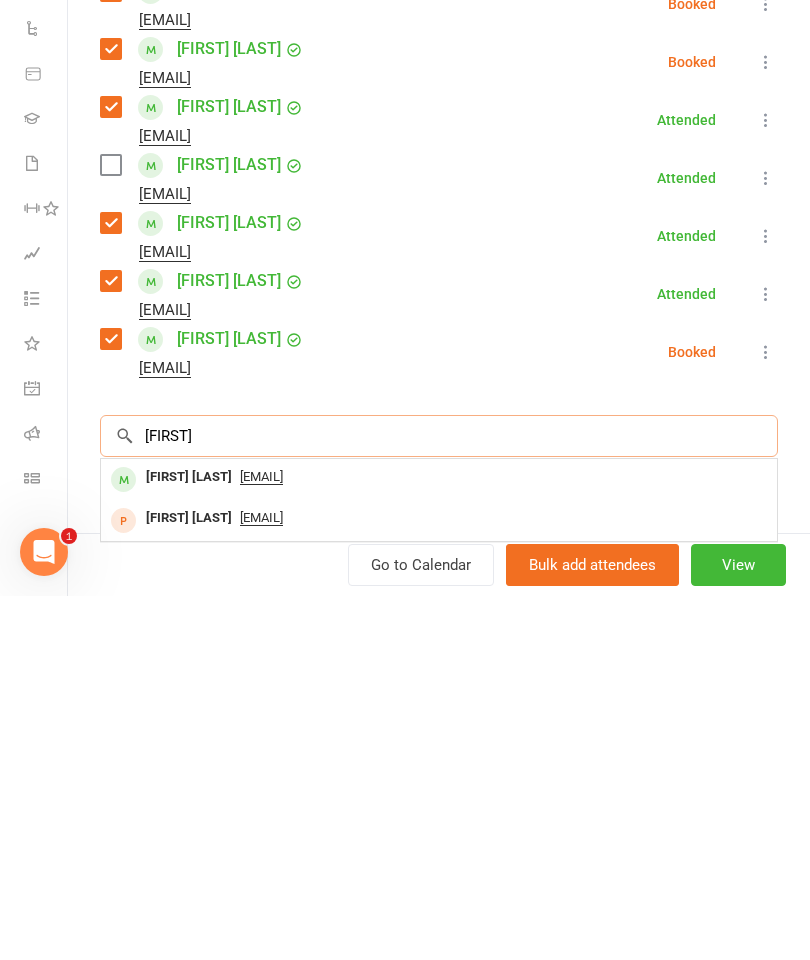 type on "[FIRST]" 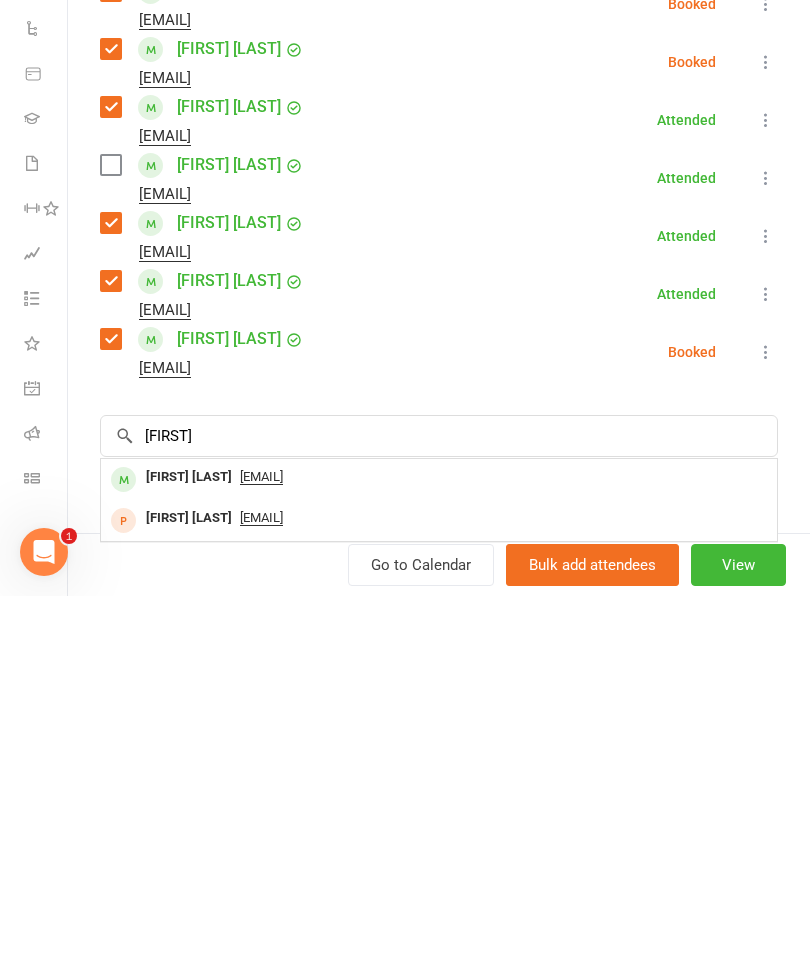 click on "[FIRST] [LAST]" at bounding box center (189, 841) 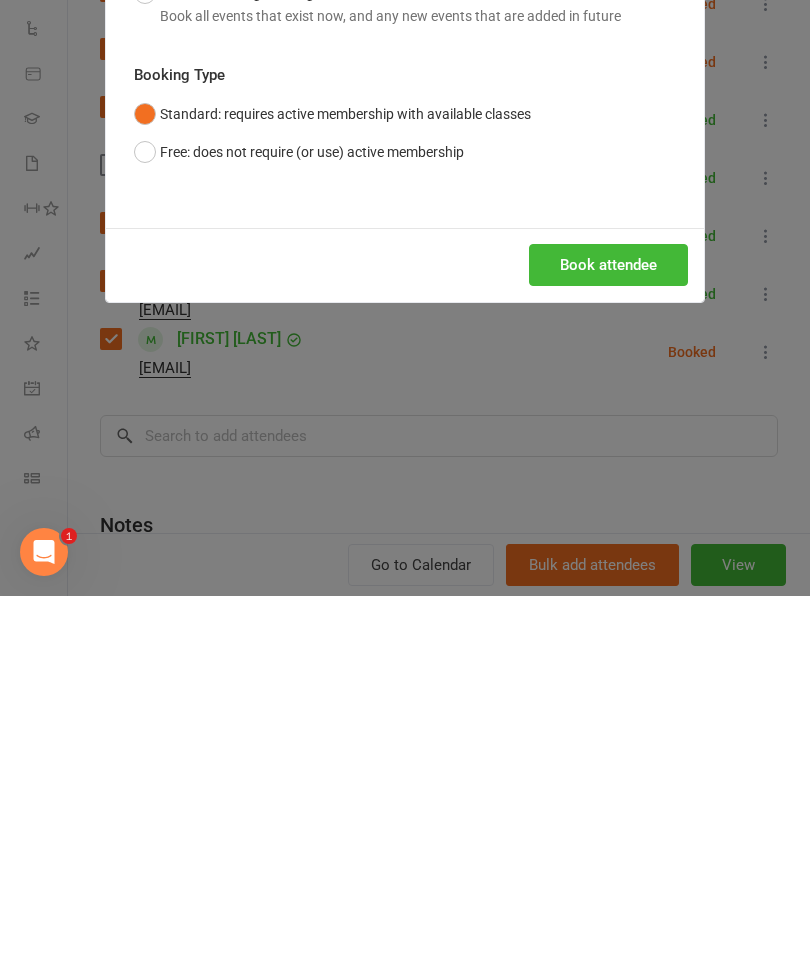 scroll, scrollTop: 2020, scrollLeft: 0, axis: vertical 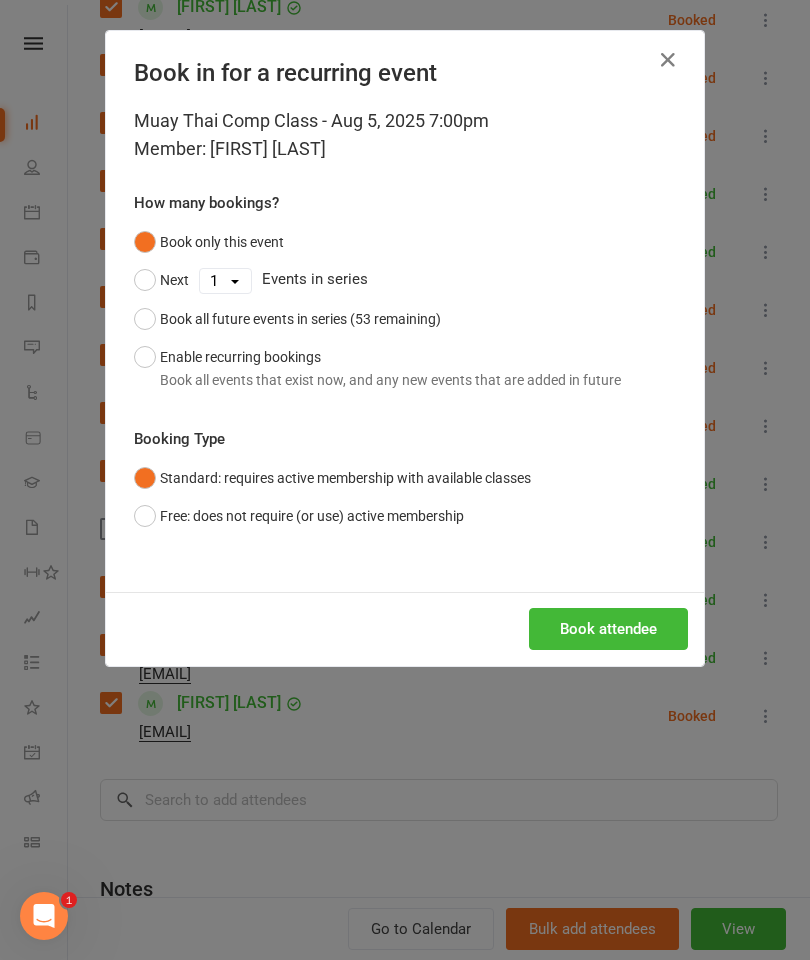 click on "Book attendee" at bounding box center [608, 629] 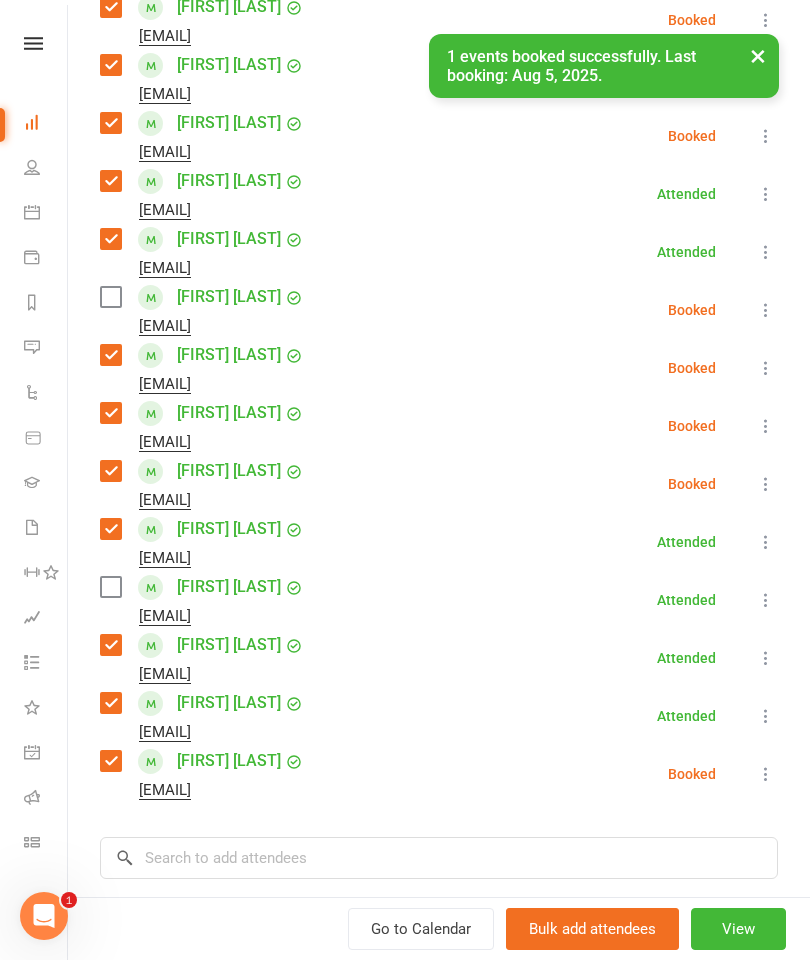 click at bounding box center (110, 297) 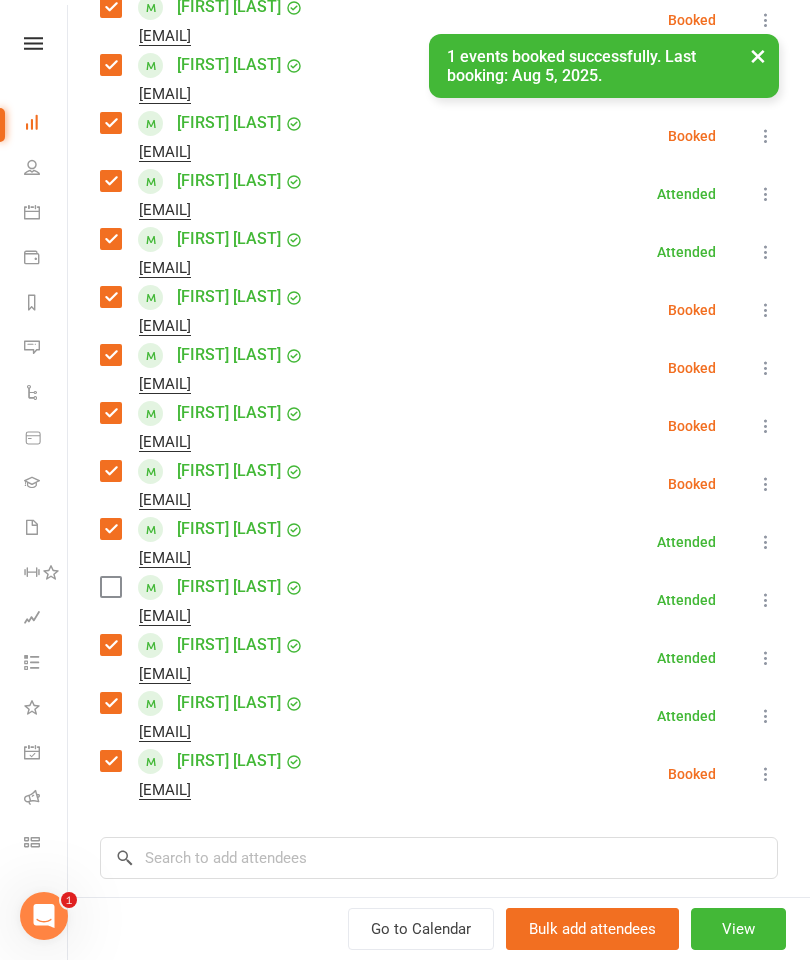click at bounding box center (766, 600) 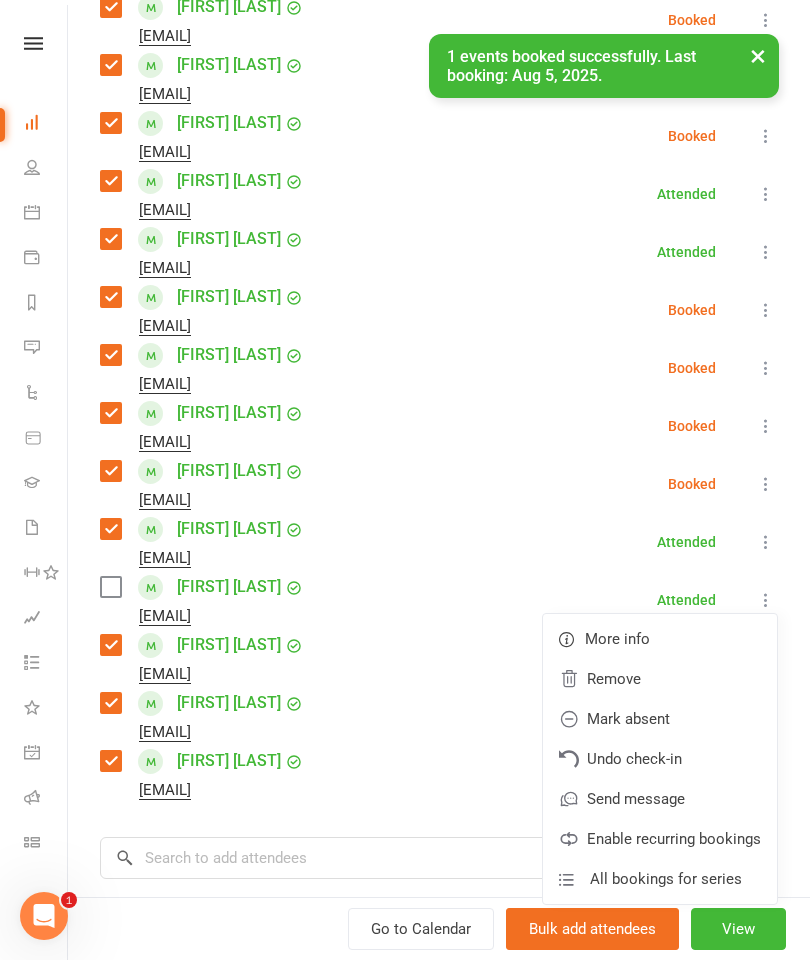 click on "Remove" at bounding box center [660, 679] 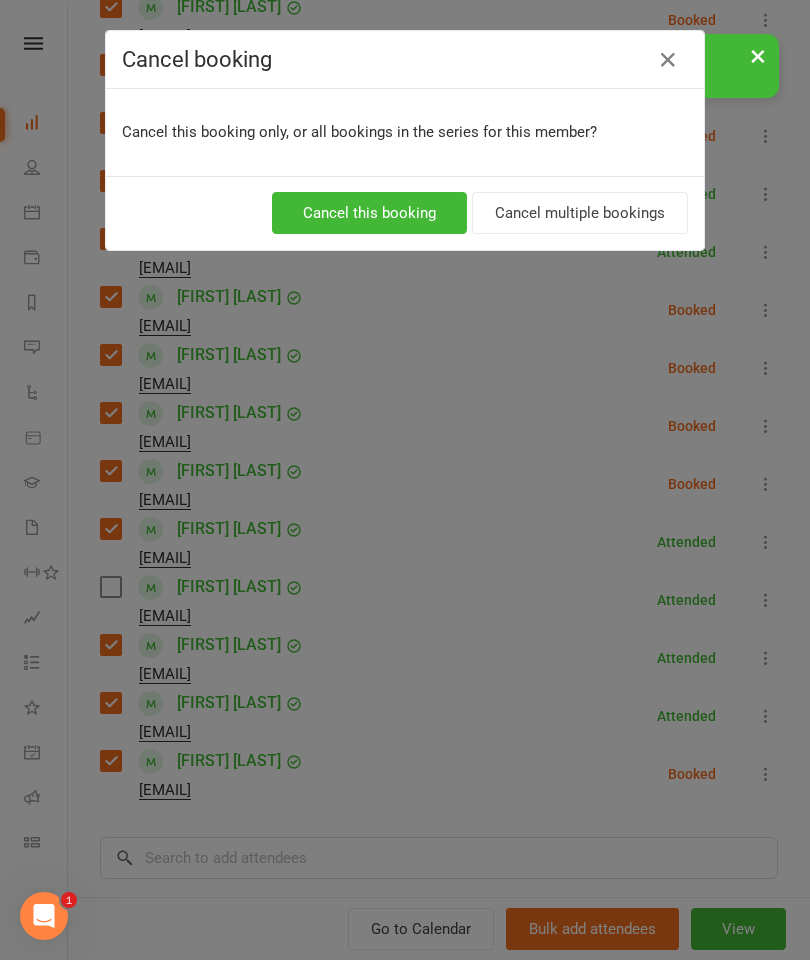 click on "Cancel this booking" at bounding box center (369, 213) 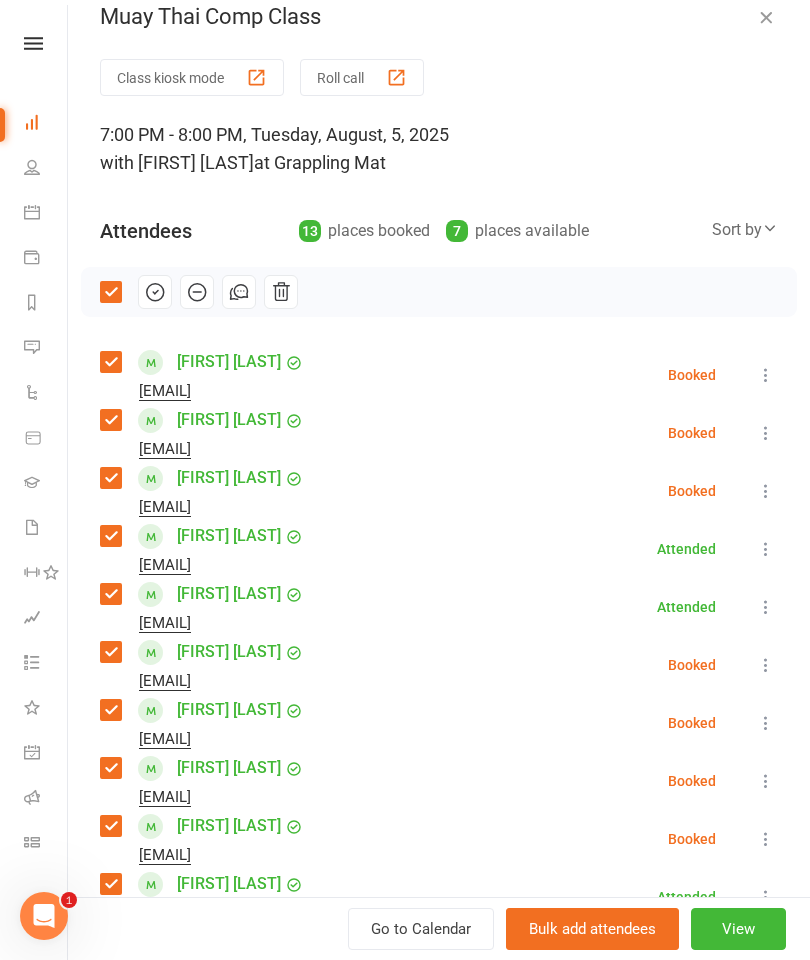 scroll, scrollTop: 14, scrollLeft: 0, axis: vertical 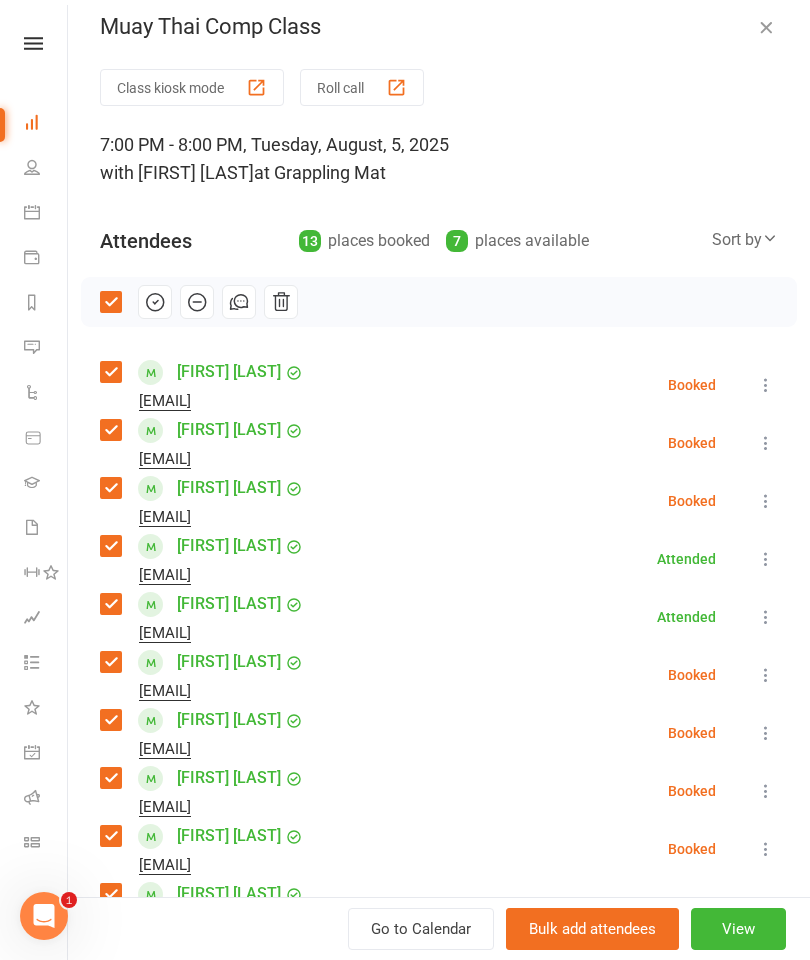 click at bounding box center [155, 302] 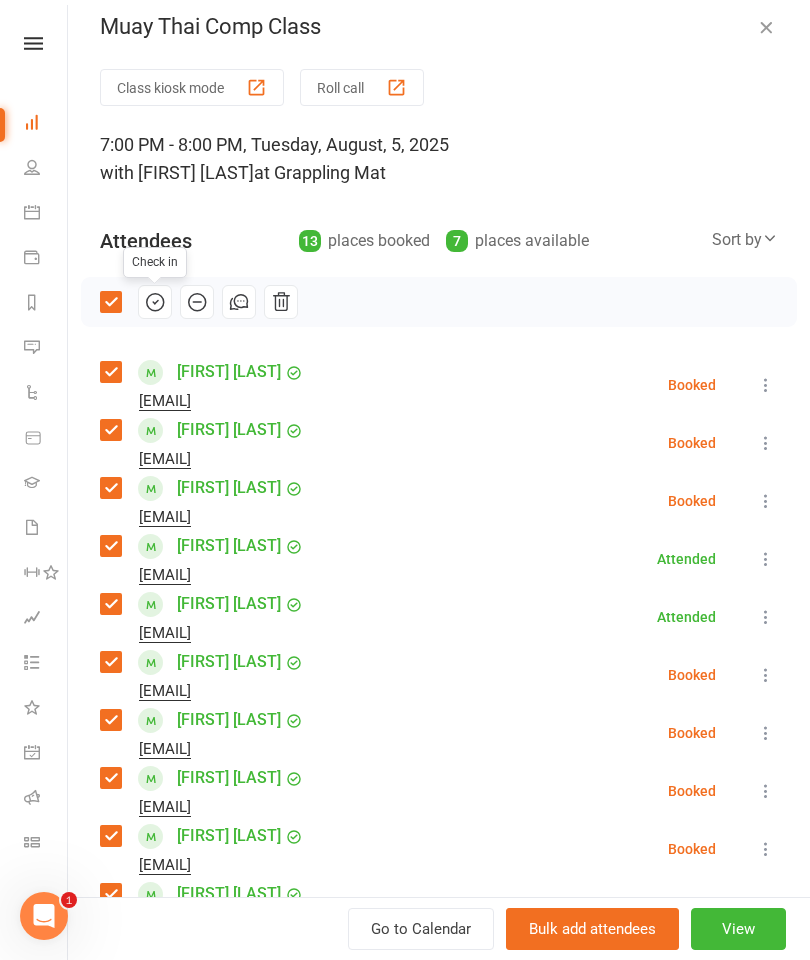 click at bounding box center [766, 27] 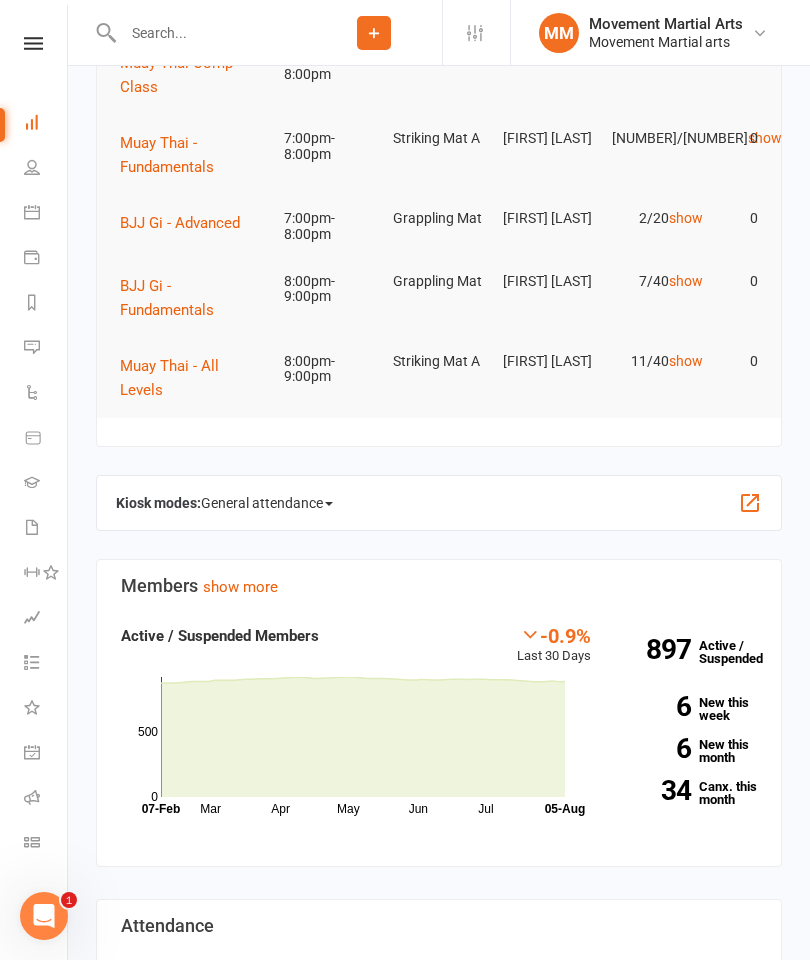 scroll, scrollTop: 0, scrollLeft: 0, axis: both 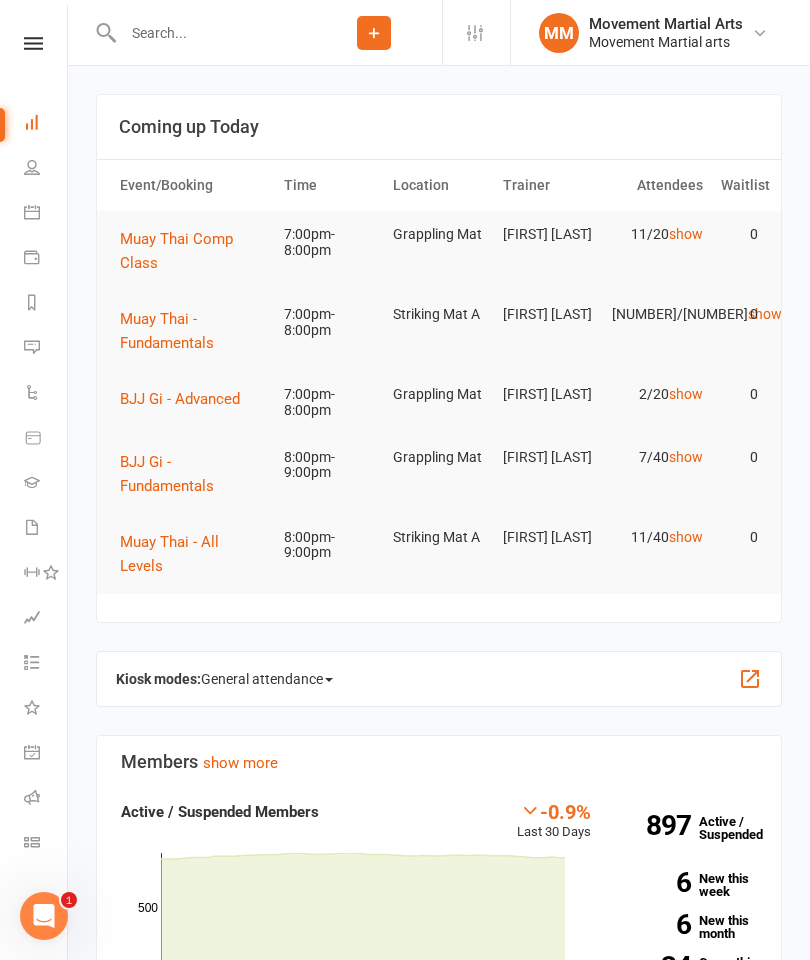 click on "Muay Thai - Fundamentals" at bounding box center [193, 331] 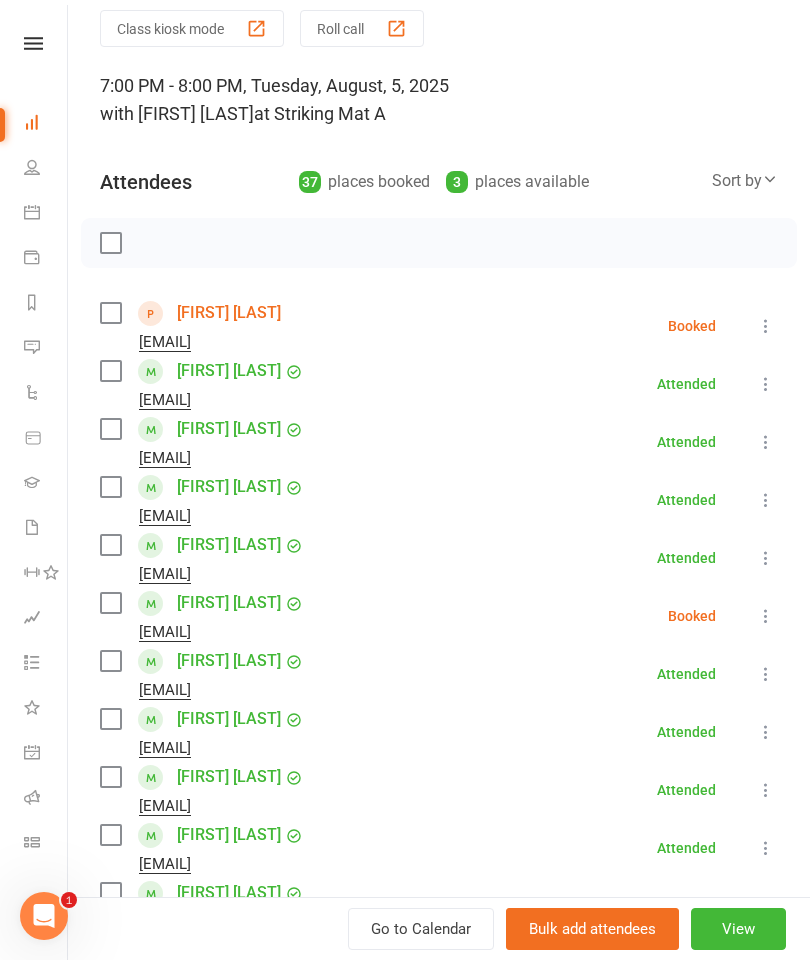scroll, scrollTop: 80, scrollLeft: 0, axis: vertical 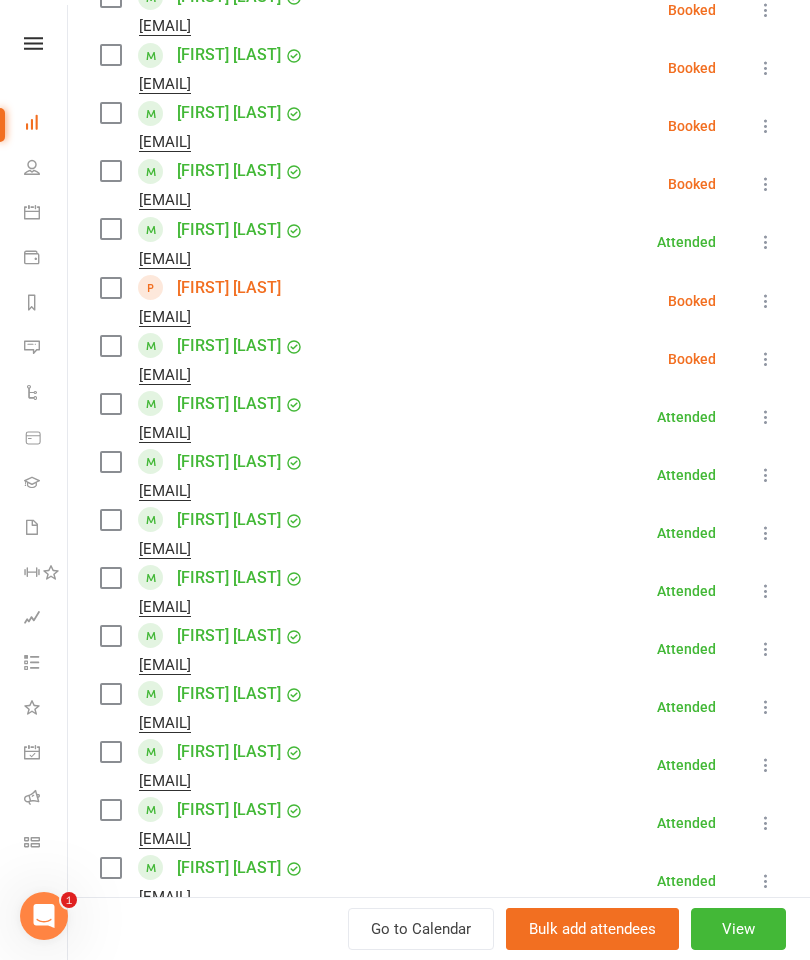 click at bounding box center [110, 636] 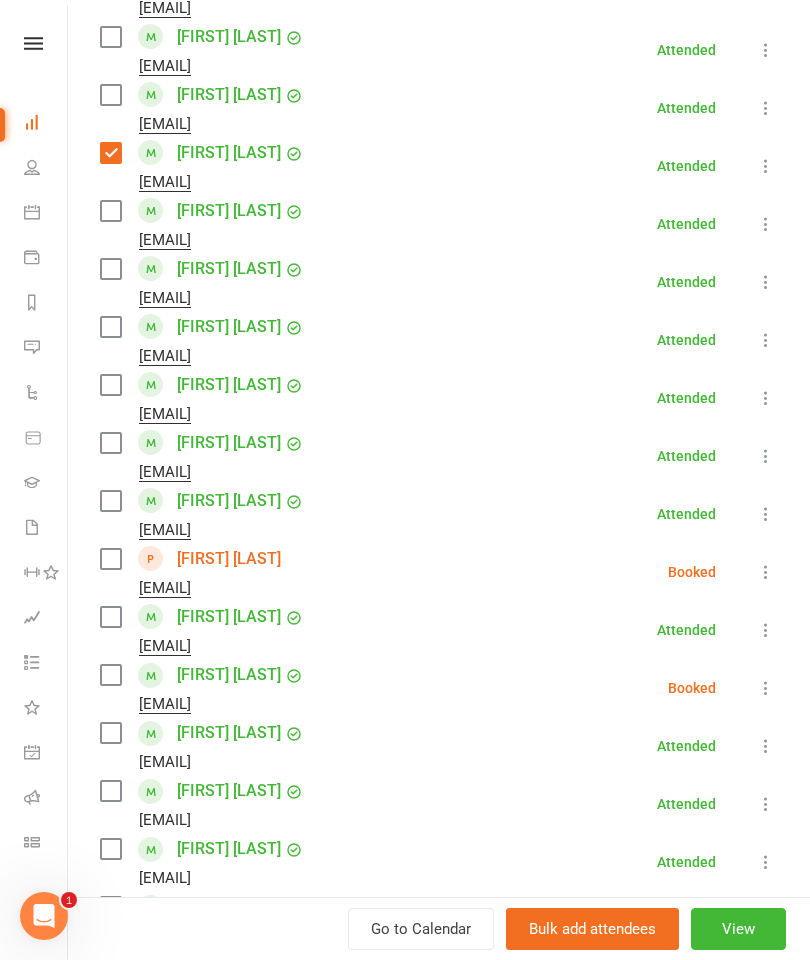 scroll, scrollTop: 1546, scrollLeft: 0, axis: vertical 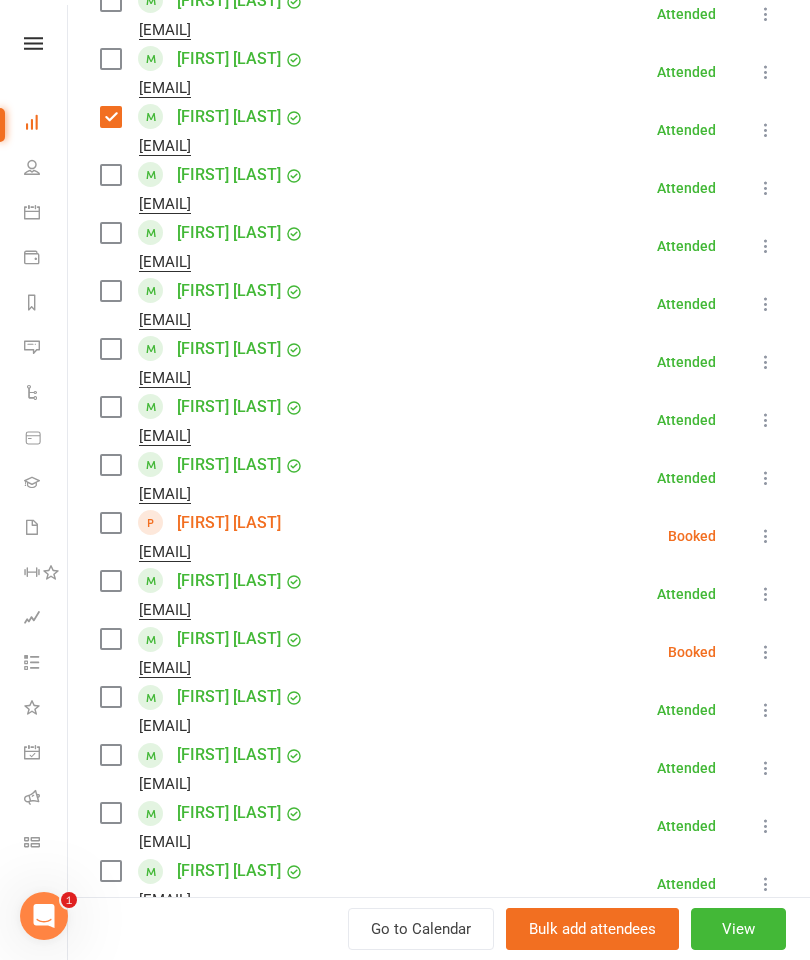click at bounding box center (110, 697) 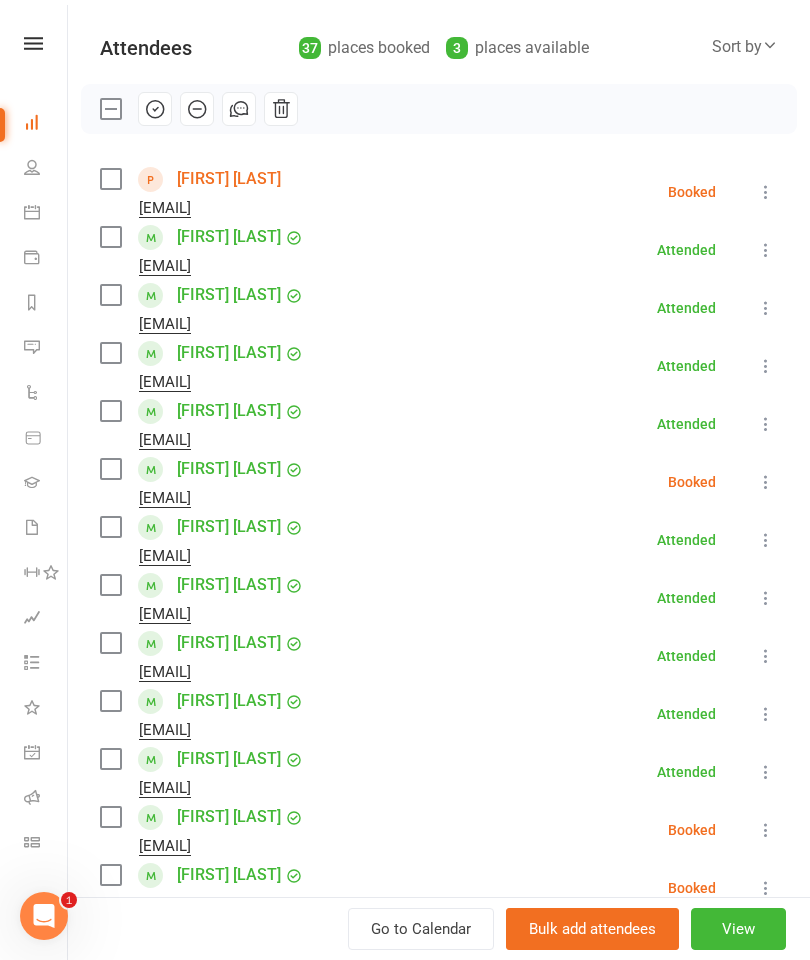 scroll, scrollTop: 204, scrollLeft: 0, axis: vertical 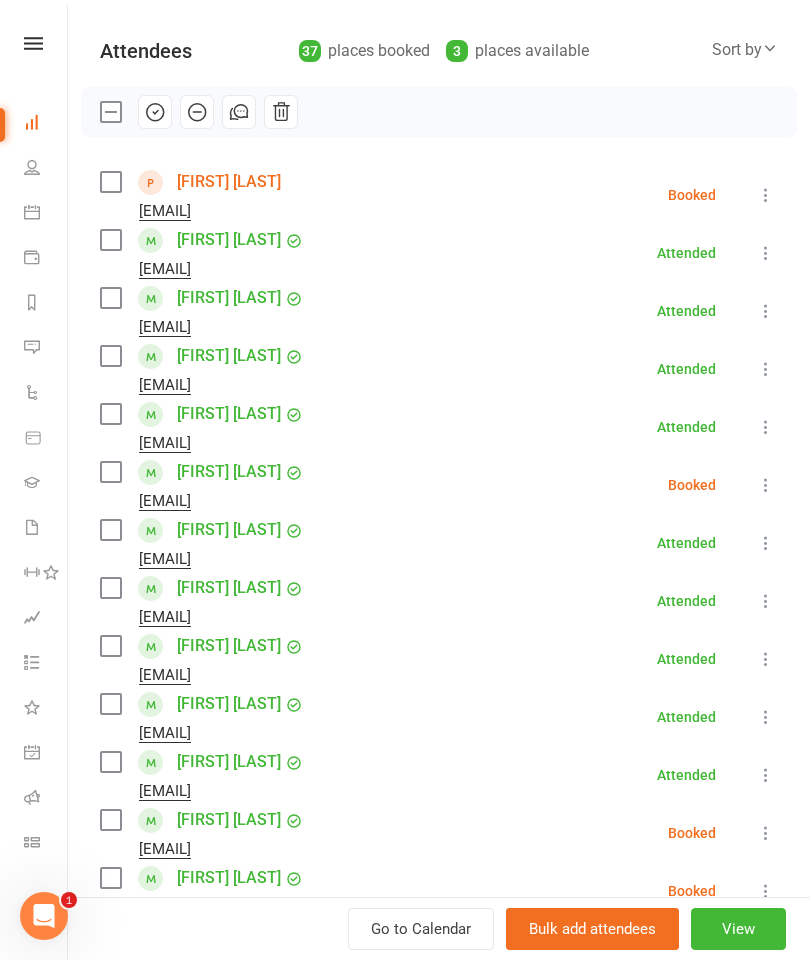 click at bounding box center (110, 182) 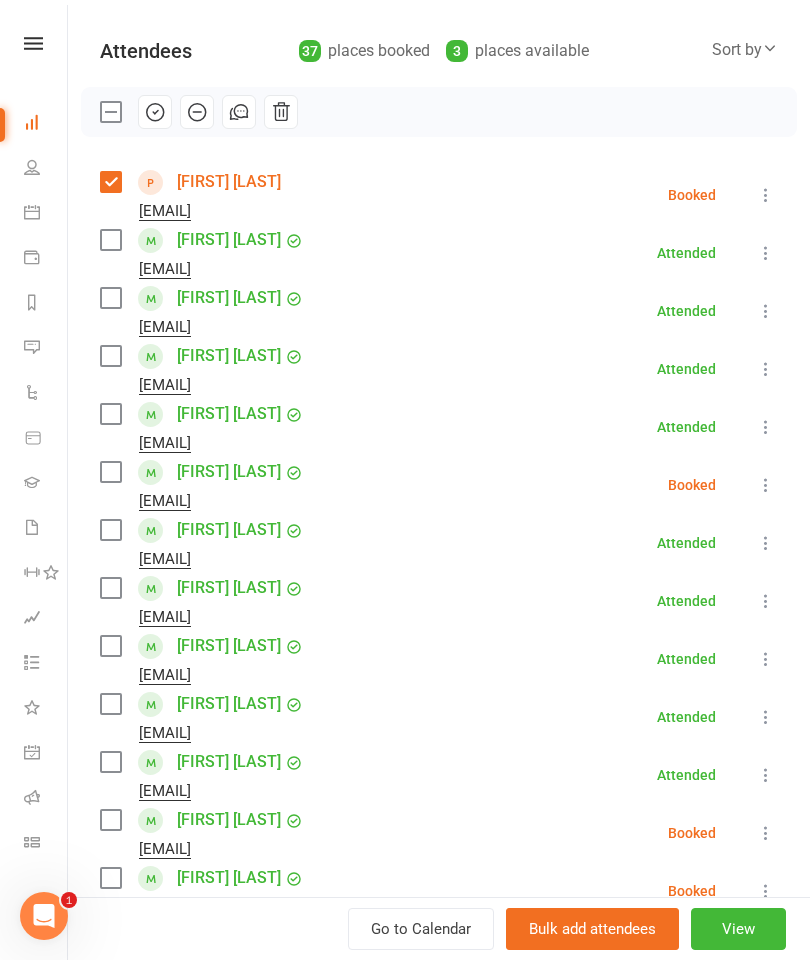 click on "[FIRST] [LAST]  [EMAIL]" at bounding box center [206, 485] 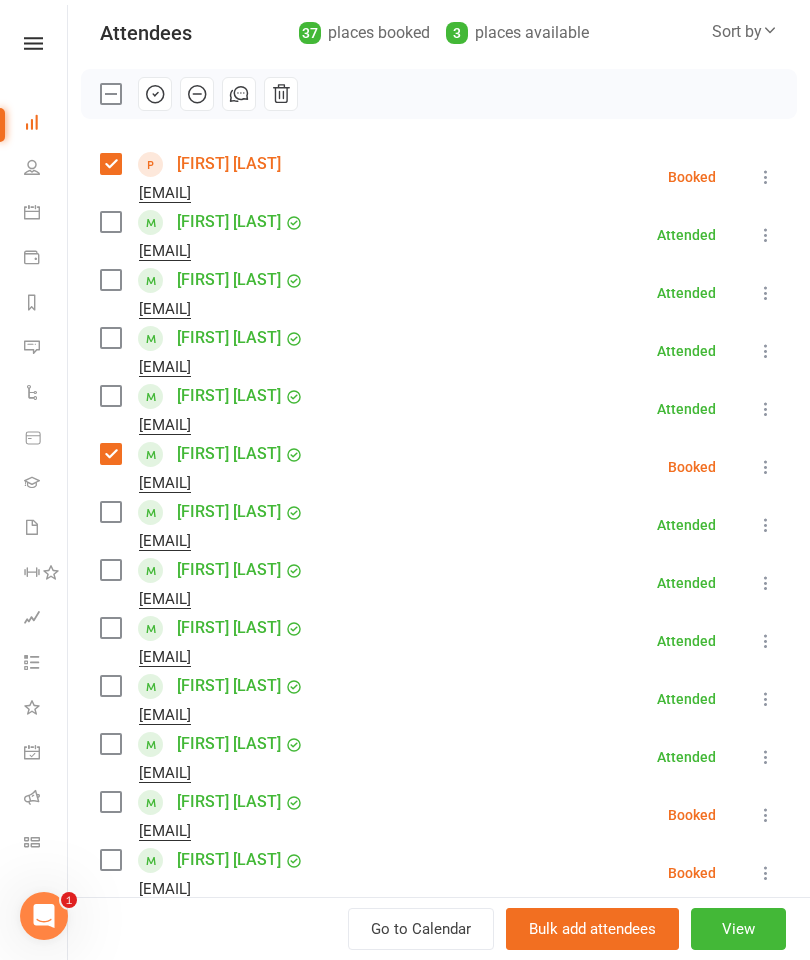 scroll, scrollTop: 233, scrollLeft: 0, axis: vertical 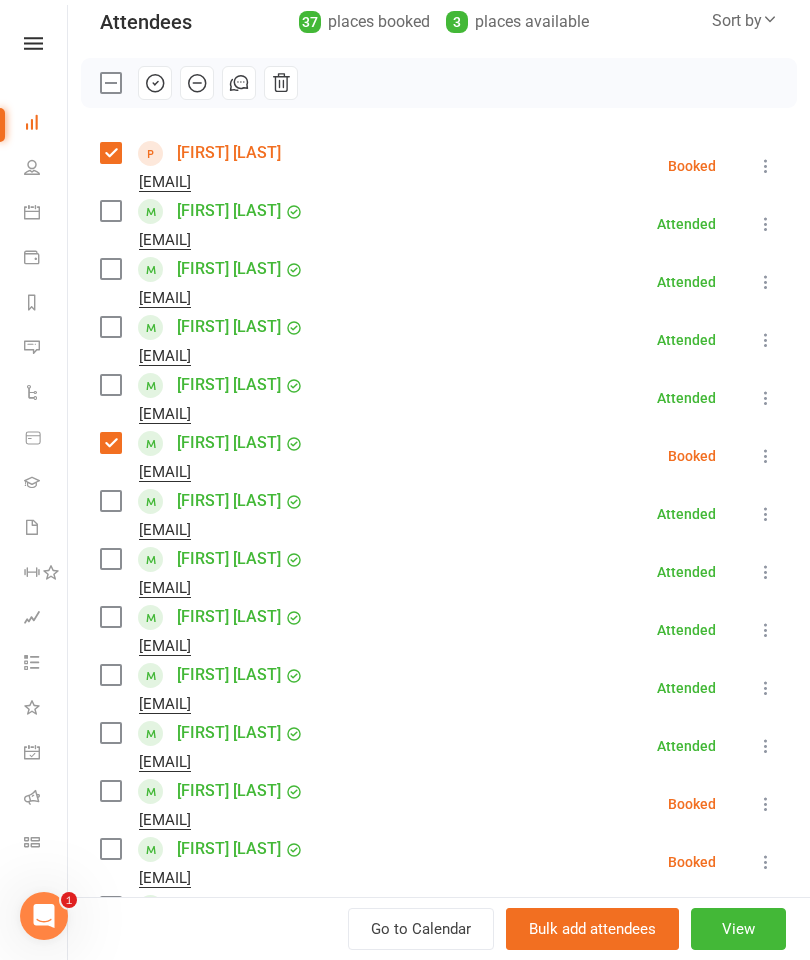 click at bounding box center [110, 791] 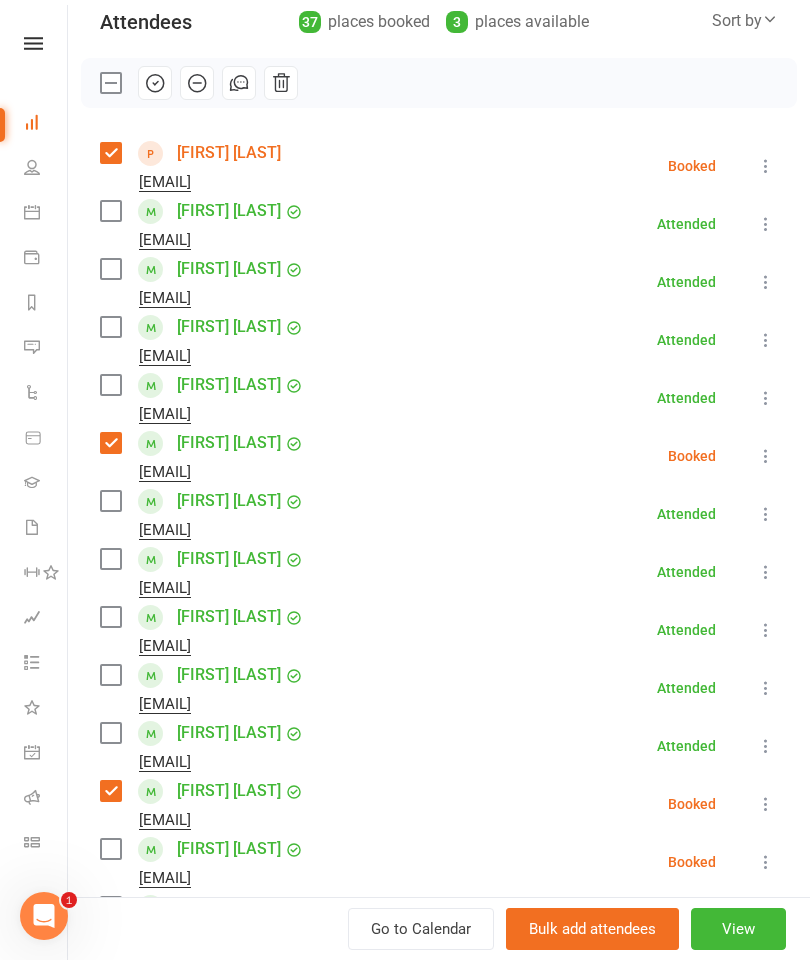 click at bounding box center (110, 675) 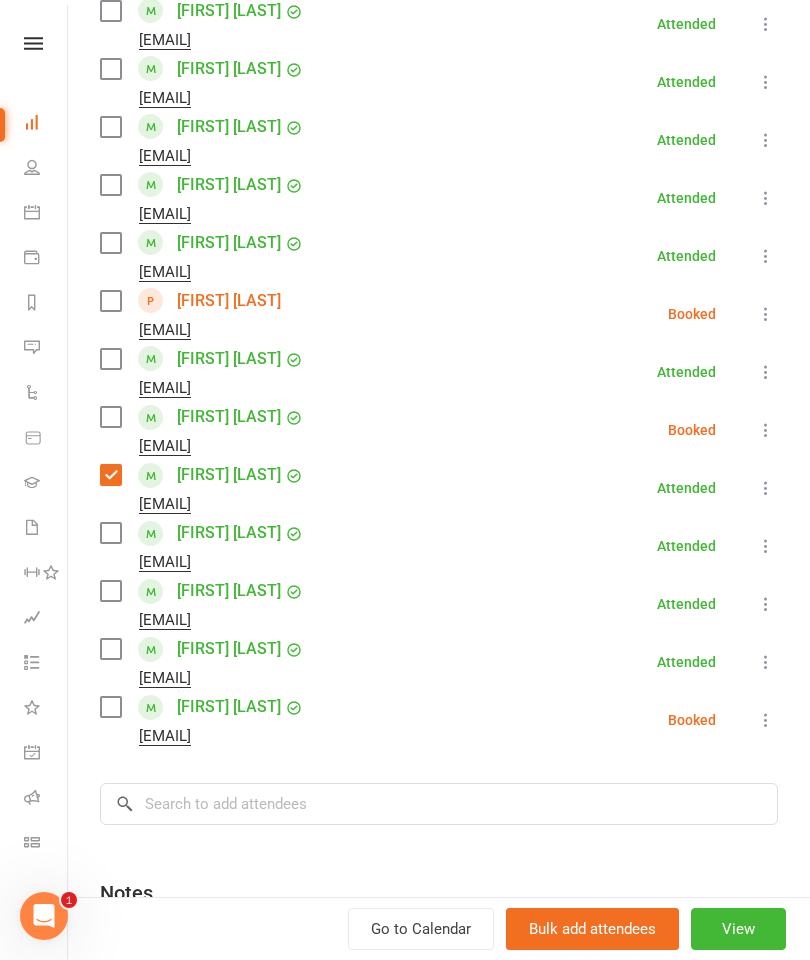 scroll, scrollTop: 1772, scrollLeft: 0, axis: vertical 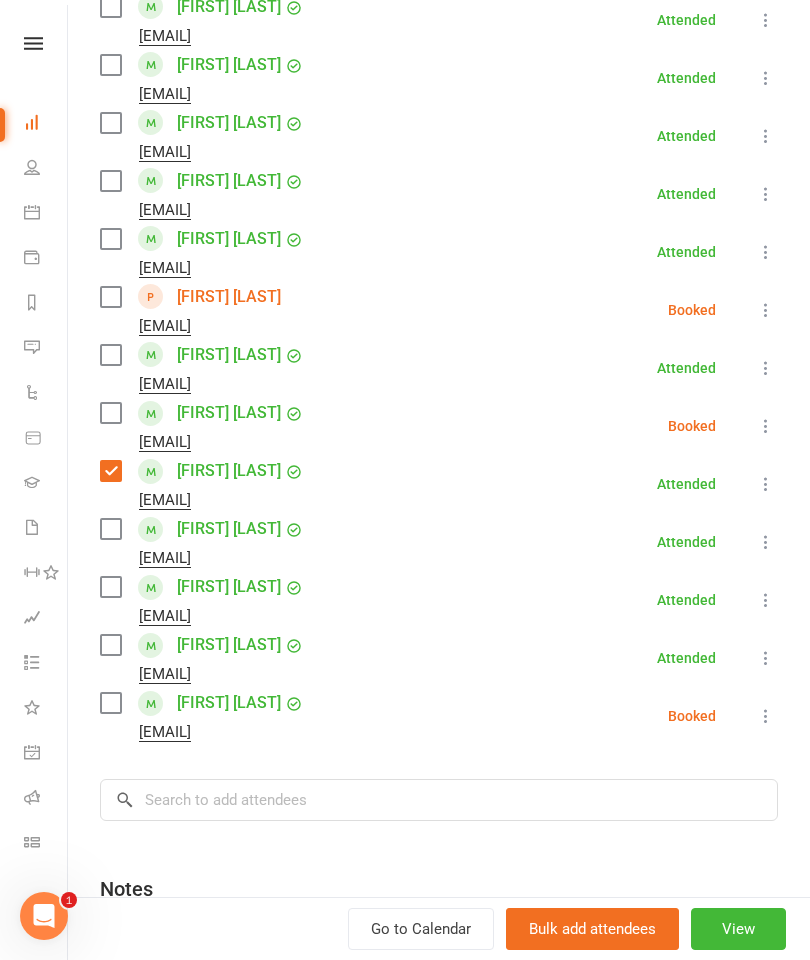 click at bounding box center [110, 587] 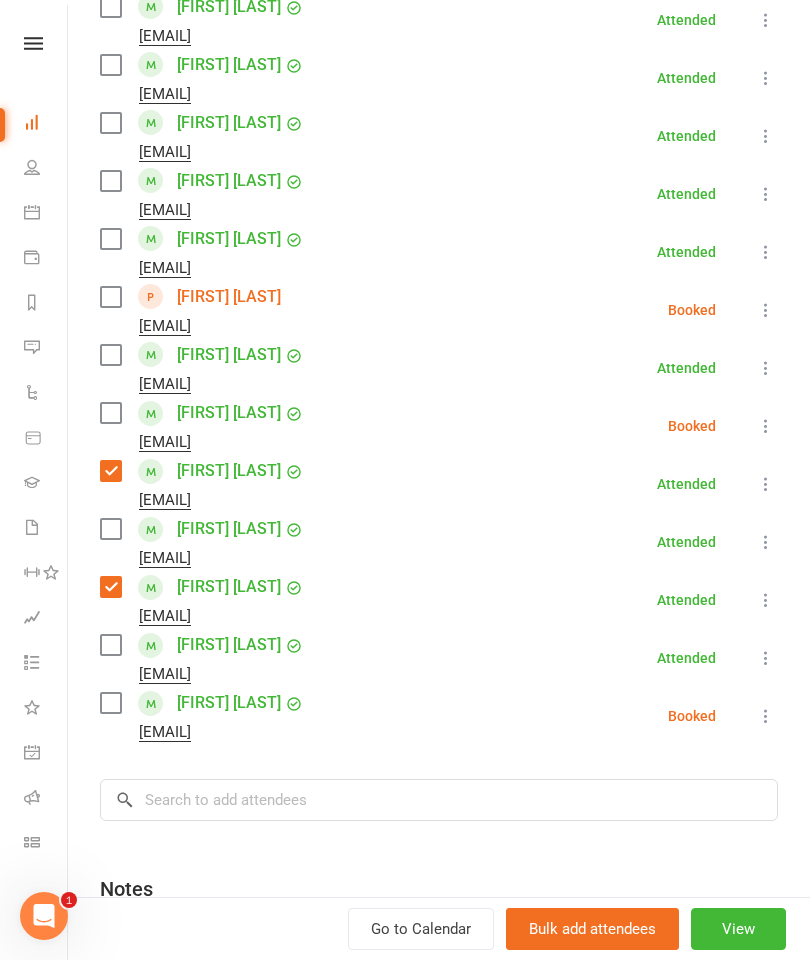click at bounding box center (110, 645) 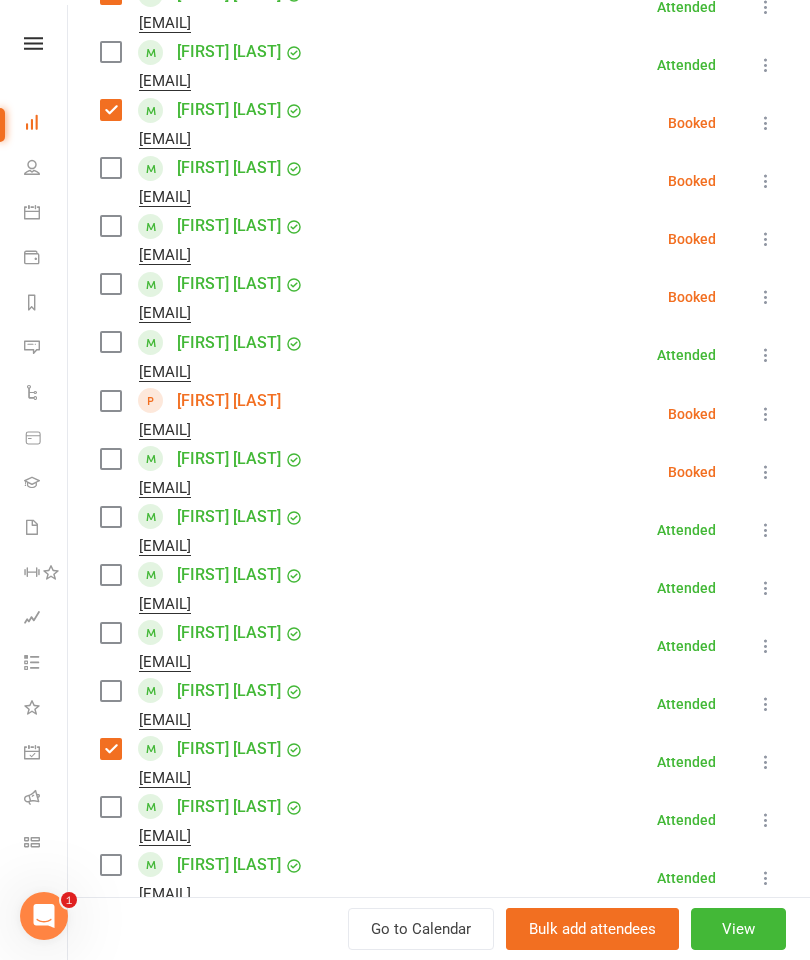 scroll, scrollTop: 901, scrollLeft: 0, axis: vertical 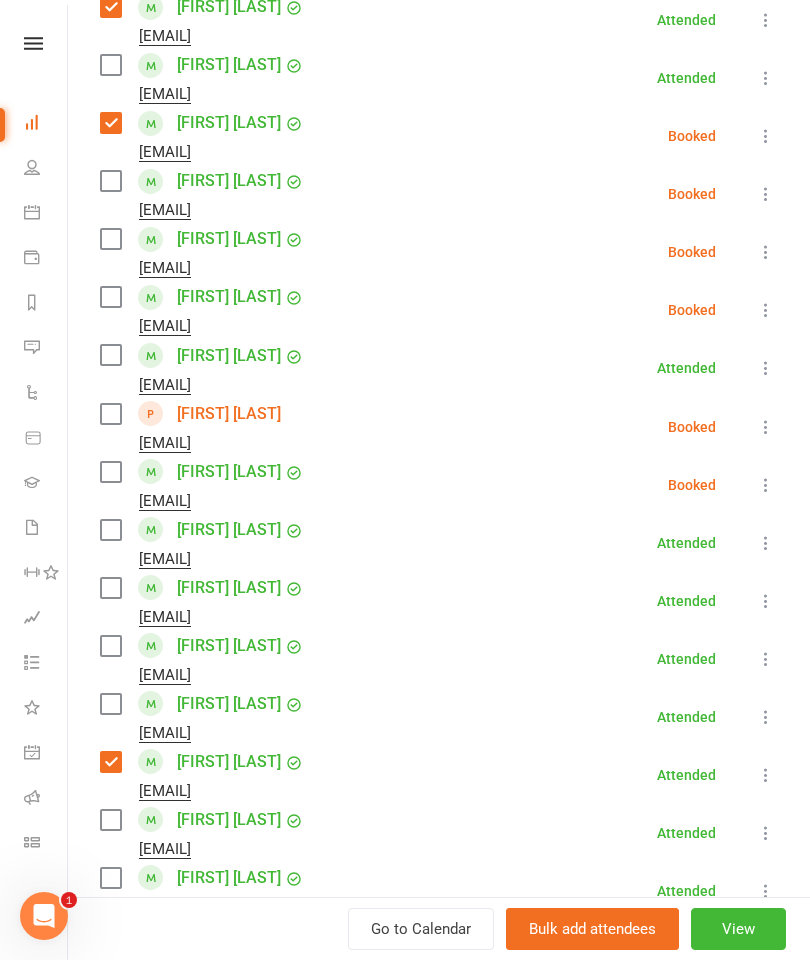 click at bounding box center [110, 355] 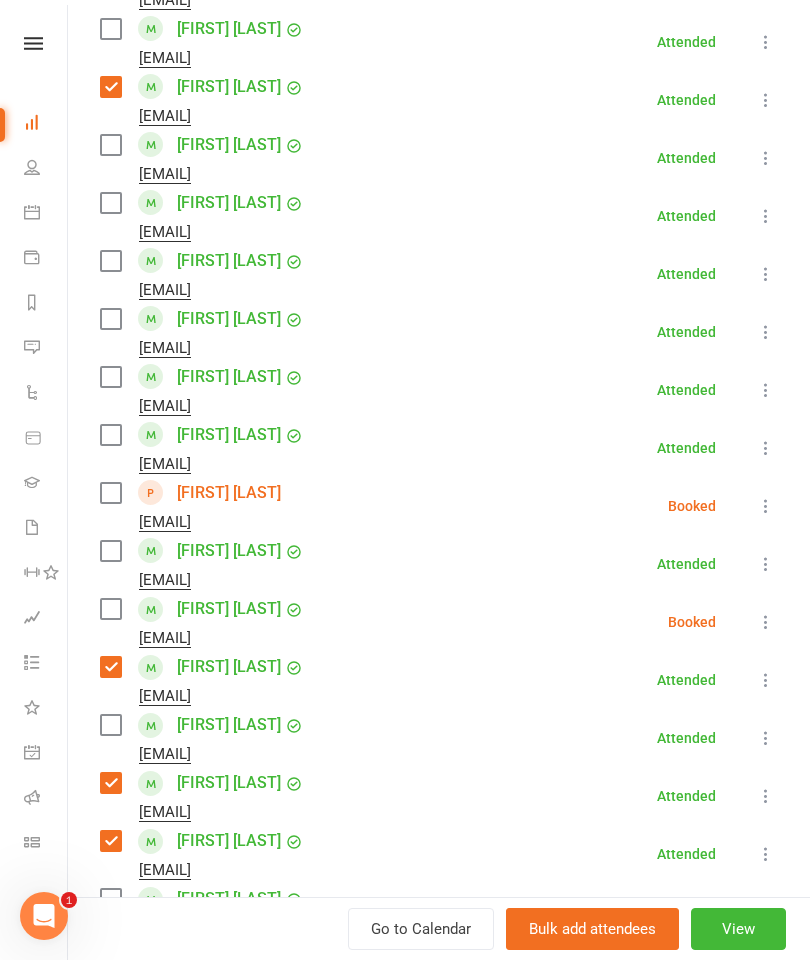 scroll, scrollTop: 1578, scrollLeft: 0, axis: vertical 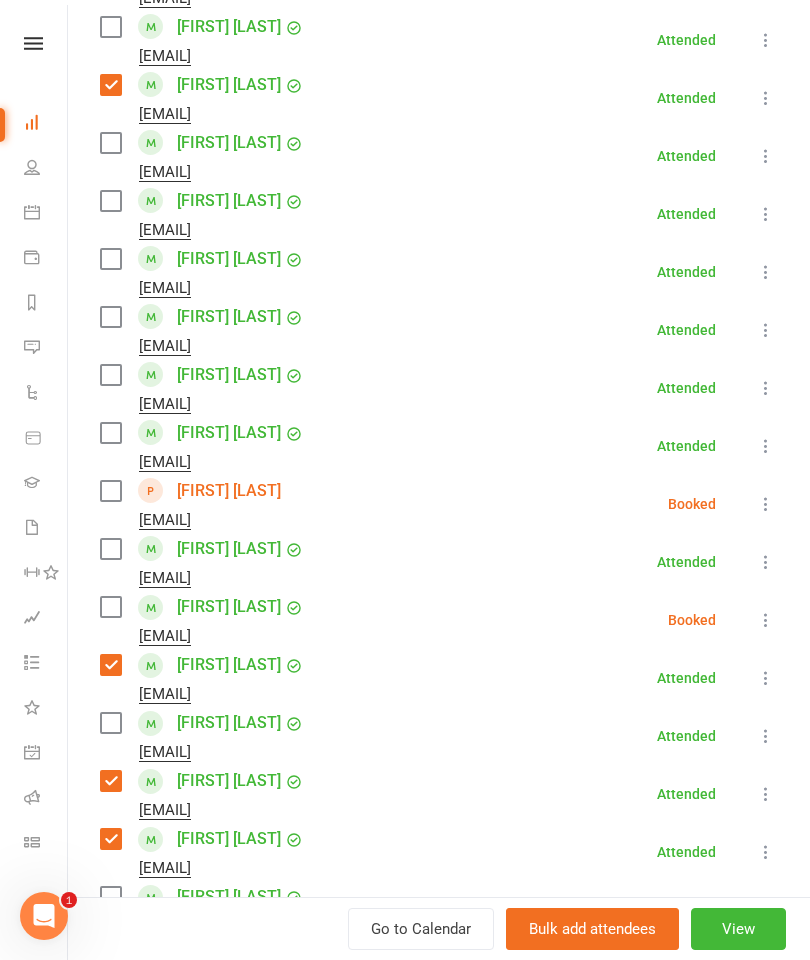 click at bounding box center [110, 317] 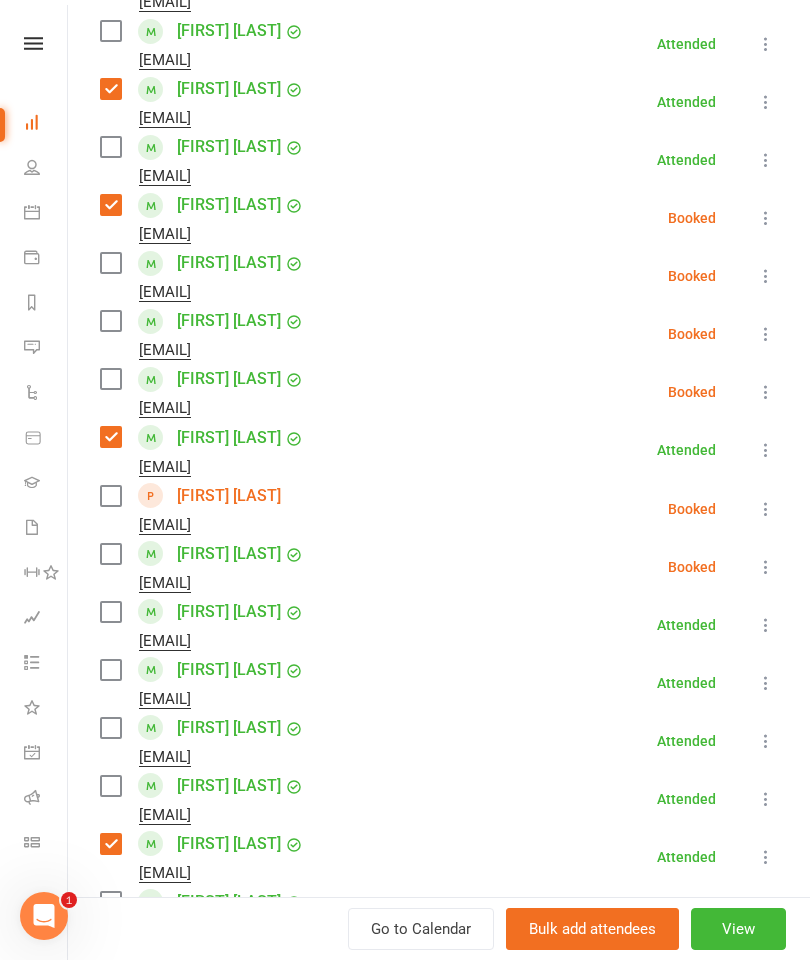 scroll, scrollTop: 821, scrollLeft: 0, axis: vertical 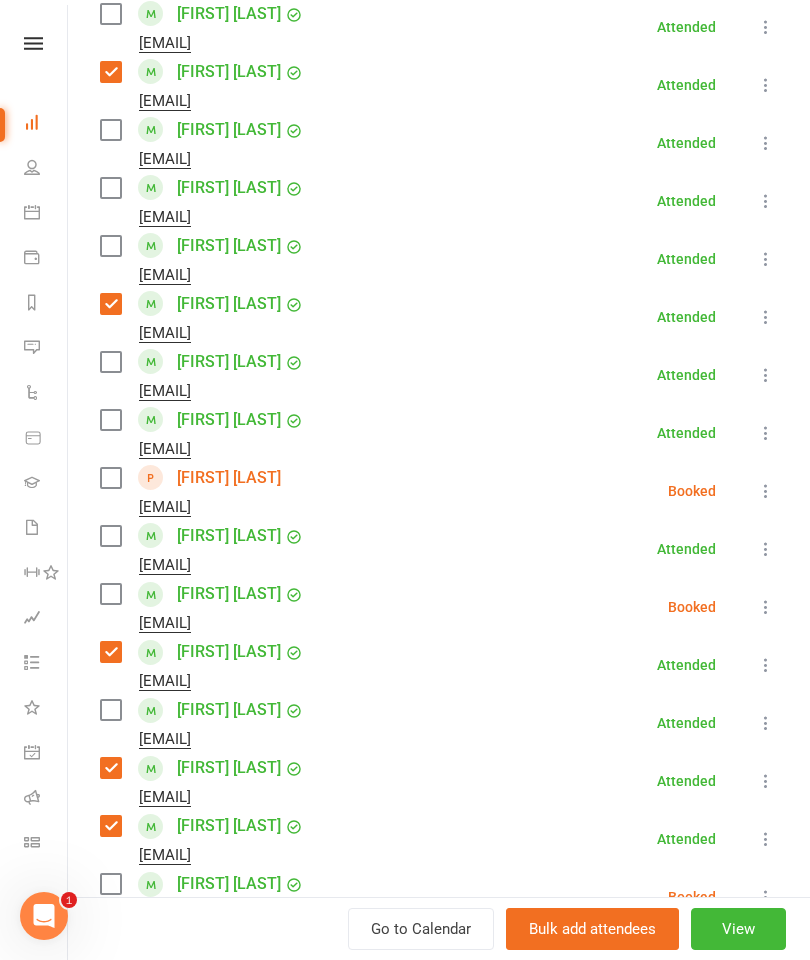 click at bounding box center [110, 478] 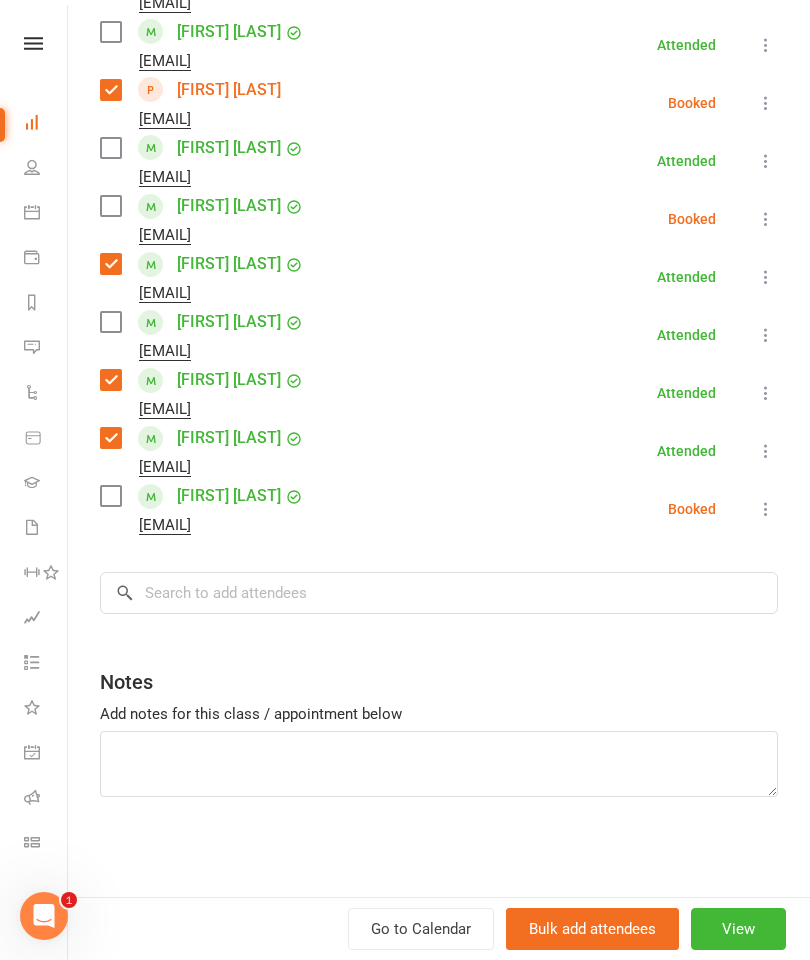 scroll, scrollTop: 1973, scrollLeft: 0, axis: vertical 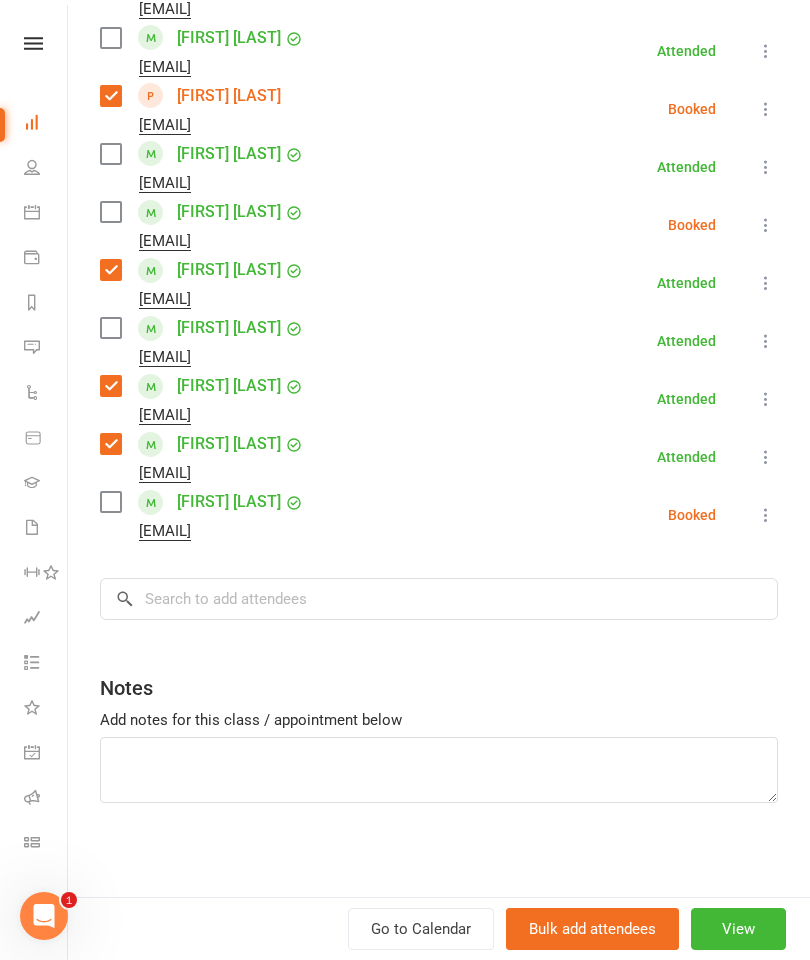 click at bounding box center (110, 212) 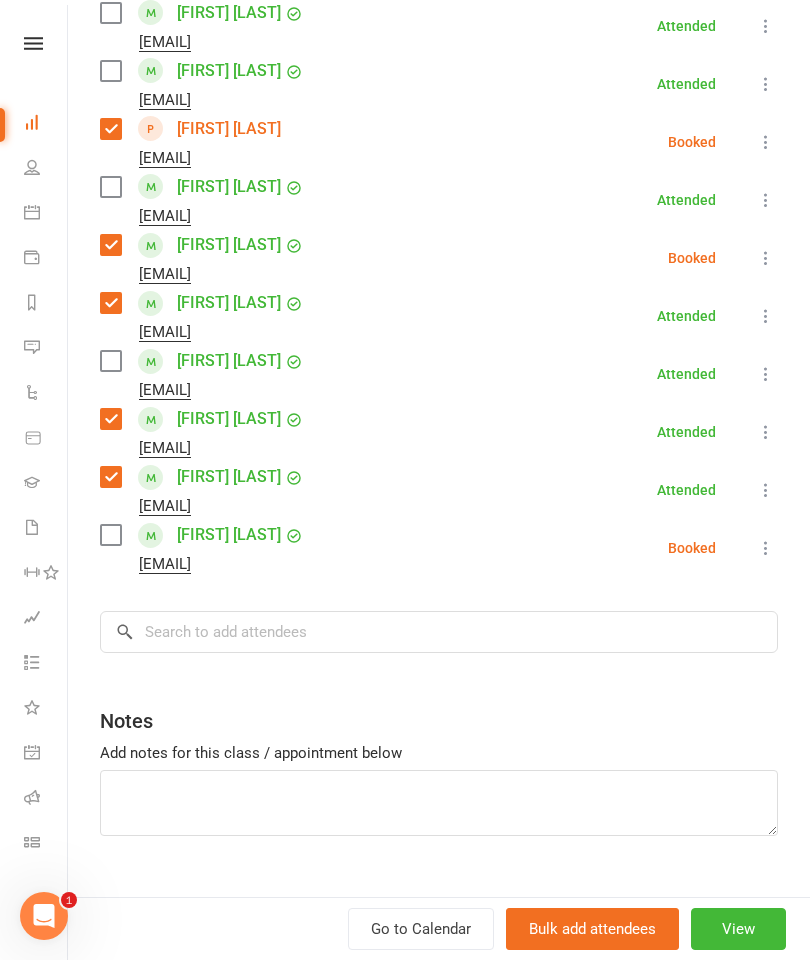 scroll, scrollTop: 1933, scrollLeft: 0, axis: vertical 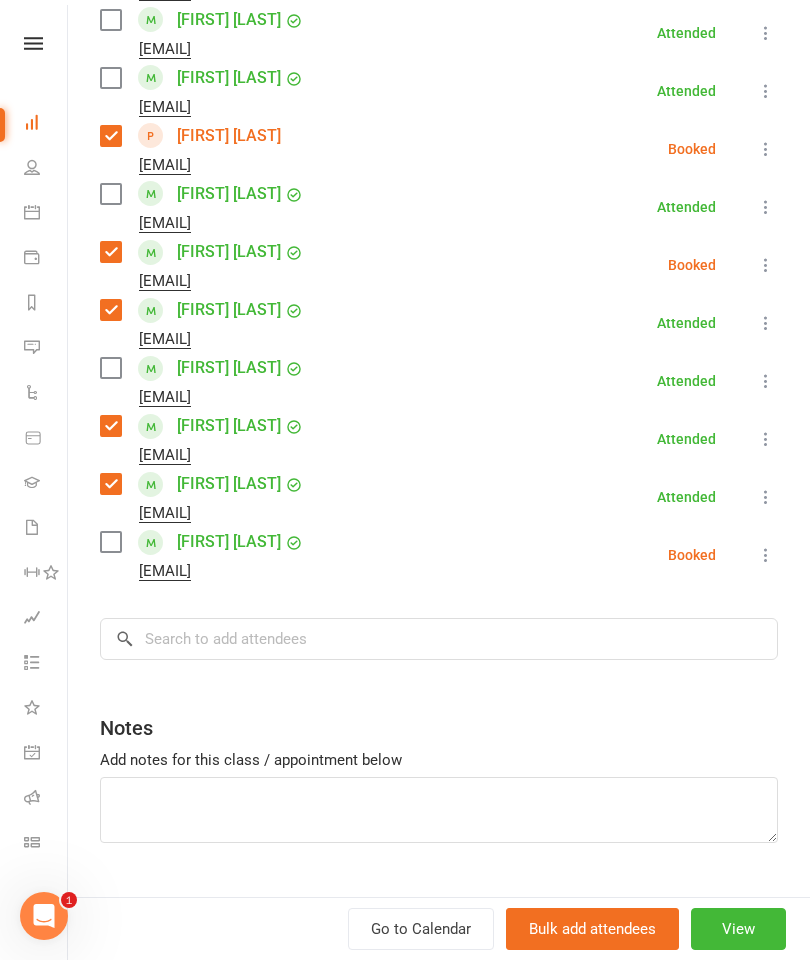 click at bounding box center (110, 78) 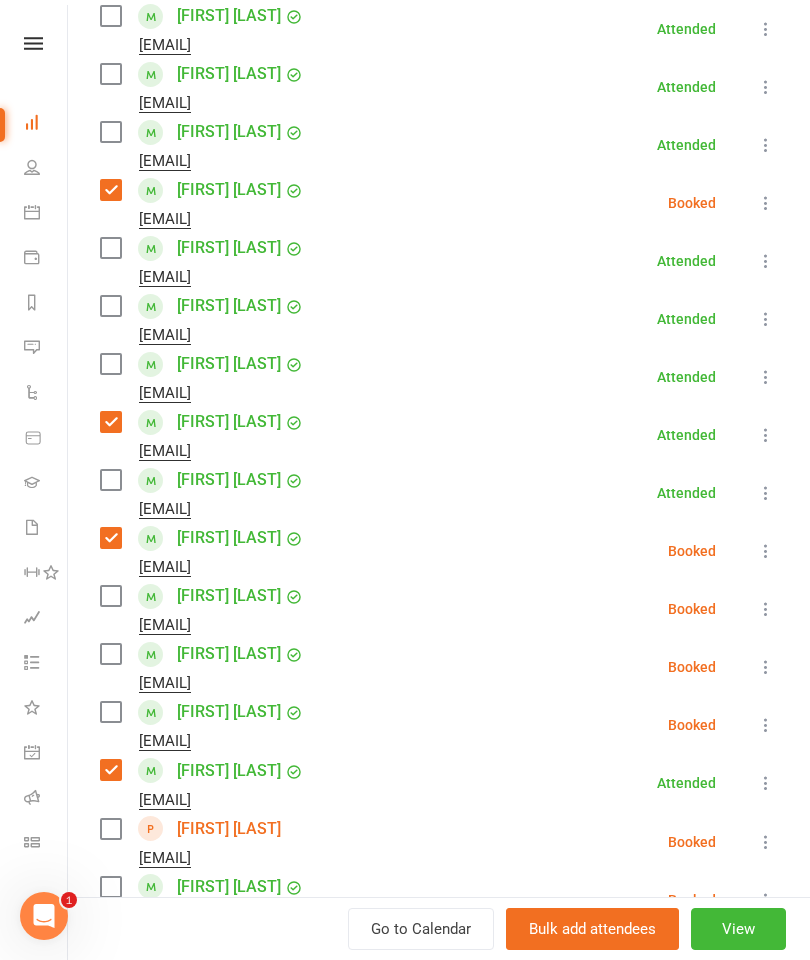 scroll, scrollTop: 488, scrollLeft: 0, axis: vertical 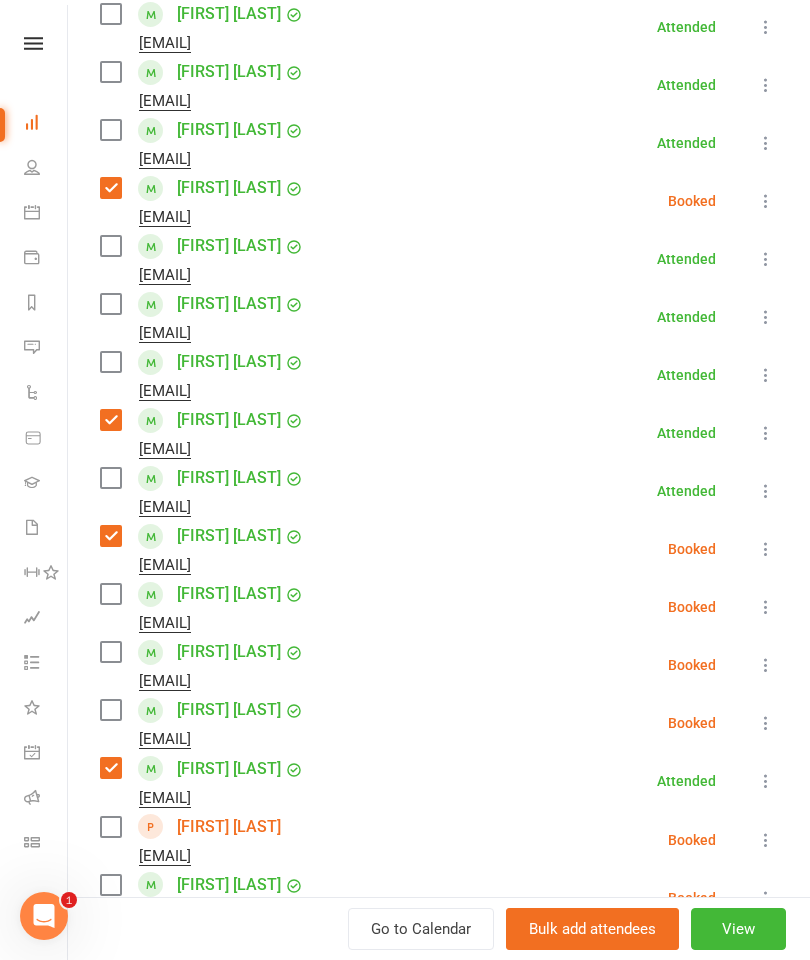 click at bounding box center [110, 246] 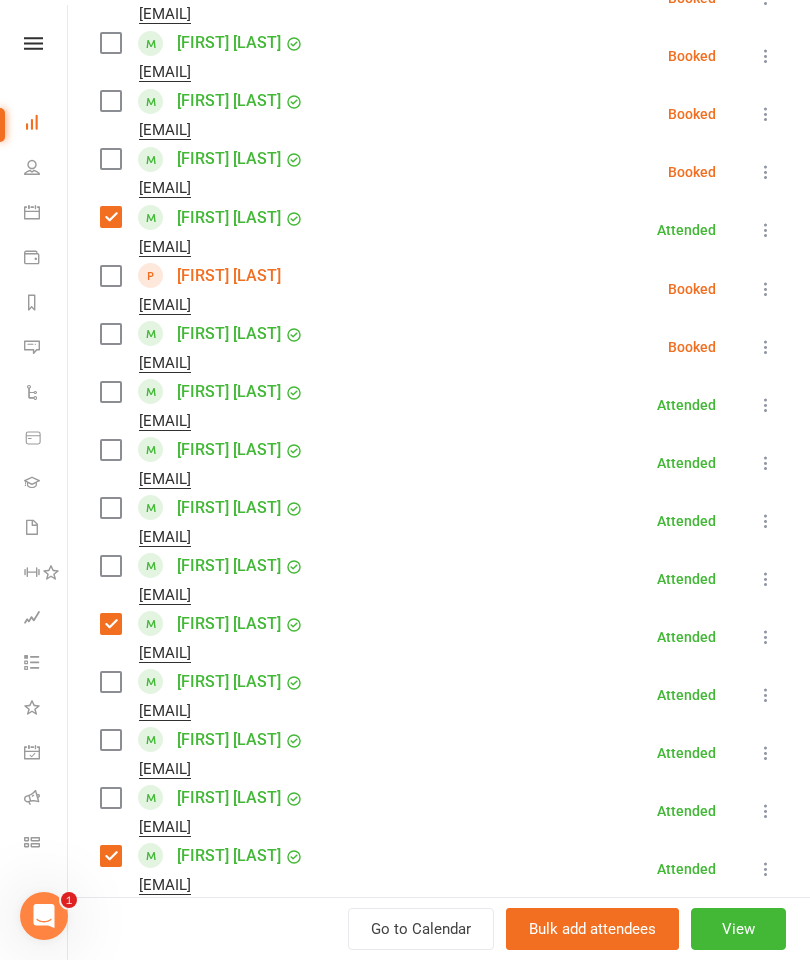 scroll, scrollTop: 1106, scrollLeft: 0, axis: vertical 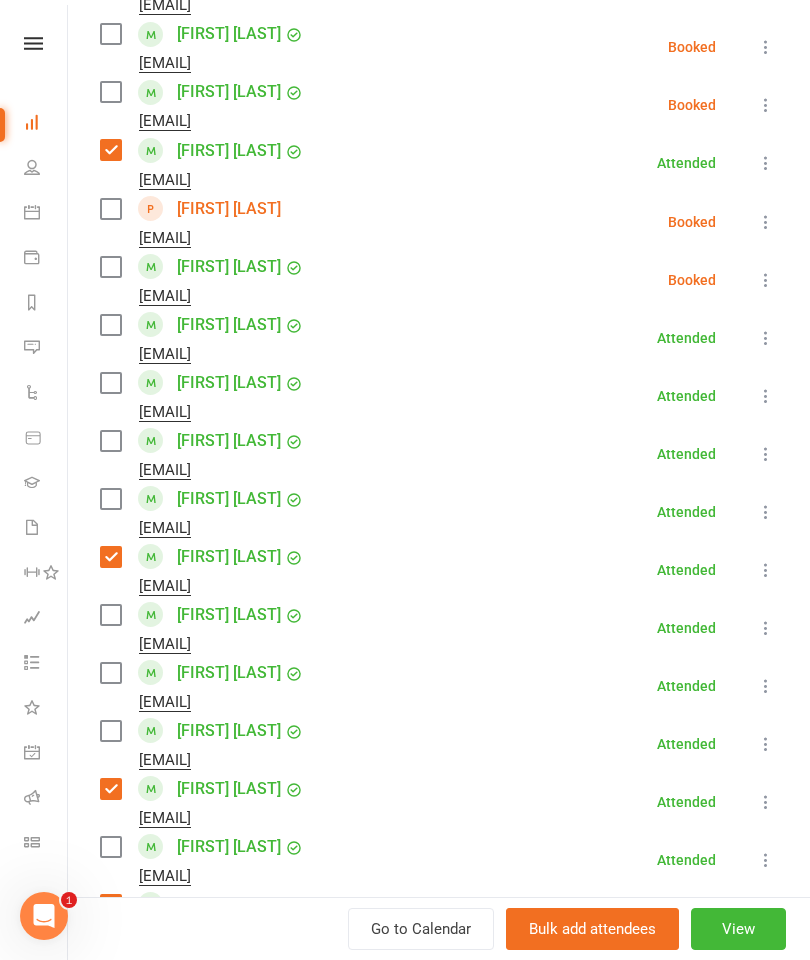 click at bounding box center (110, 731) 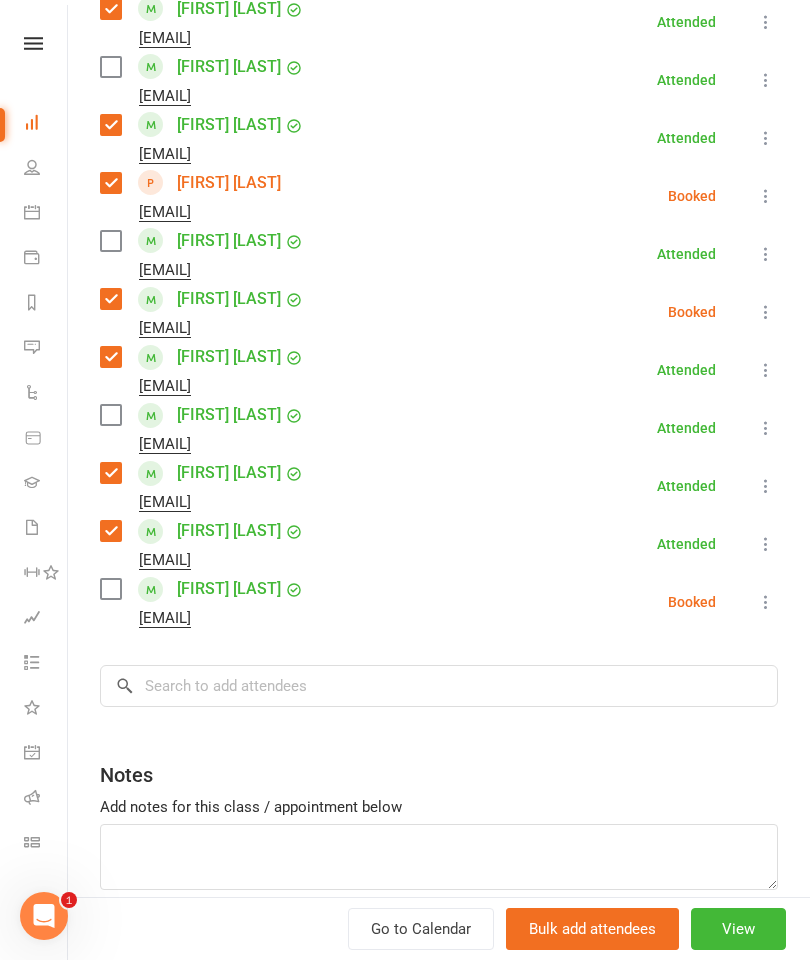 scroll, scrollTop: 1885, scrollLeft: 0, axis: vertical 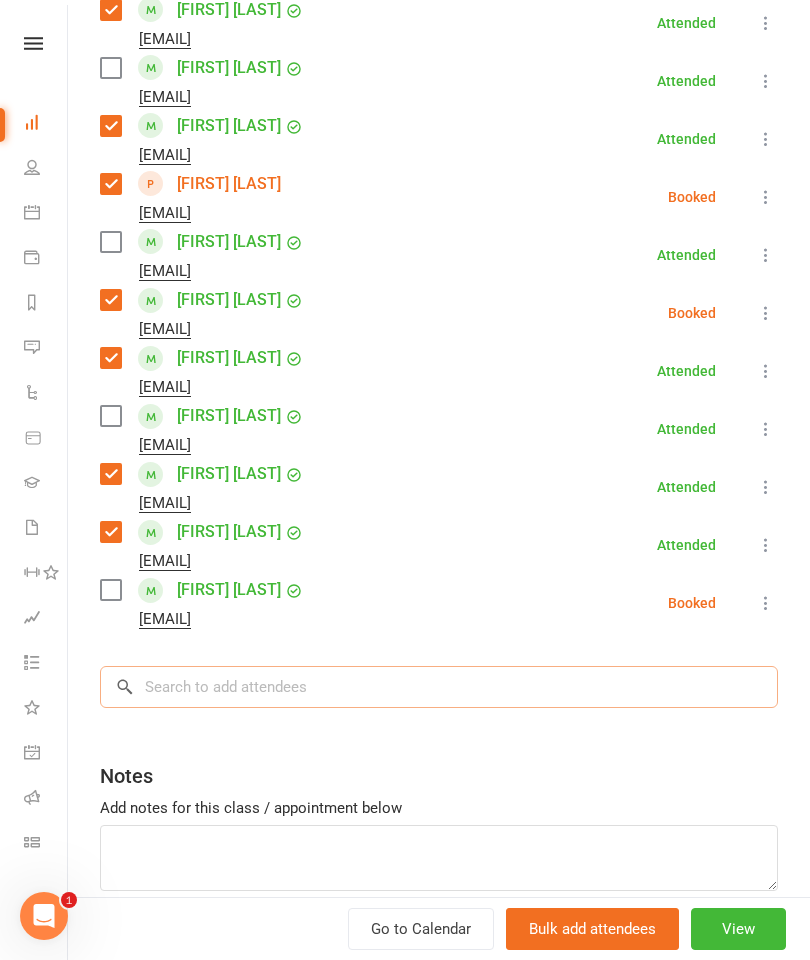 click at bounding box center [439, 687] 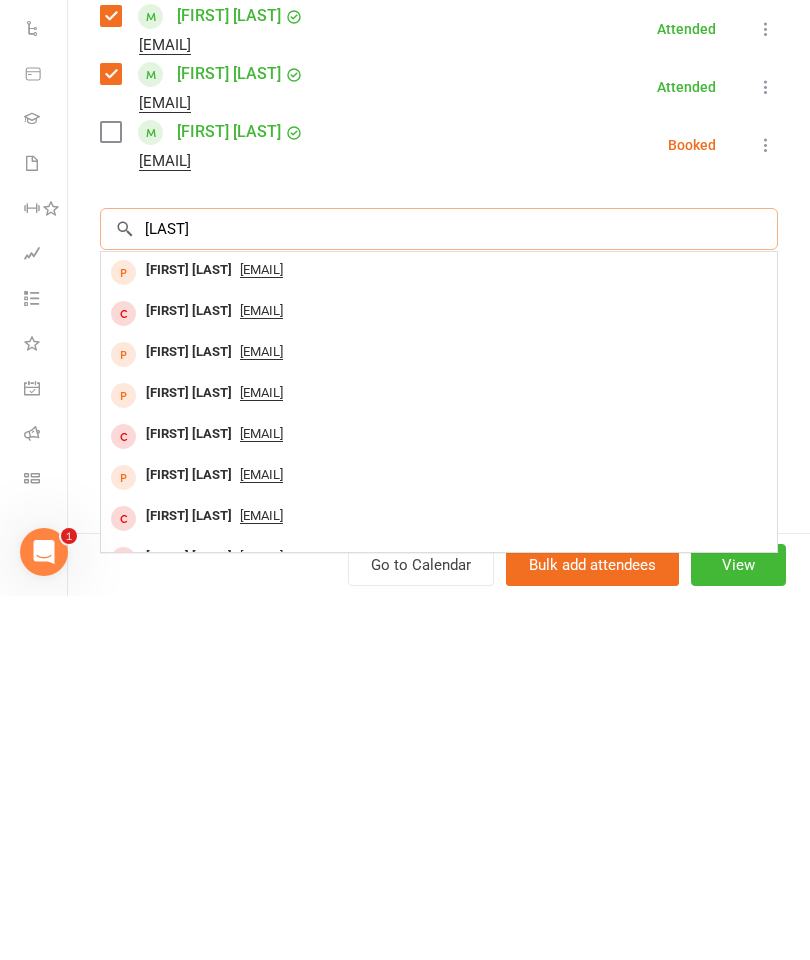scroll, scrollTop: 1979, scrollLeft: 0, axis: vertical 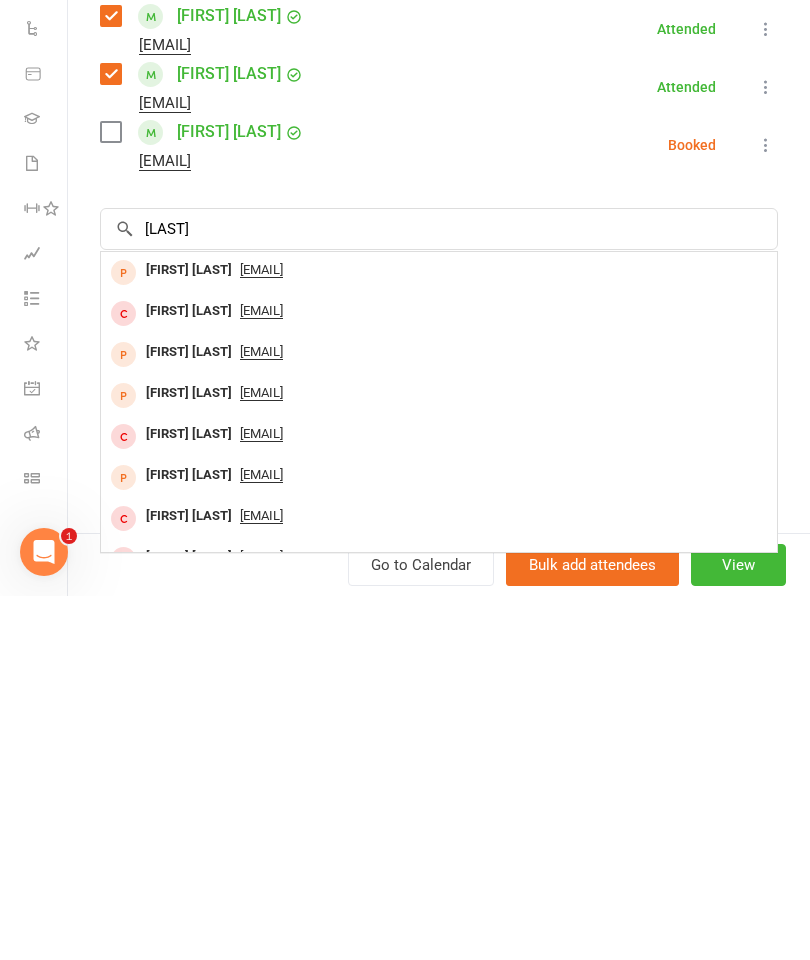 click on "[FIRST] [LAST]" at bounding box center [189, 634] 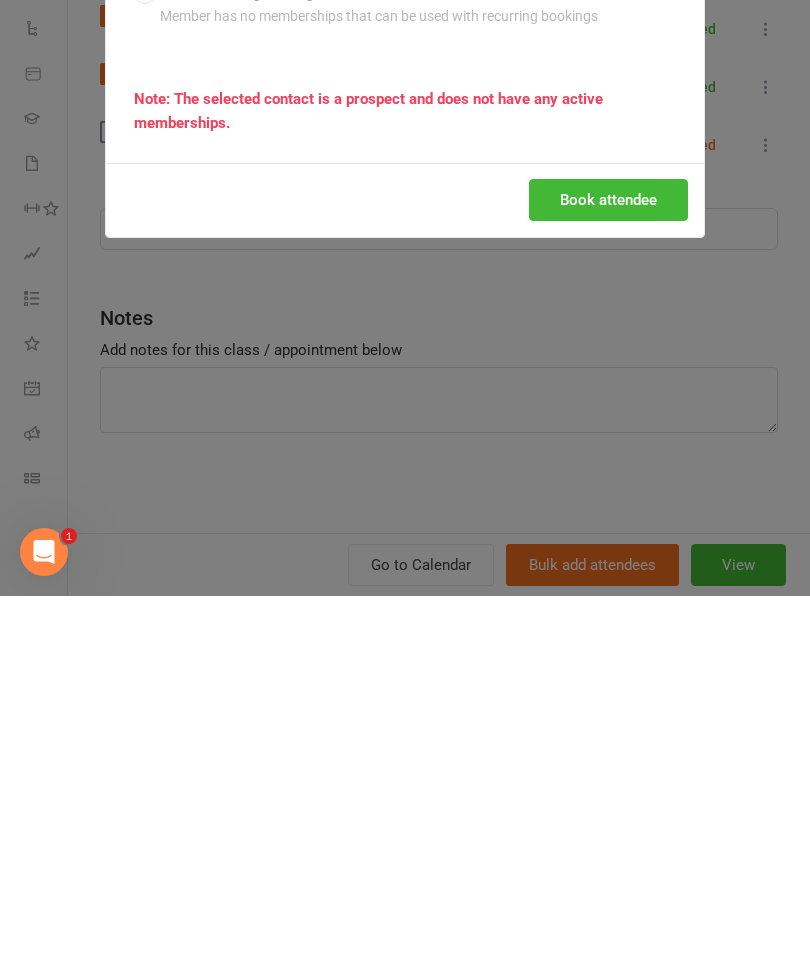 scroll, scrollTop: 390, scrollLeft: 0, axis: vertical 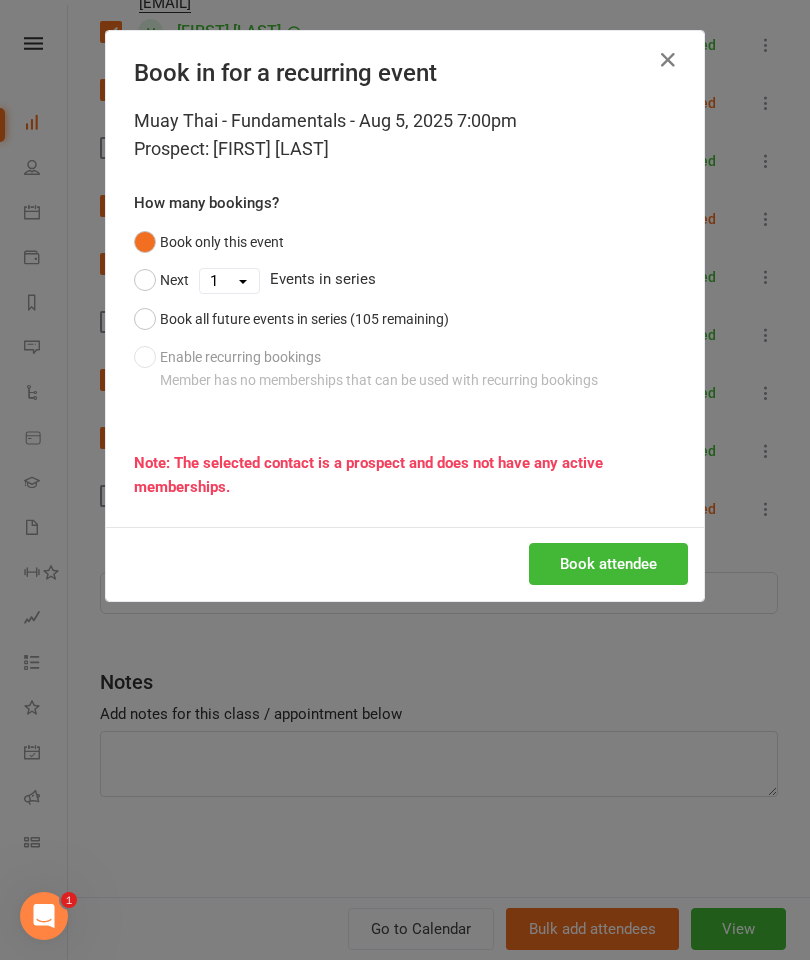 click on "Book attendee" at bounding box center (608, 564) 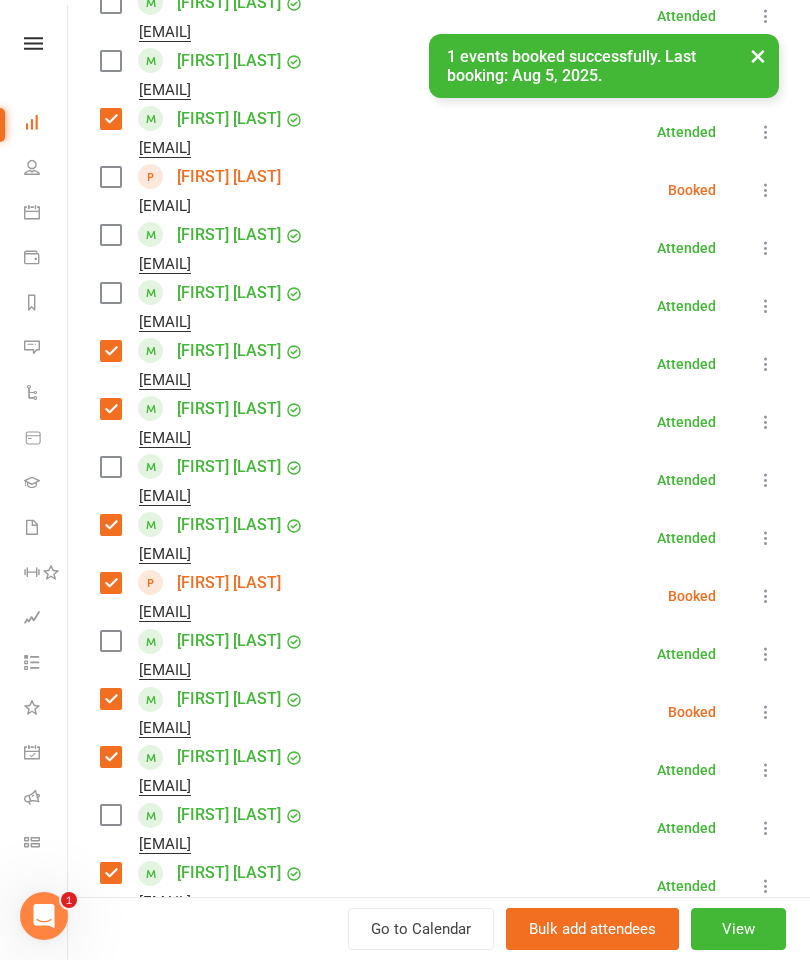 scroll, scrollTop: 1383, scrollLeft: 0, axis: vertical 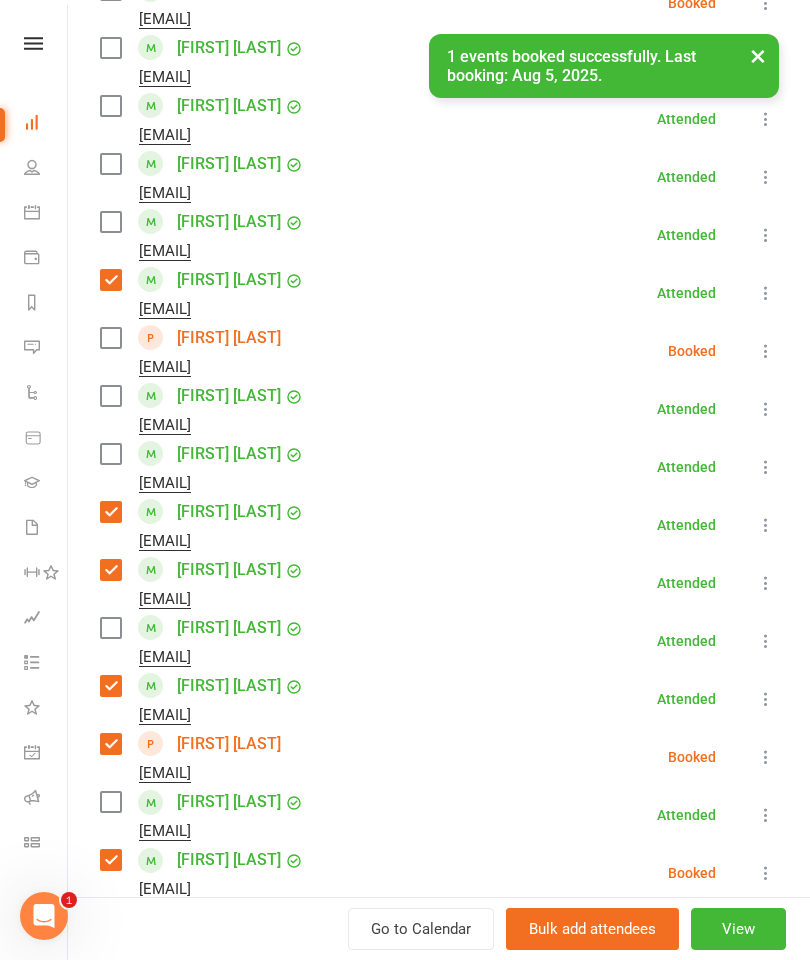 click at bounding box center [110, 338] 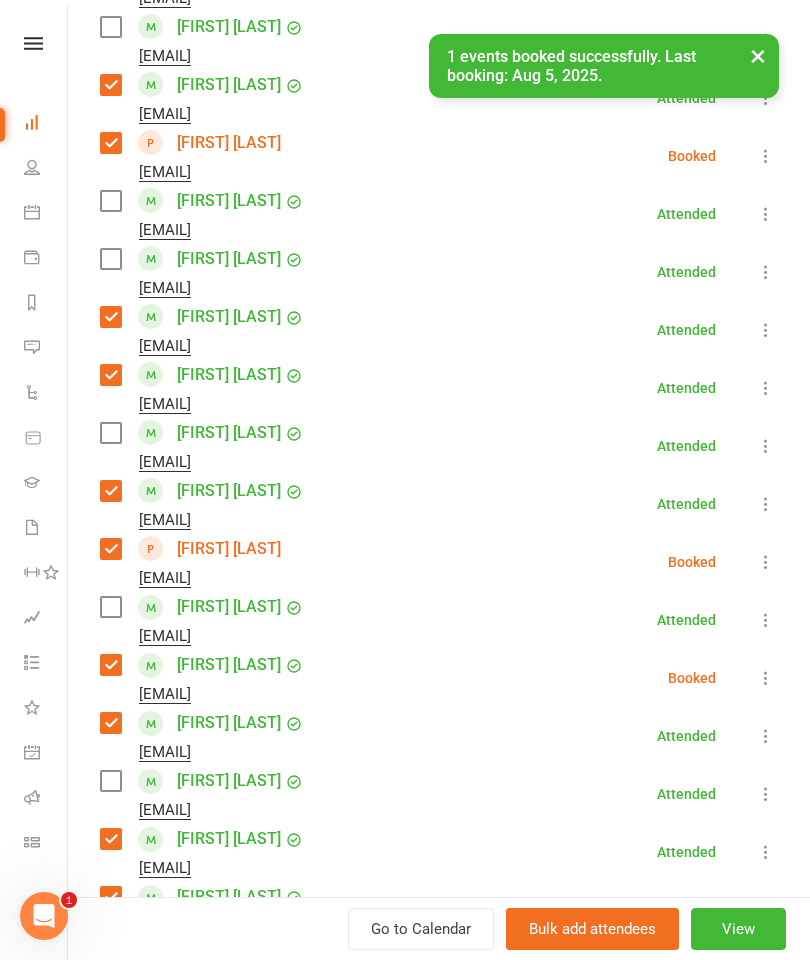 scroll, scrollTop: 1931, scrollLeft: 0, axis: vertical 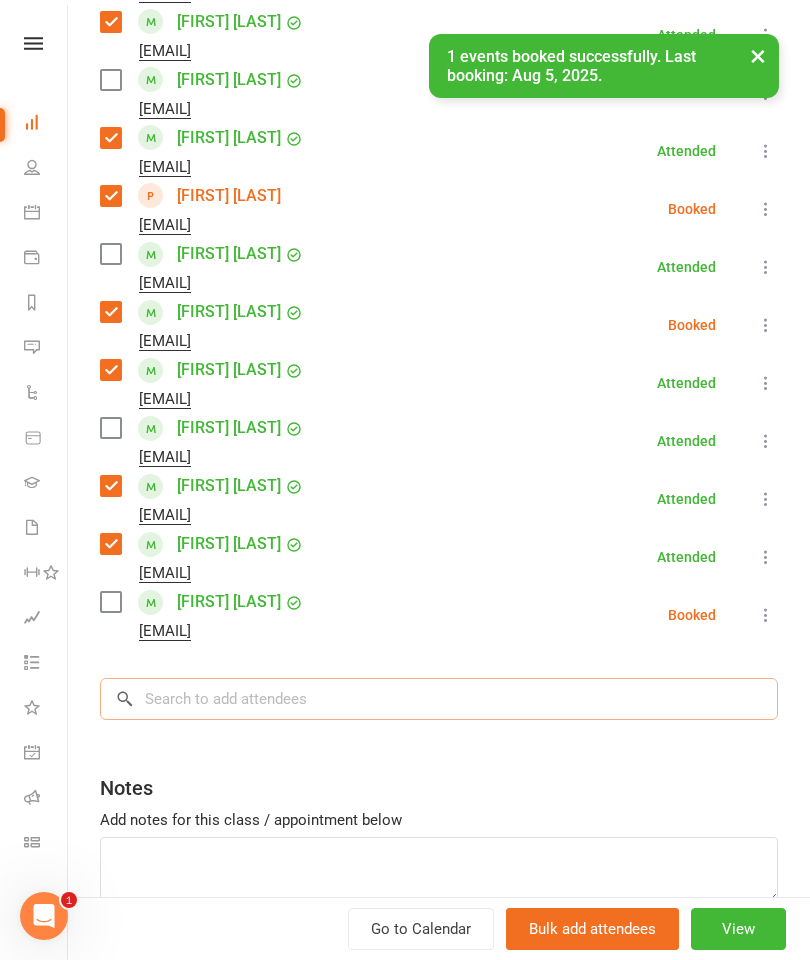 click at bounding box center [439, 699] 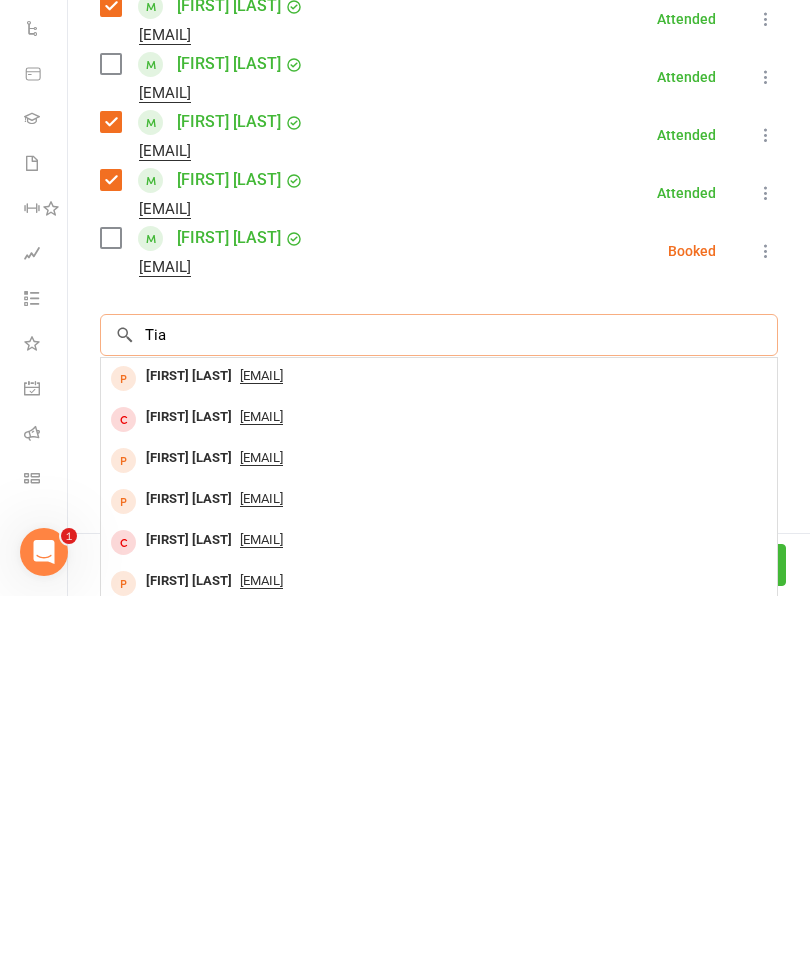 scroll, scrollTop: 428, scrollLeft: 0, axis: vertical 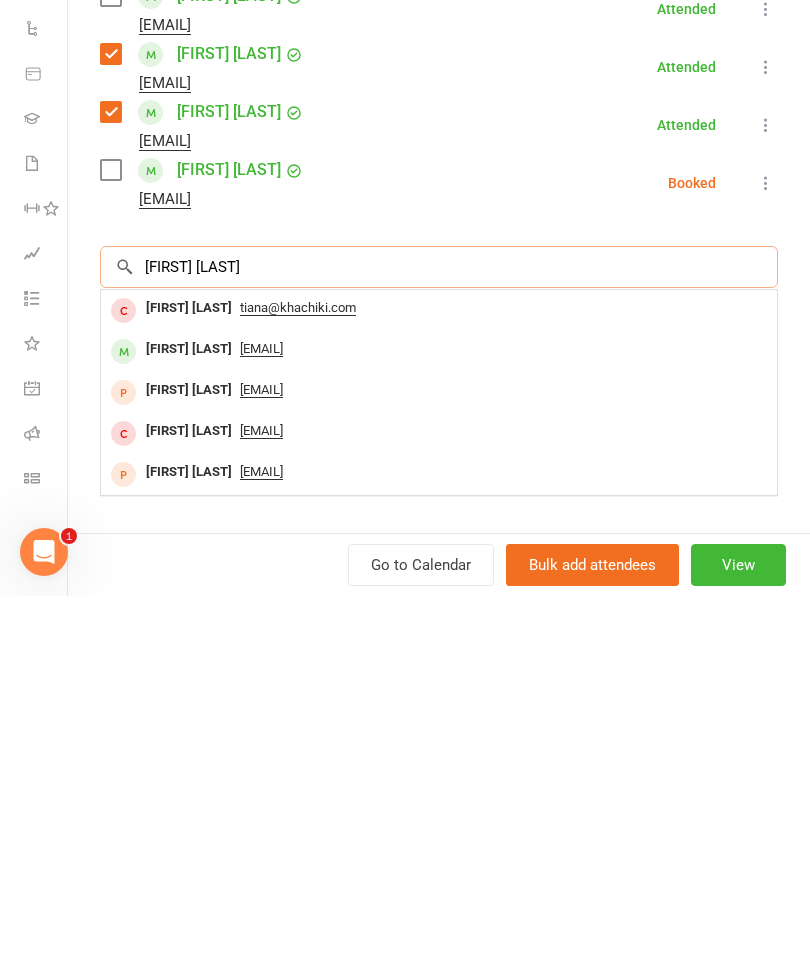 type on "[FIRST] [LAST]" 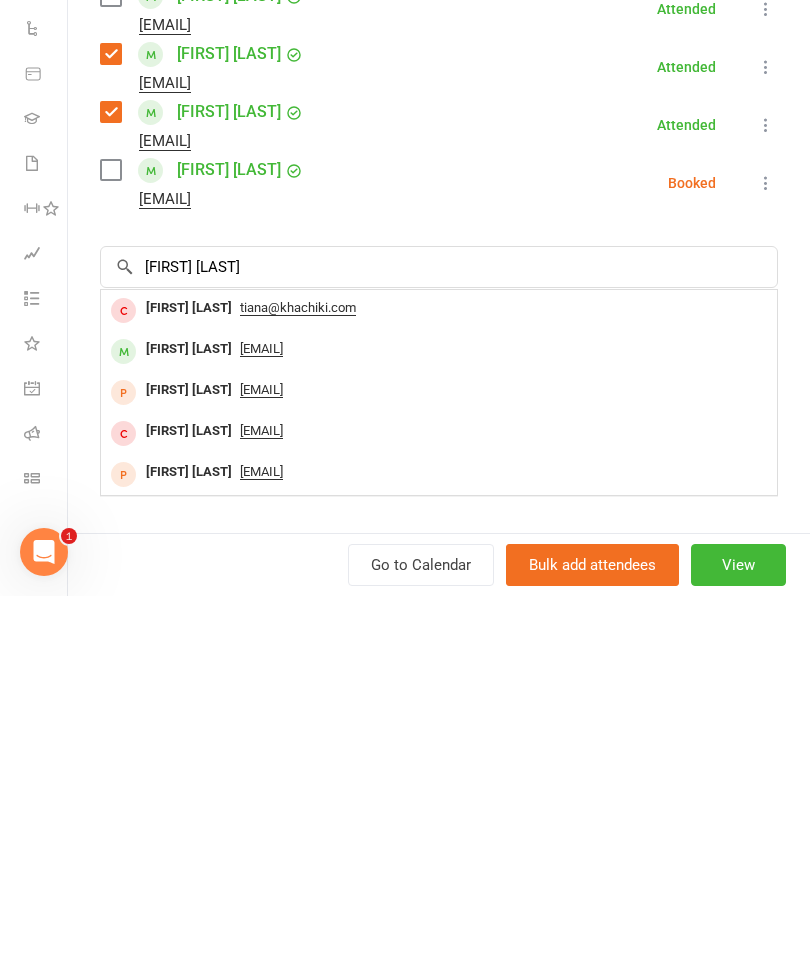 click on "[FIRST] [LAST]" at bounding box center (189, 713) 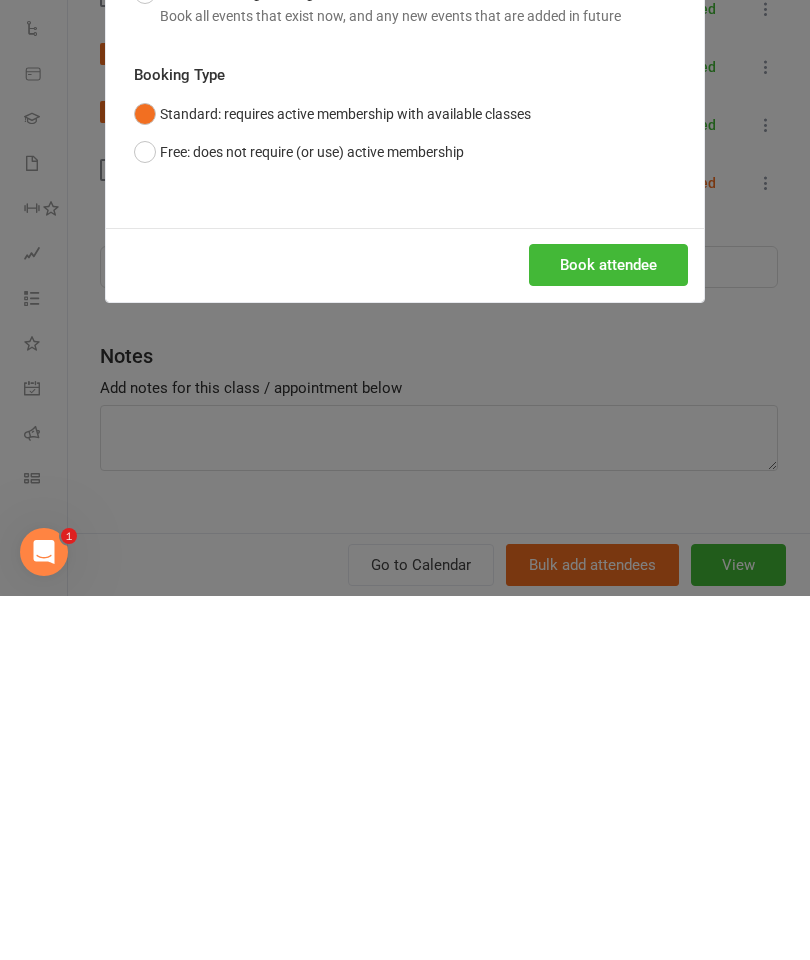 scroll, scrollTop: 792, scrollLeft: 0, axis: vertical 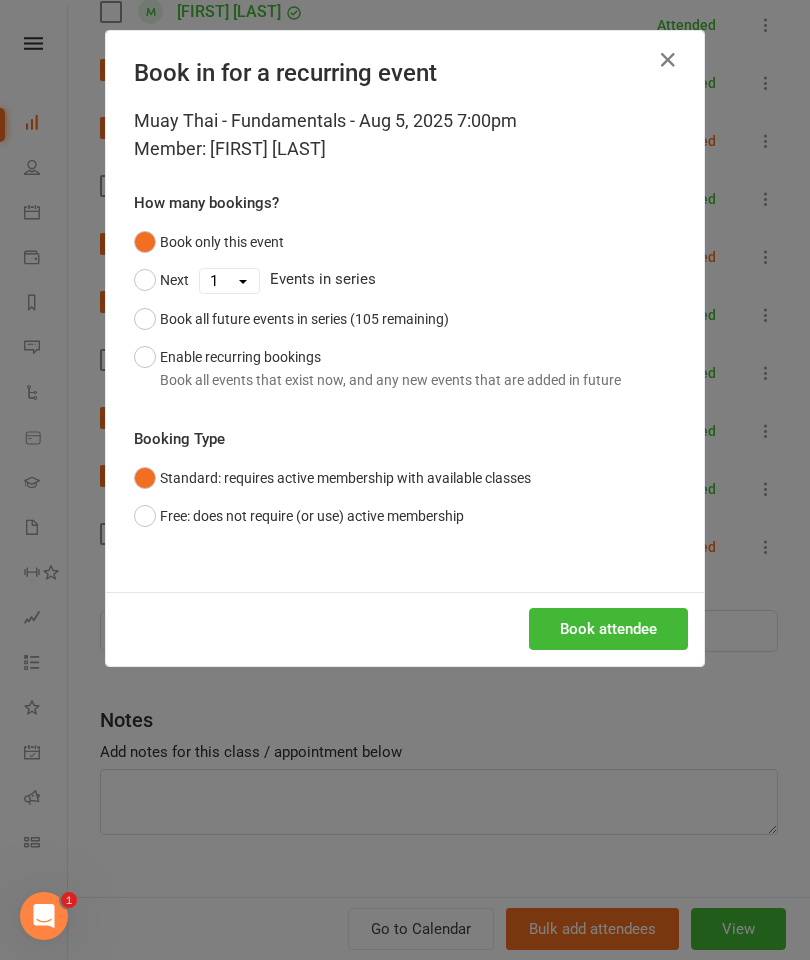 click on "Book attendee" at bounding box center (608, 629) 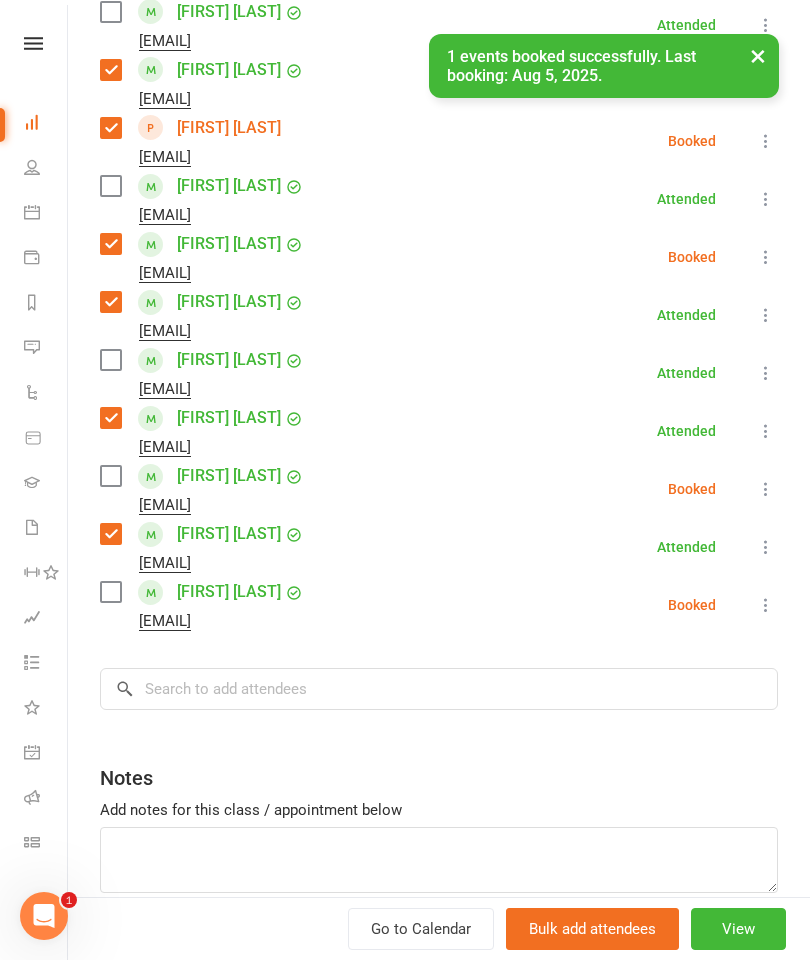 click at bounding box center (110, 476) 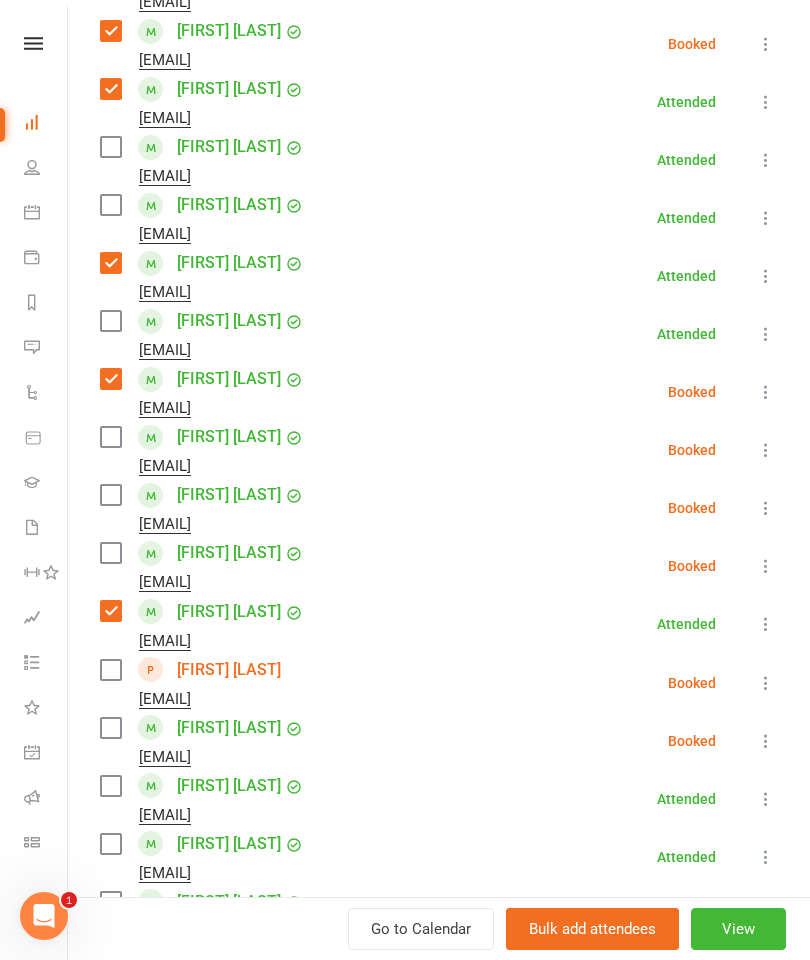 scroll, scrollTop: 641, scrollLeft: 0, axis: vertical 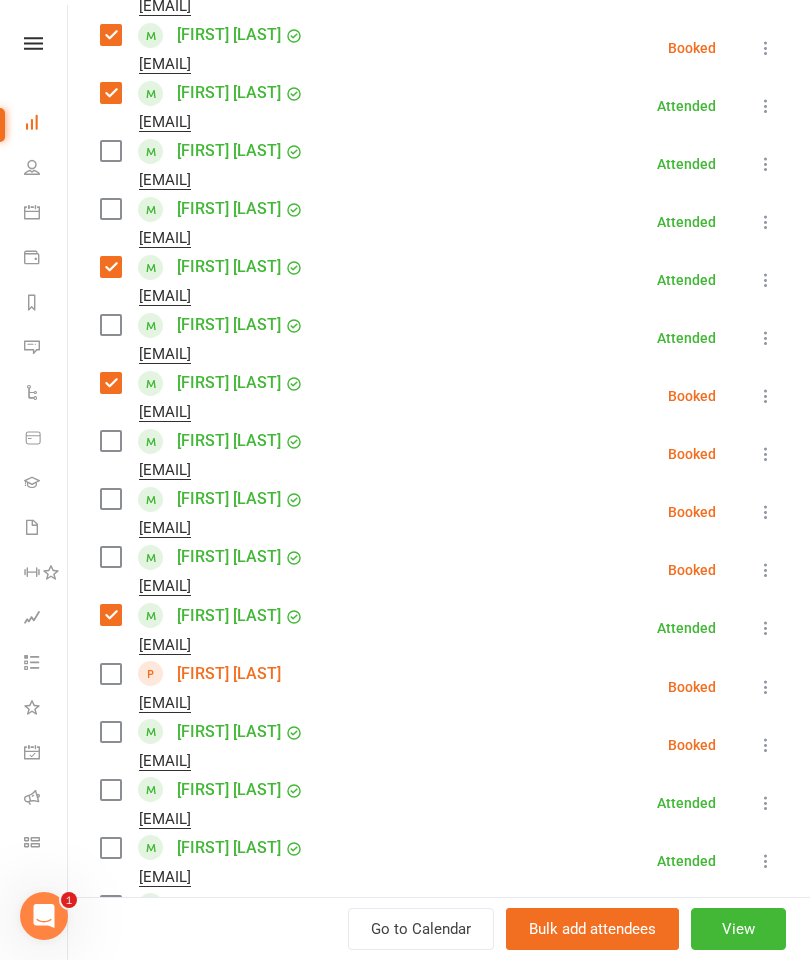 click at bounding box center (110, 557) 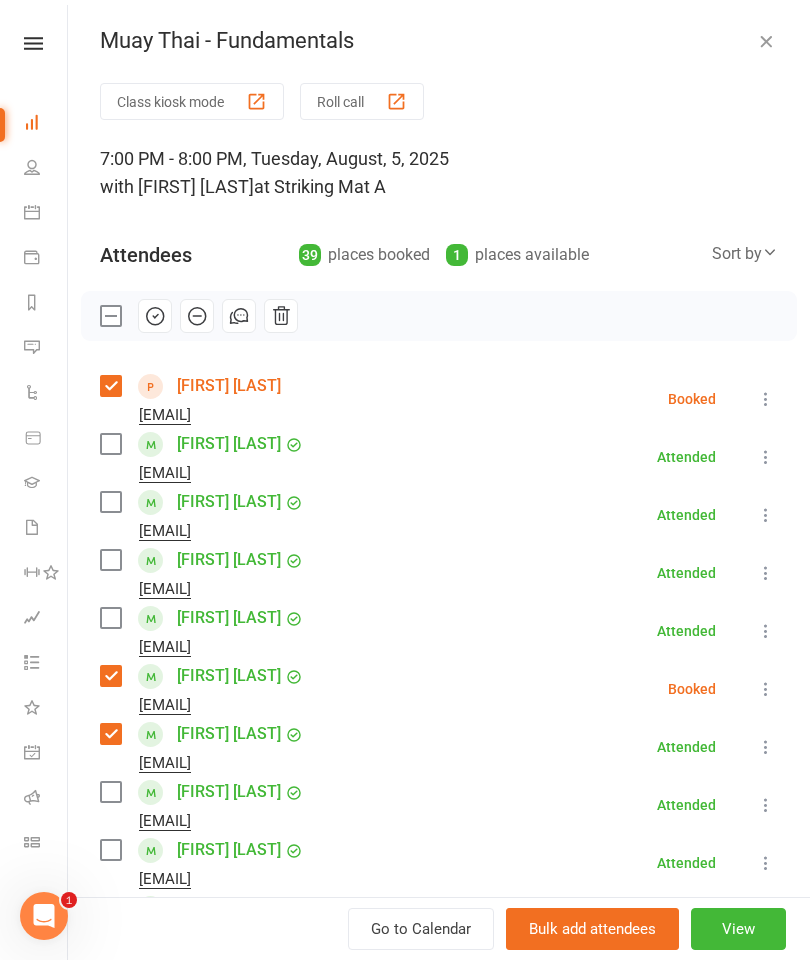 scroll, scrollTop: 0, scrollLeft: 0, axis: both 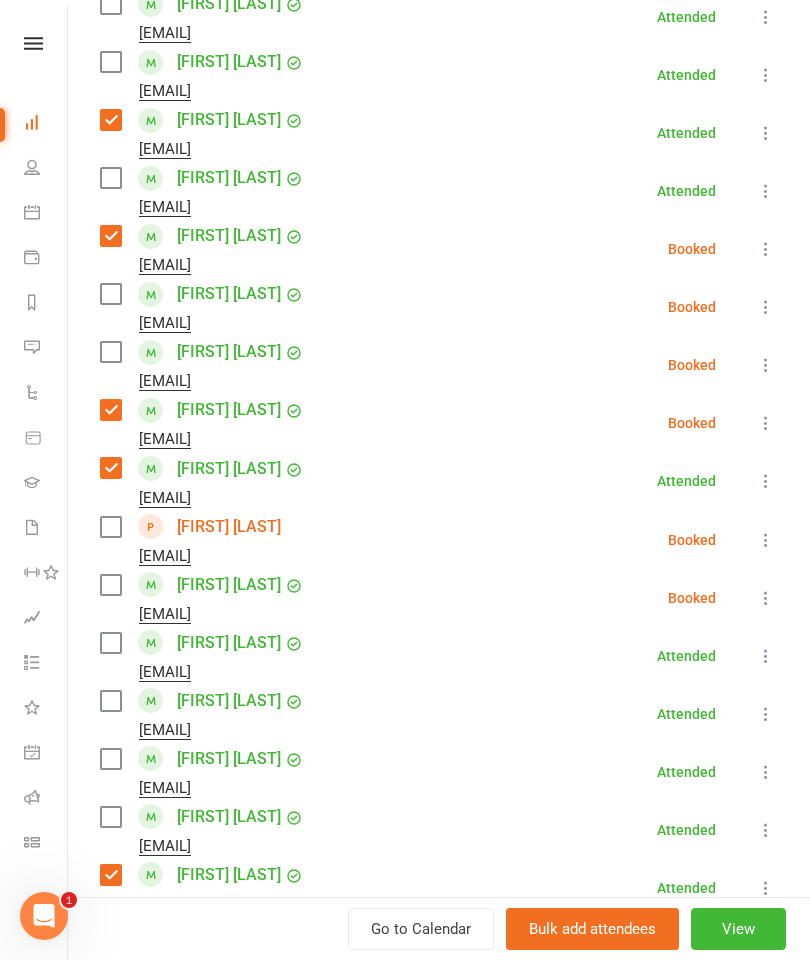 click at bounding box center [110, 178] 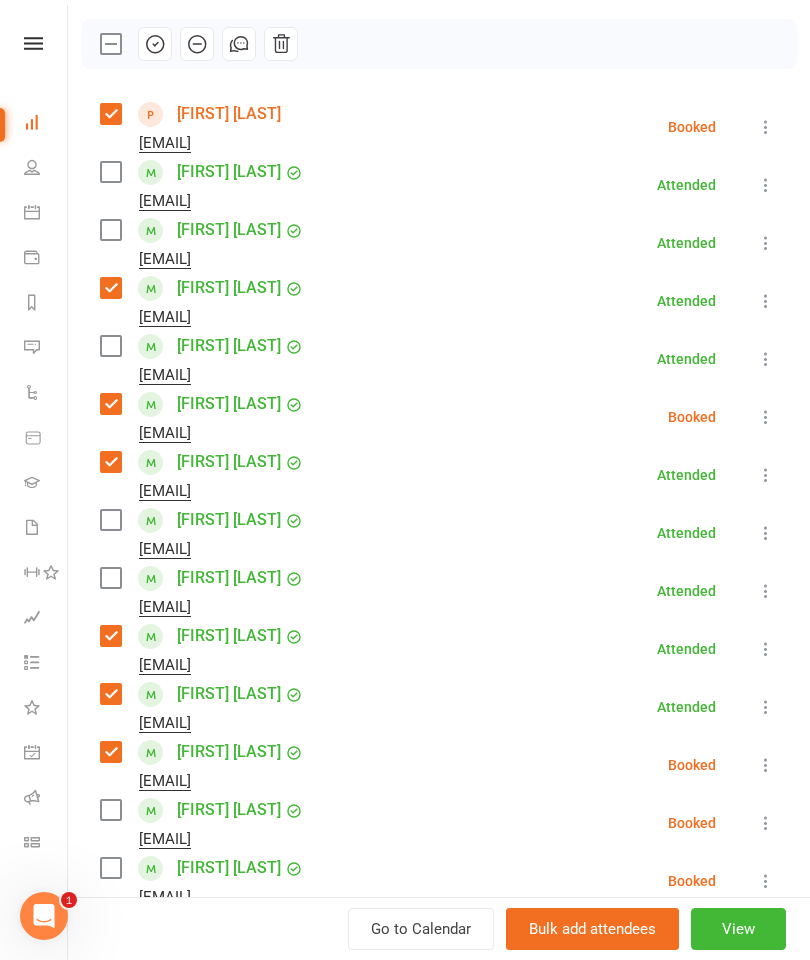scroll, scrollTop: 251, scrollLeft: 0, axis: vertical 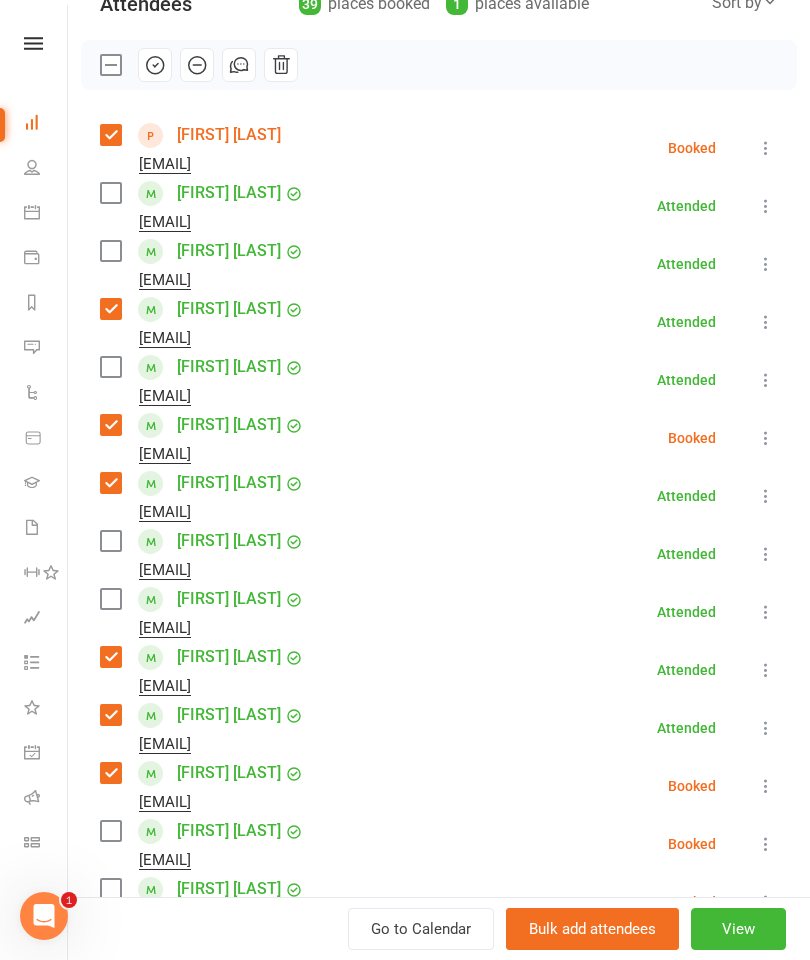 click at bounding box center [110, 367] 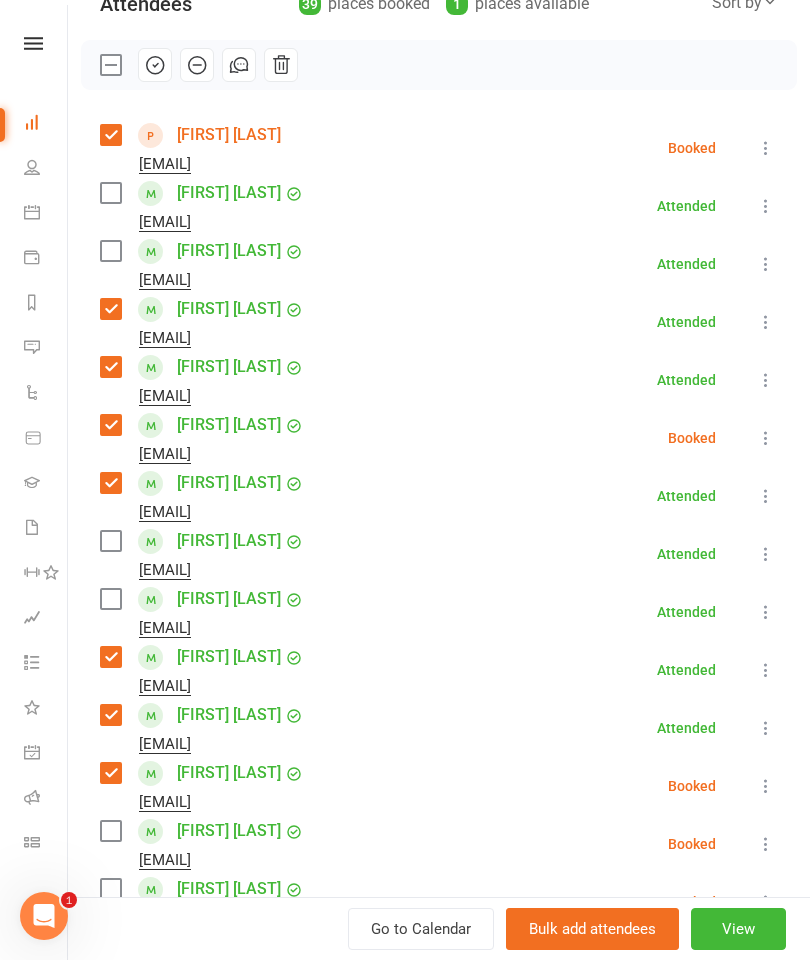 click at bounding box center (110, 193) 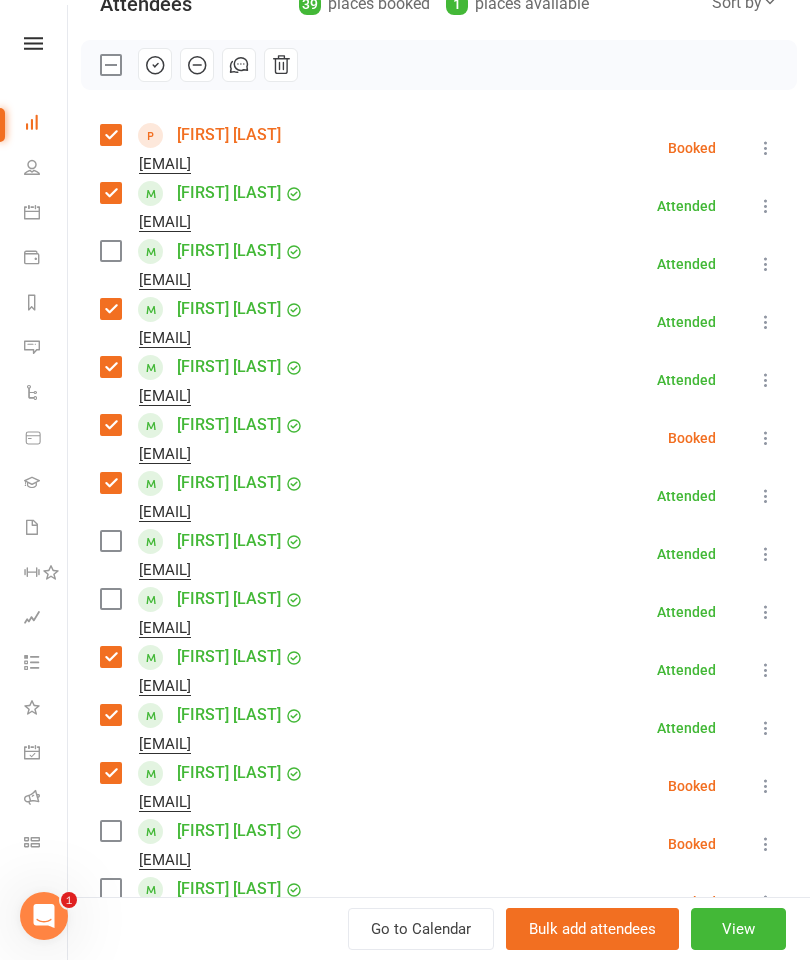 click at bounding box center [110, 193] 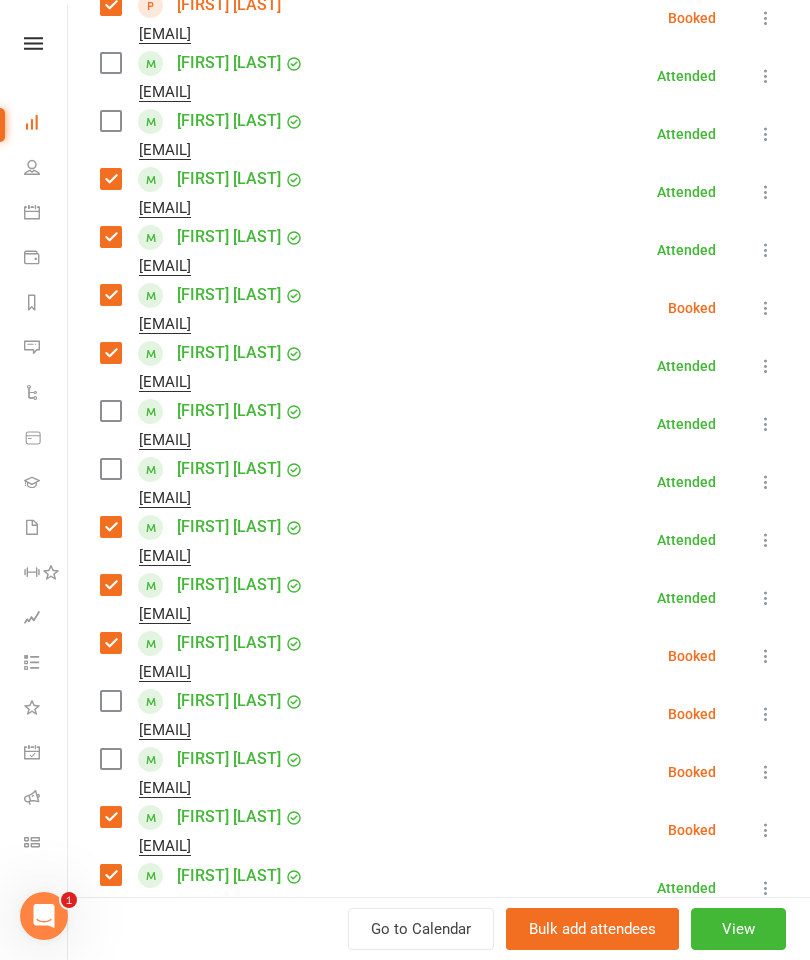 scroll, scrollTop: 382, scrollLeft: 0, axis: vertical 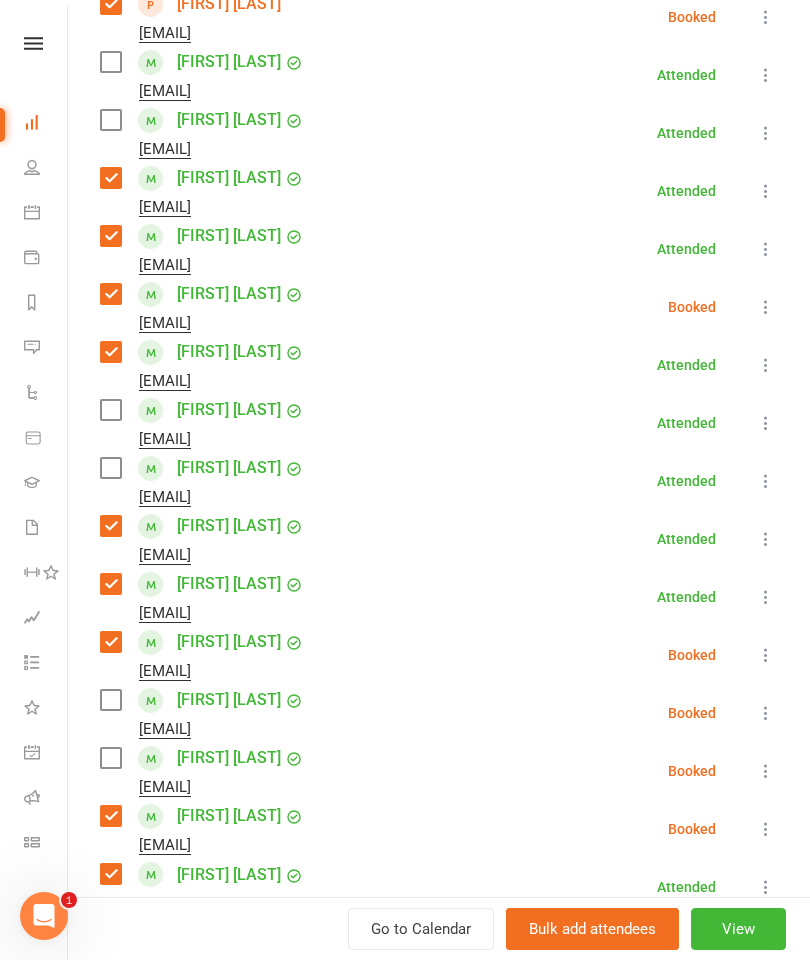click at bounding box center [110, 410] 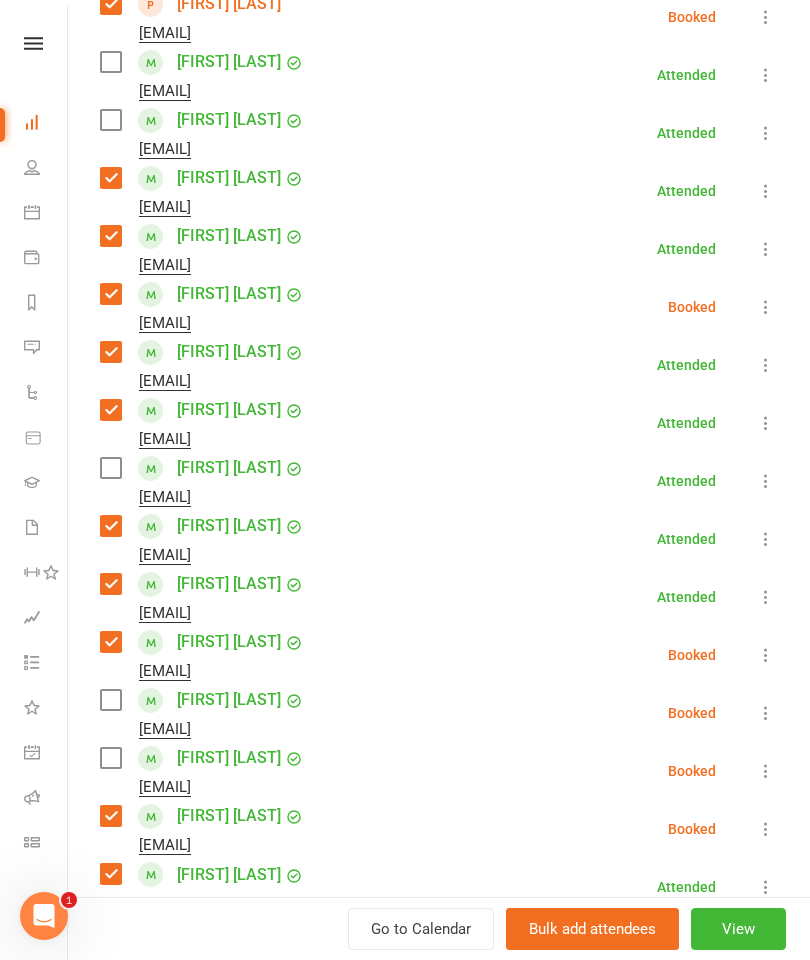 click on "[FIRST] [LAST]  [EMAIL]" at bounding box center [206, 75] 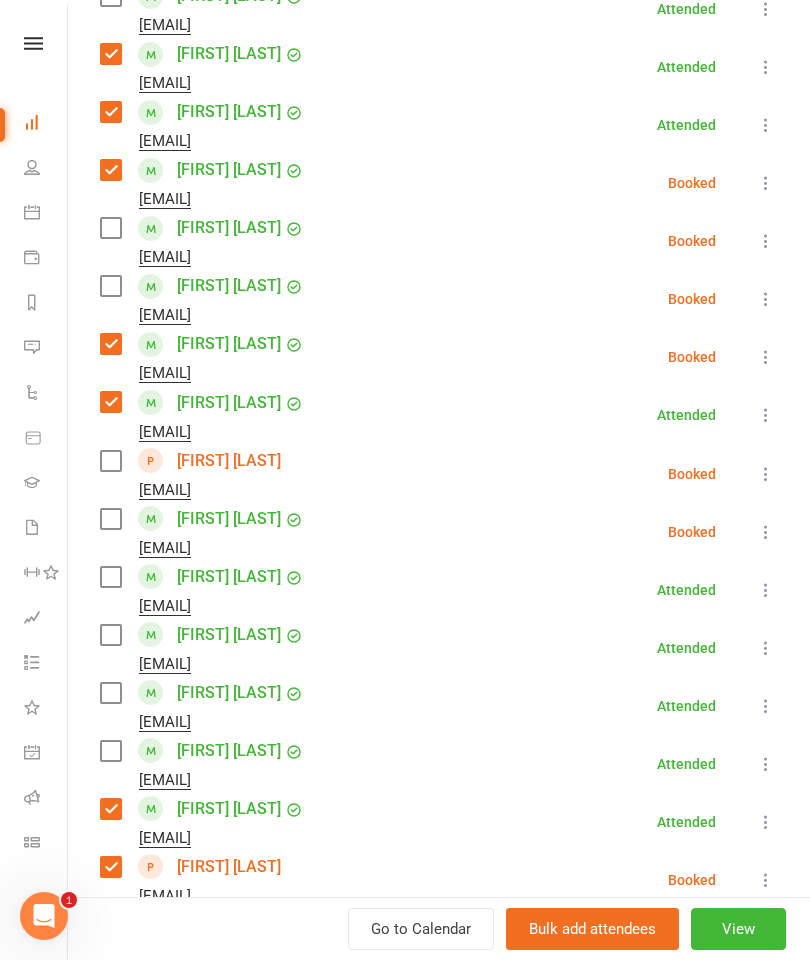 scroll, scrollTop: 919, scrollLeft: 0, axis: vertical 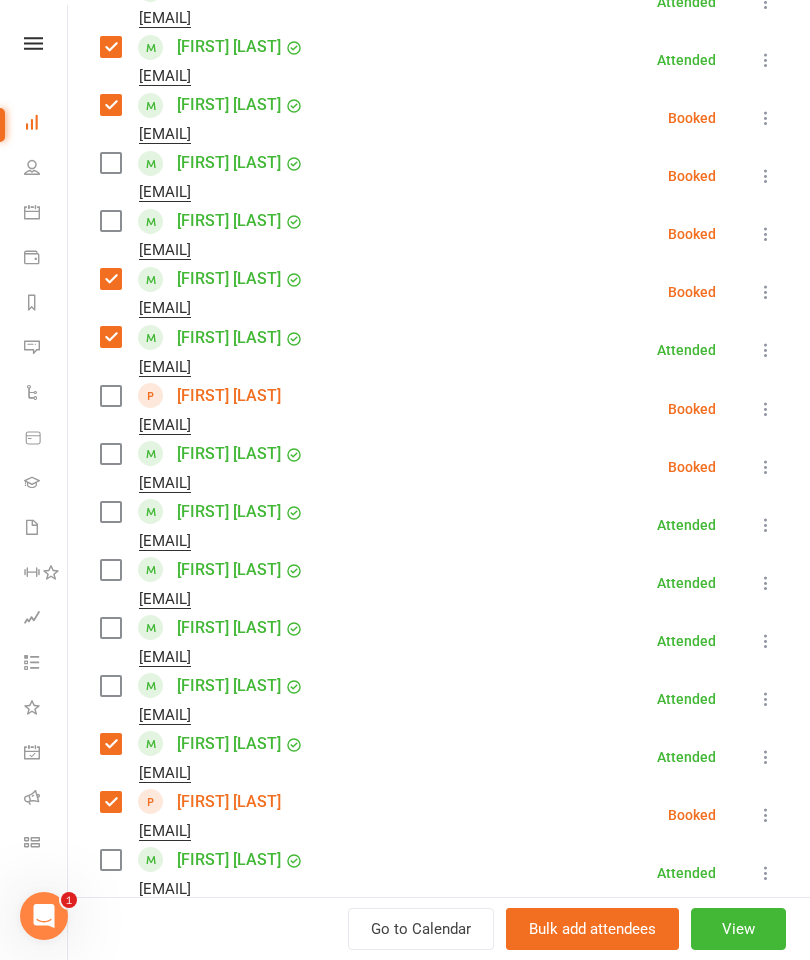 click at bounding box center (110, 396) 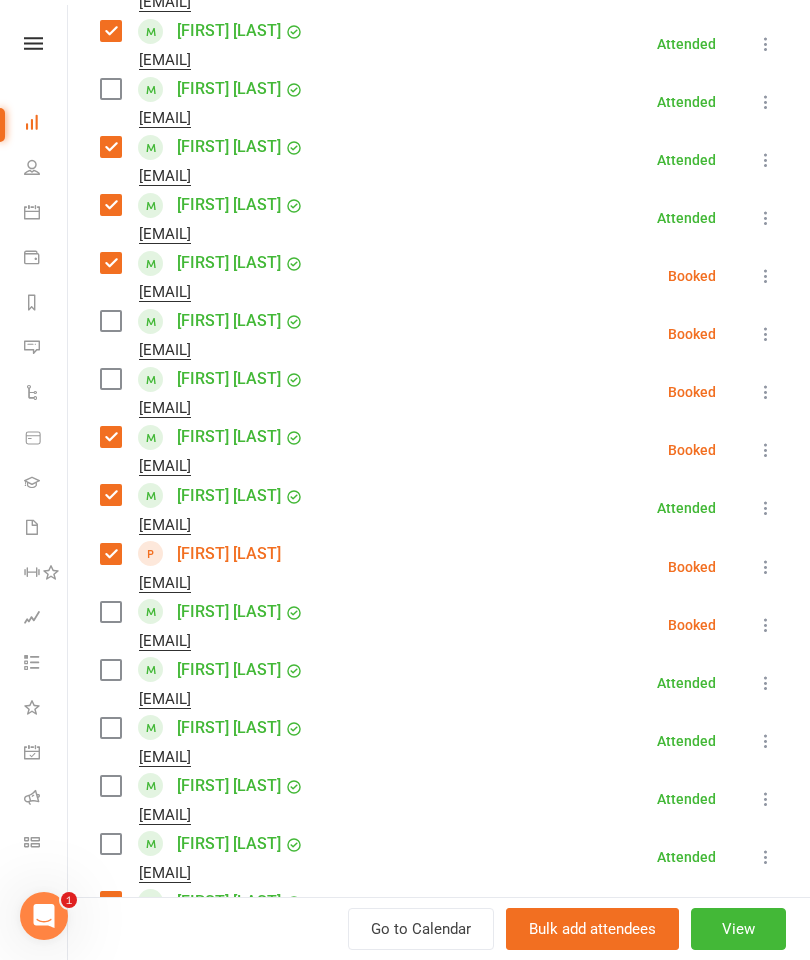 scroll, scrollTop: 760, scrollLeft: 0, axis: vertical 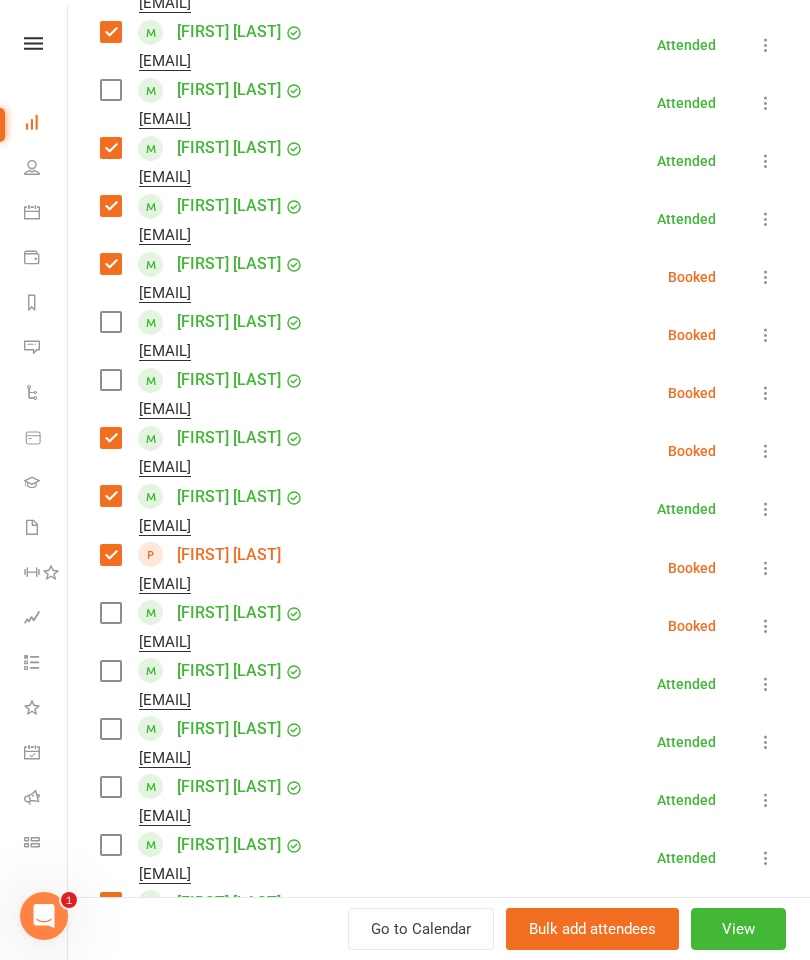 click at bounding box center (110, 322) 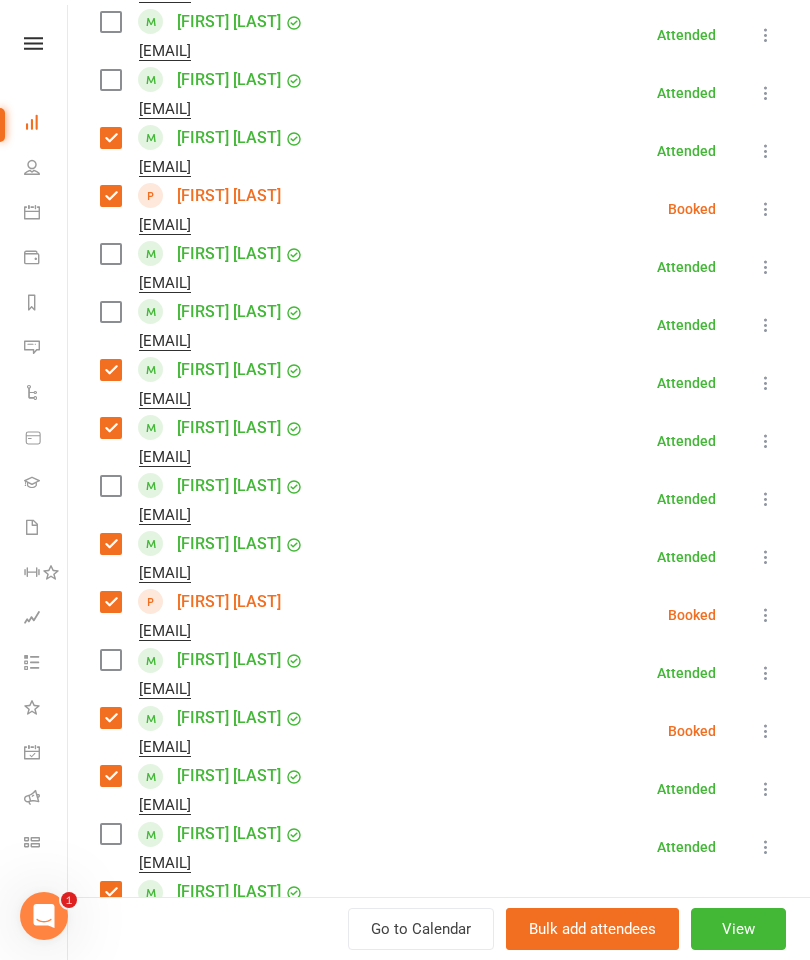 scroll, scrollTop: 1527, scrollLeft: 0, axis: vertical 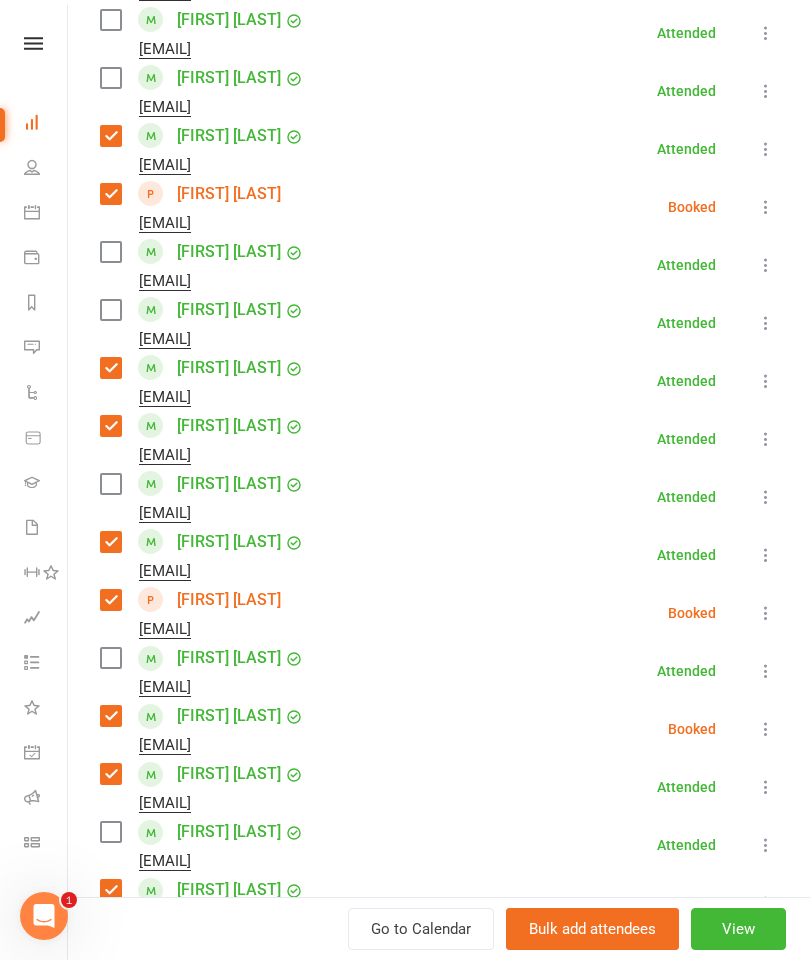 click at bounding box center (110, 658) 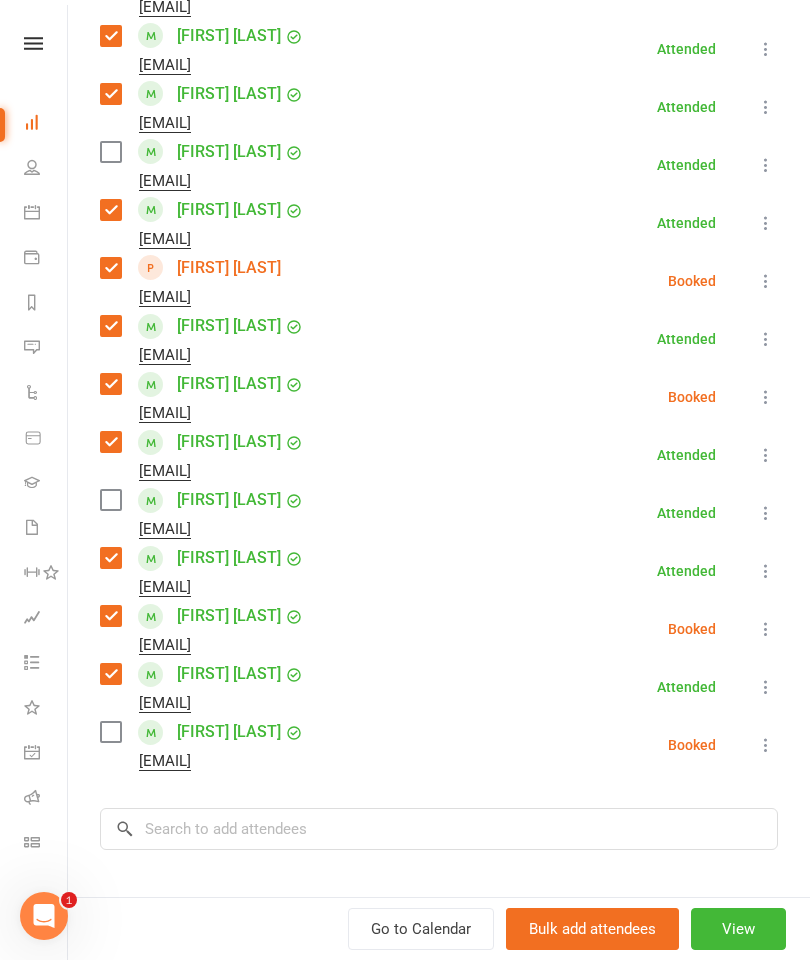 scroll, scrollTop: 1856, scrollLeft: 0, axis: vertical 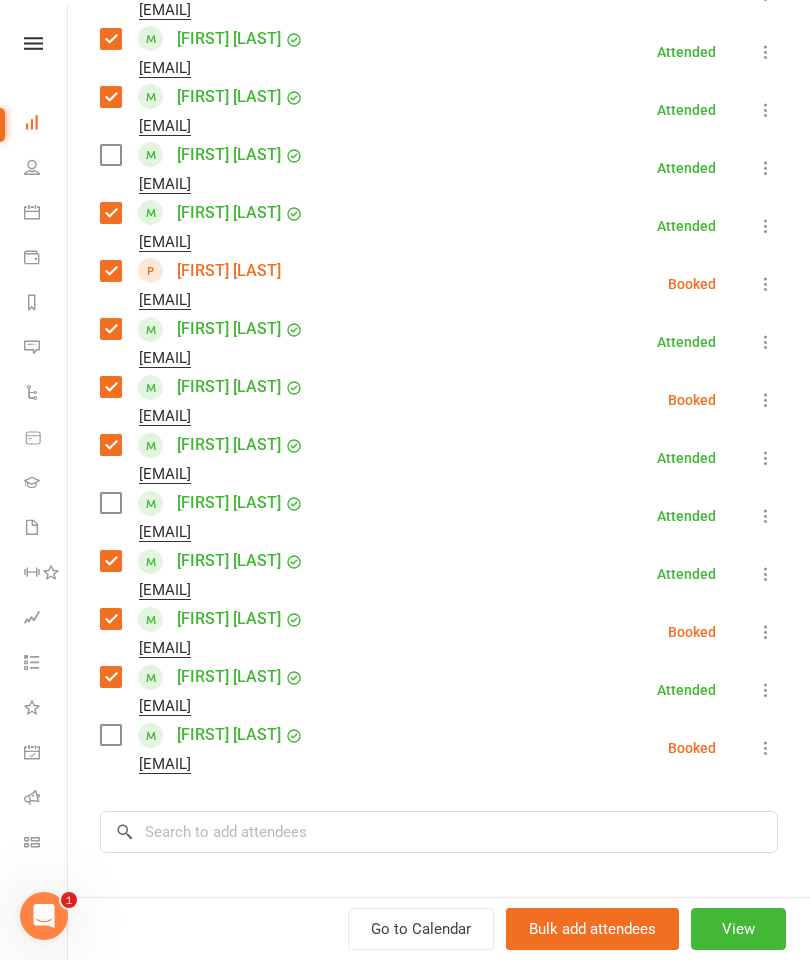 click at bounding box center [110, 503] 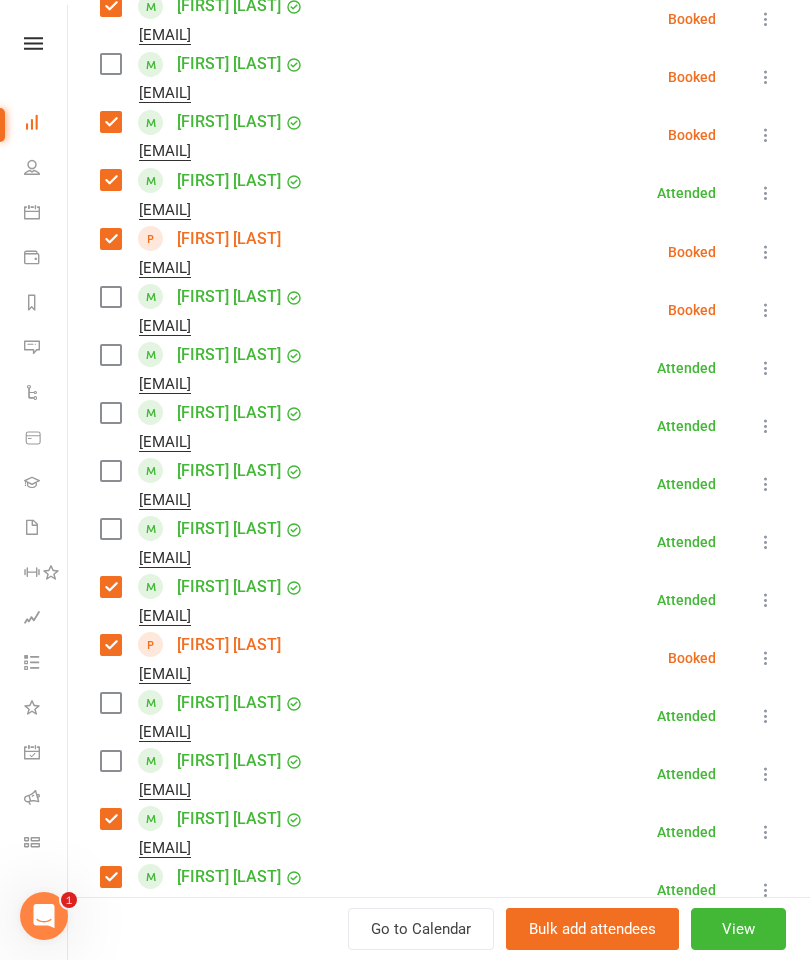 scroll, scrollTop: 1077, scrollLeft: 0, axis: vertical 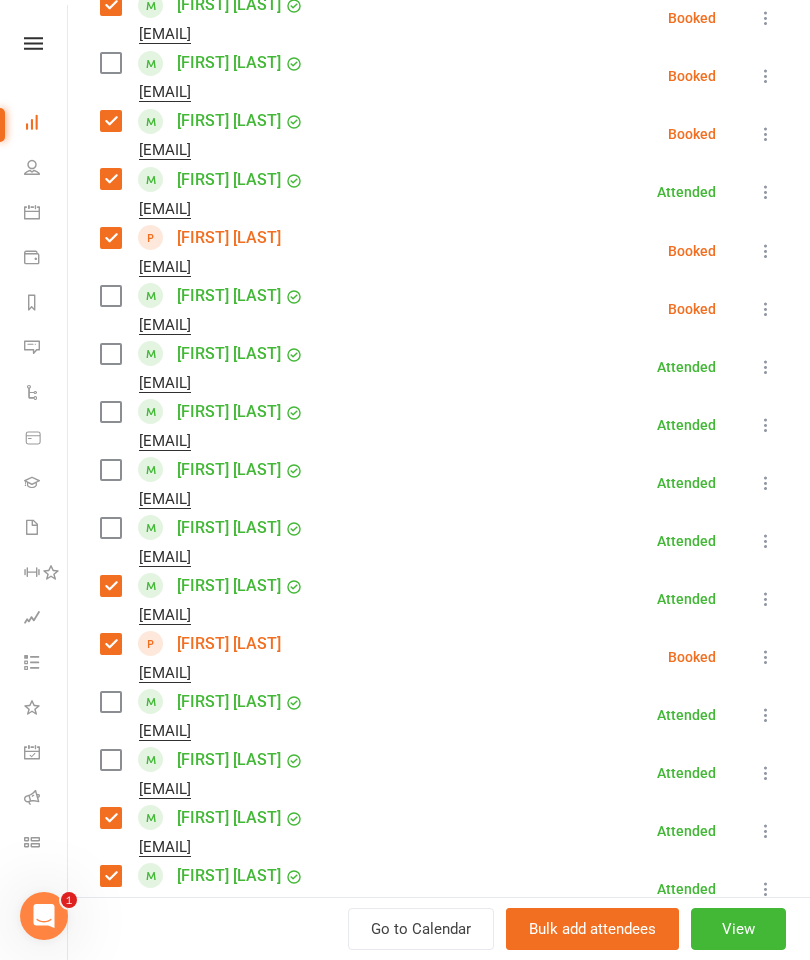 click at bounding box center [110, 470] 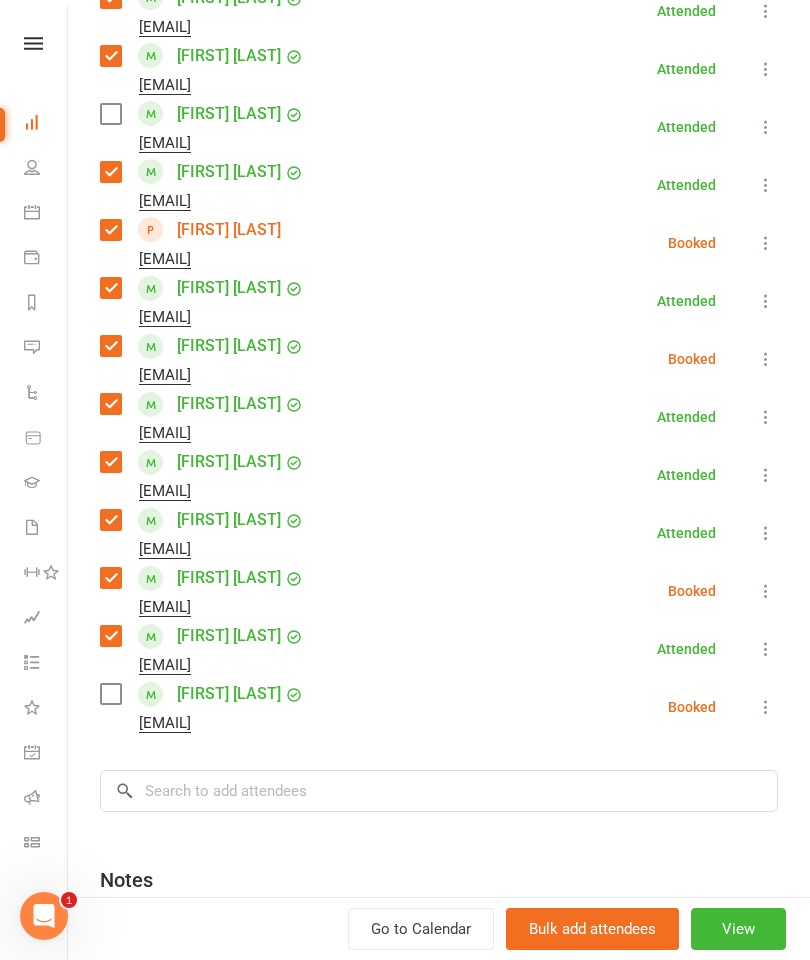 scroll, scrollTop: 2085, scrollLeft: 0, axis: vertical 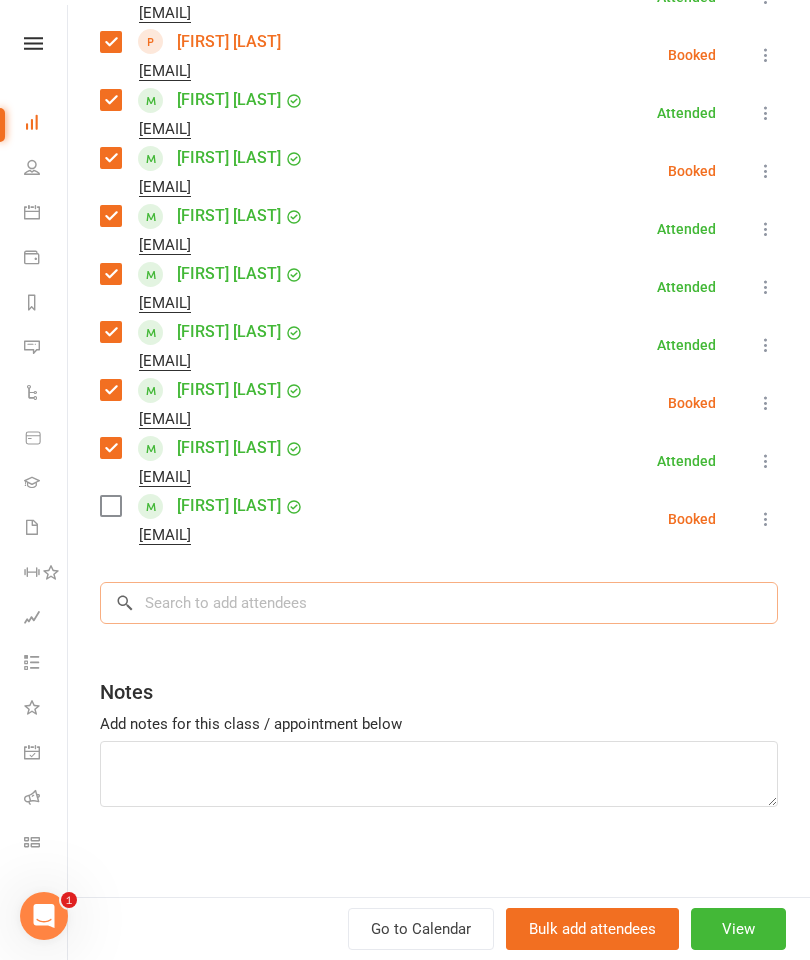 click at bounding box center [439, 603] 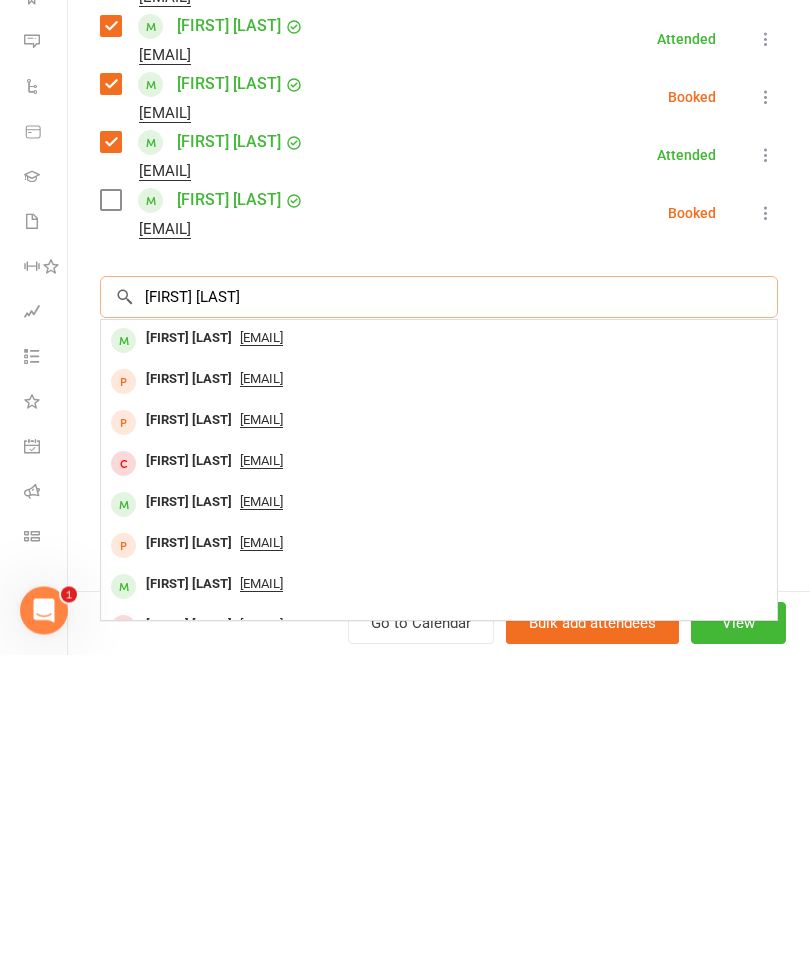 type on "[FIRST] [LAST]" 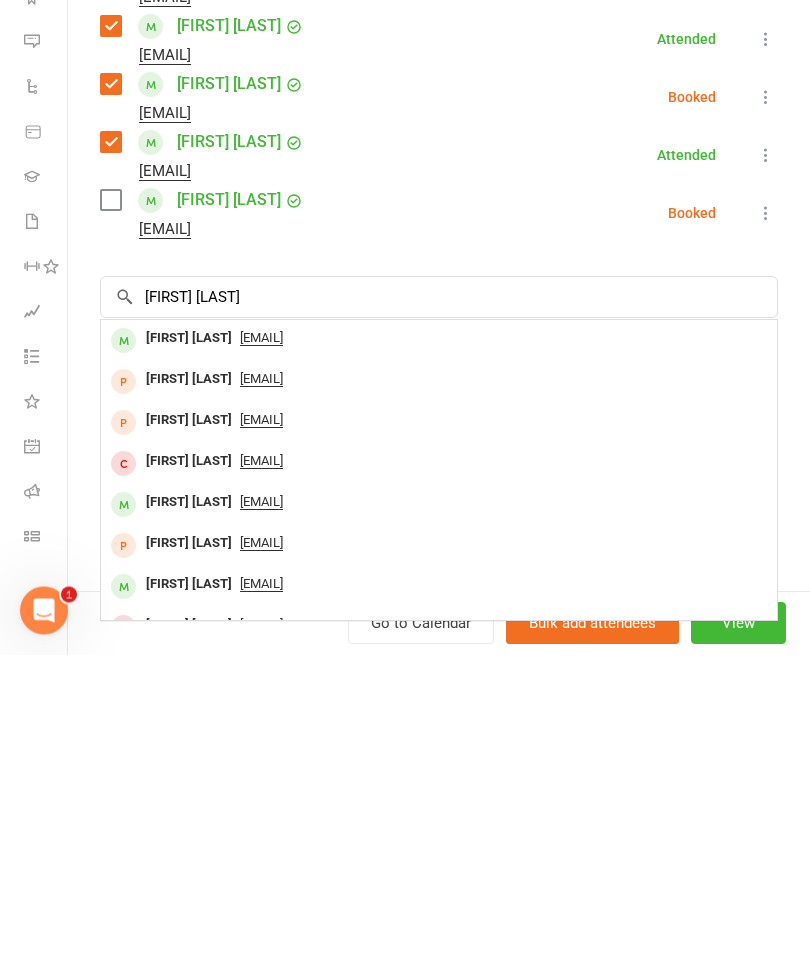 click on "[FIRST] [LAST]" at bounding box center [189, 644] 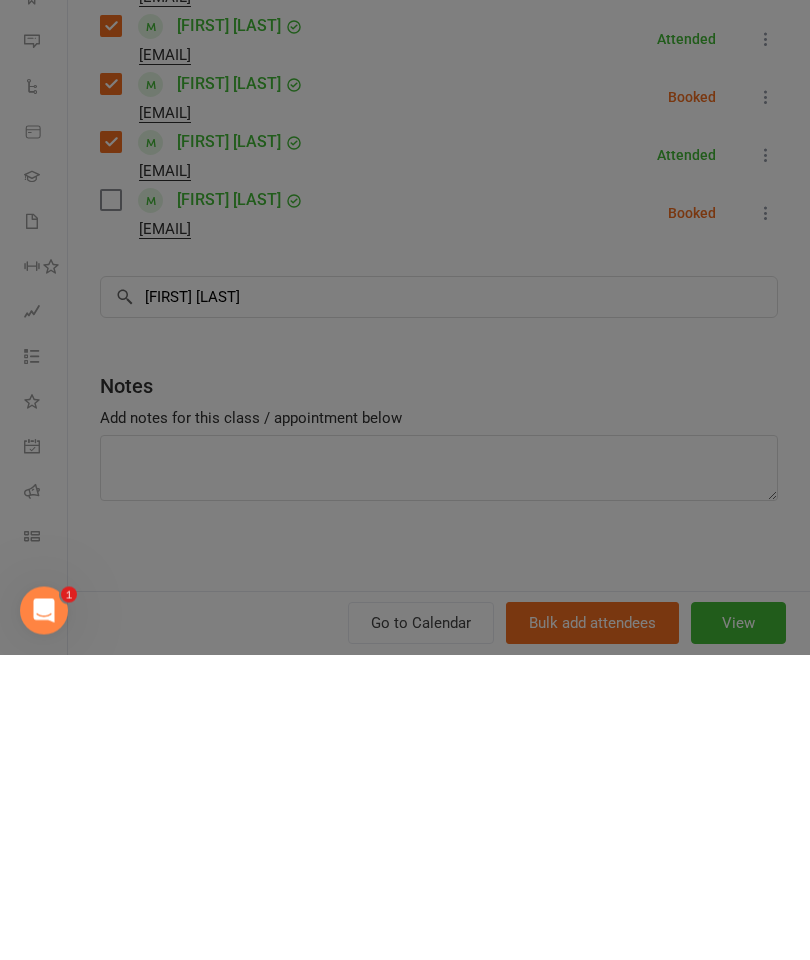 type 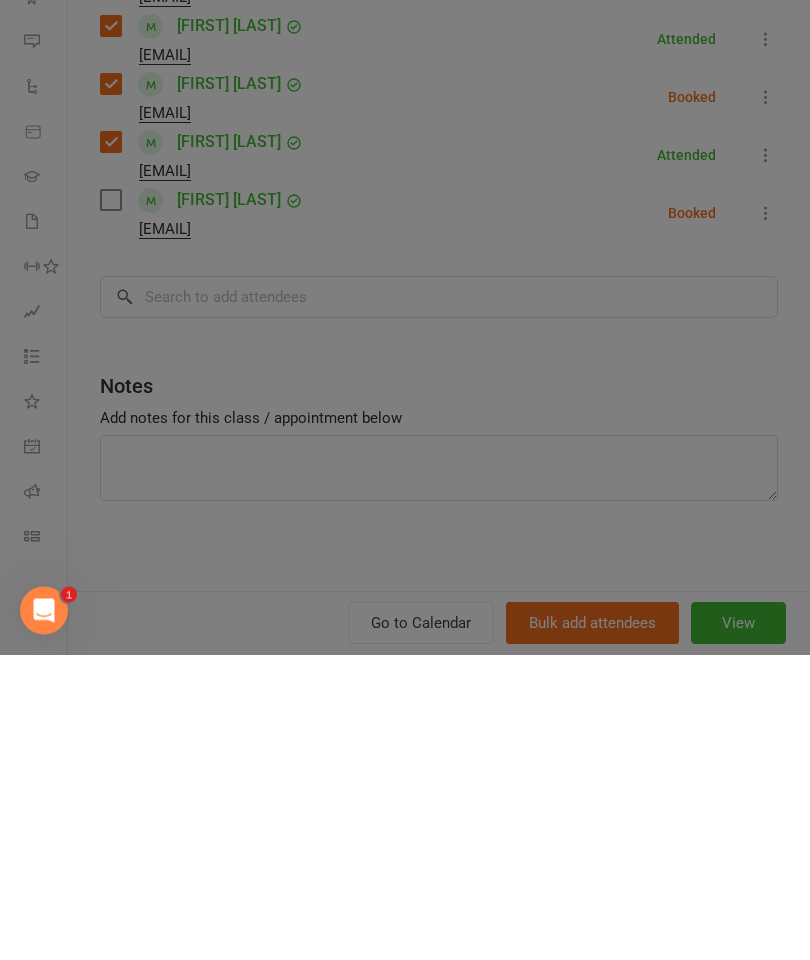 scroll, scrollTop: 1098, scrollLeft: 0, axis: vertical 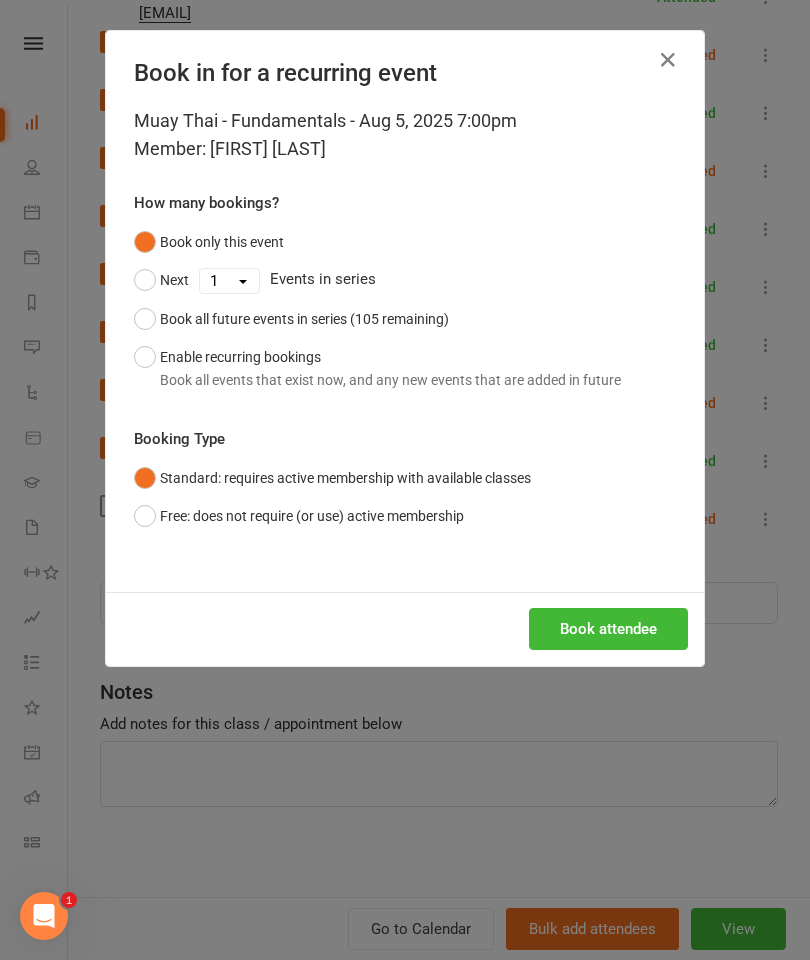 click on "Book attendee" at bounding box center [608, 629] 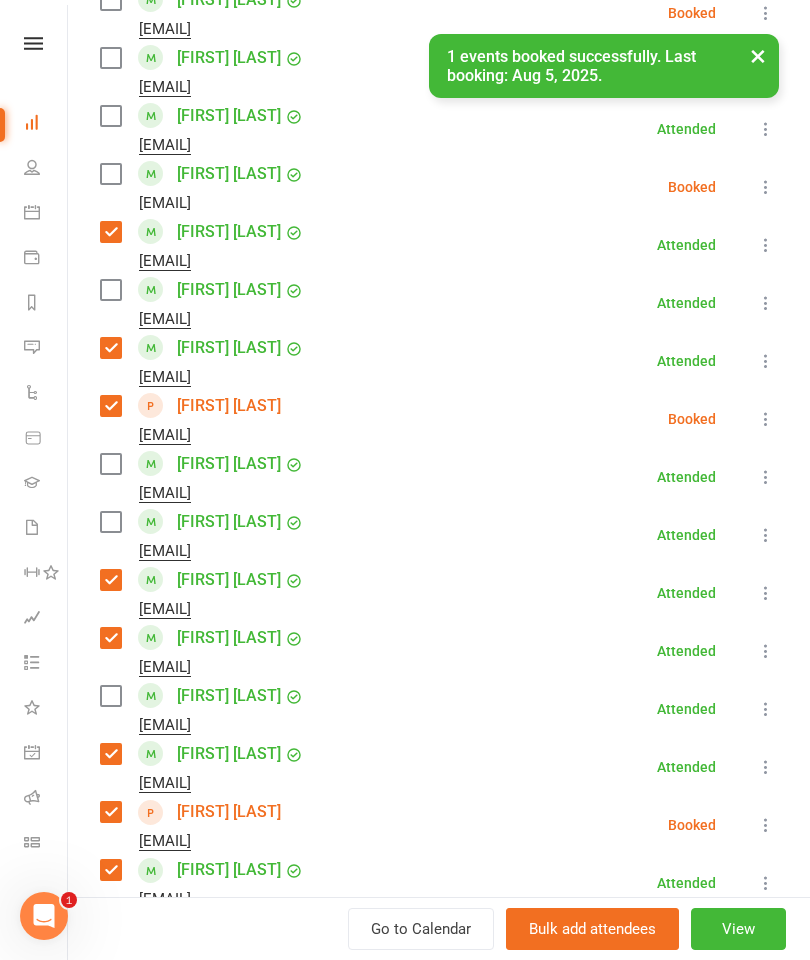 scroll, scrollTop: 1311, scrollLeft: 0, axis: vertical 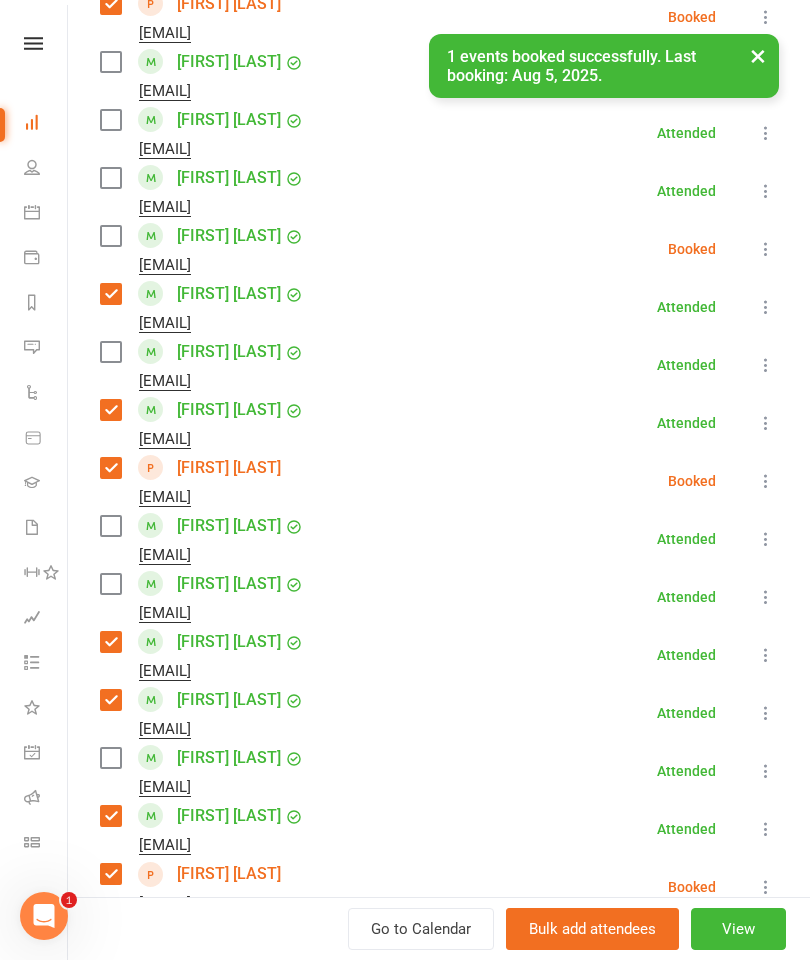 click at bounding box center [110, 236] 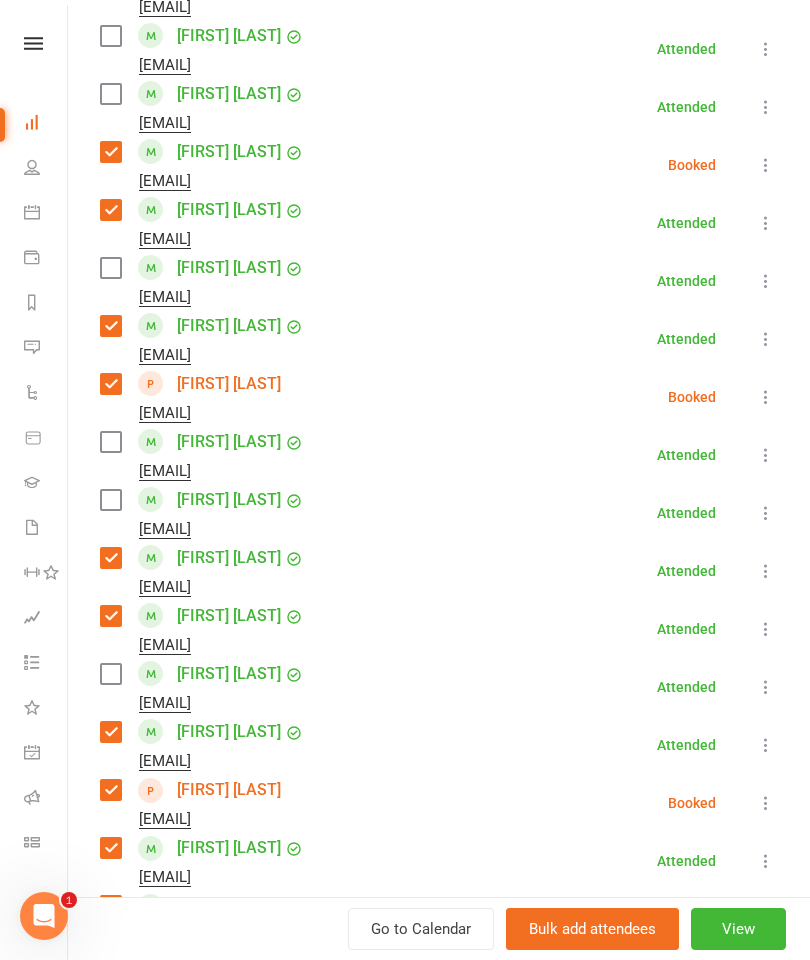 scroll, scrollTop: 1400, scrollLeft: 0, axis: vertical 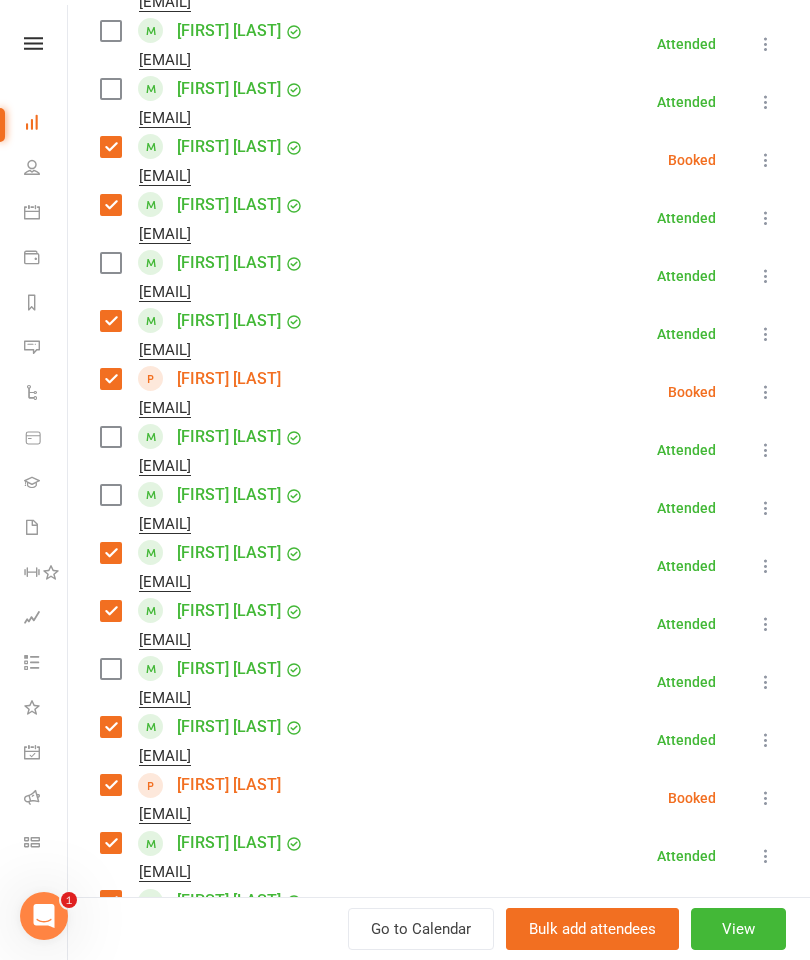 click on "[EMAIL]" at bounding box center [206, 698] 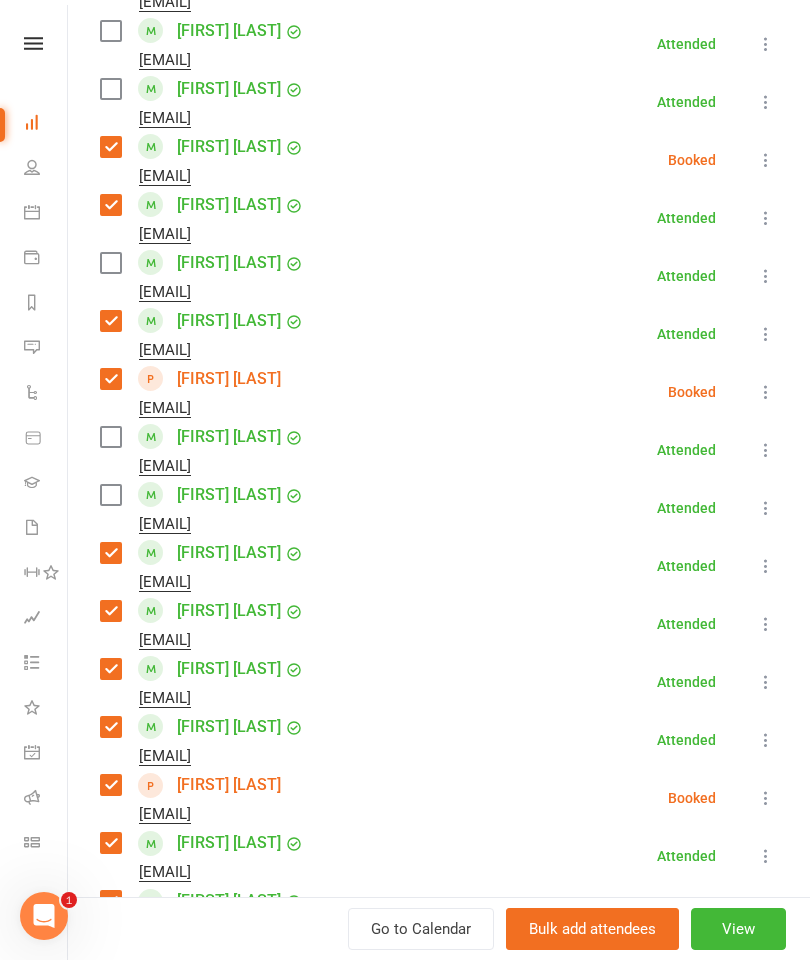click at bounding box center [110, 263] 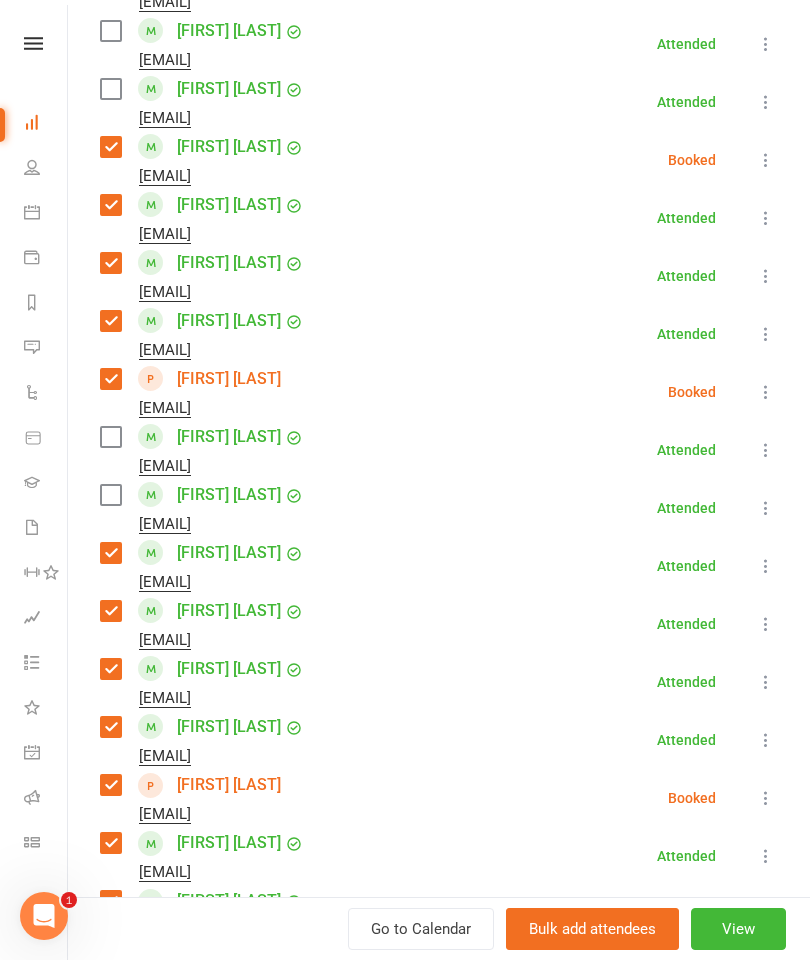 click at bounding box center [110, 31] 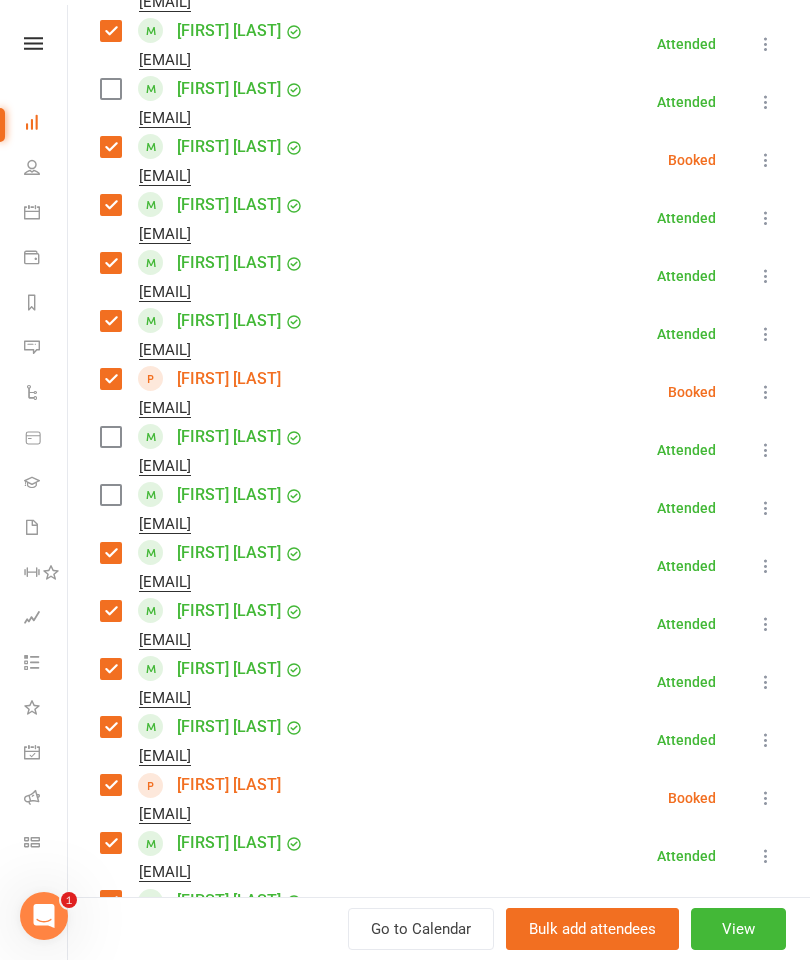 scroll, scrollTop: 1417, scrollLeft: 0, axis: vertical 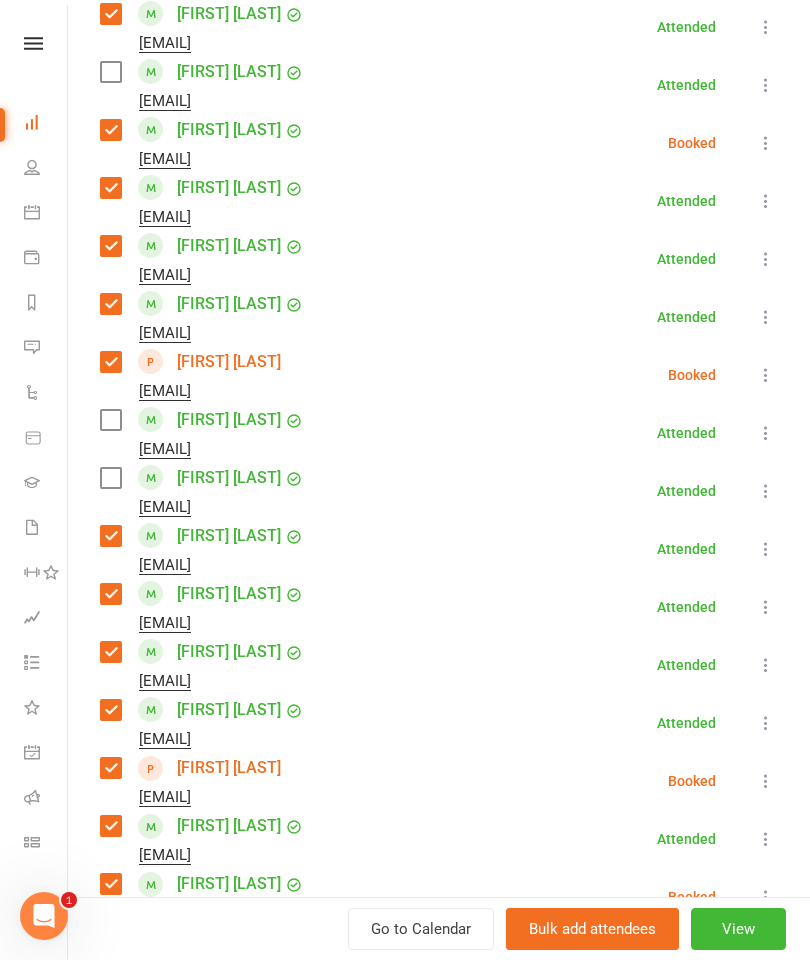 click at bounding box center [110, 478] 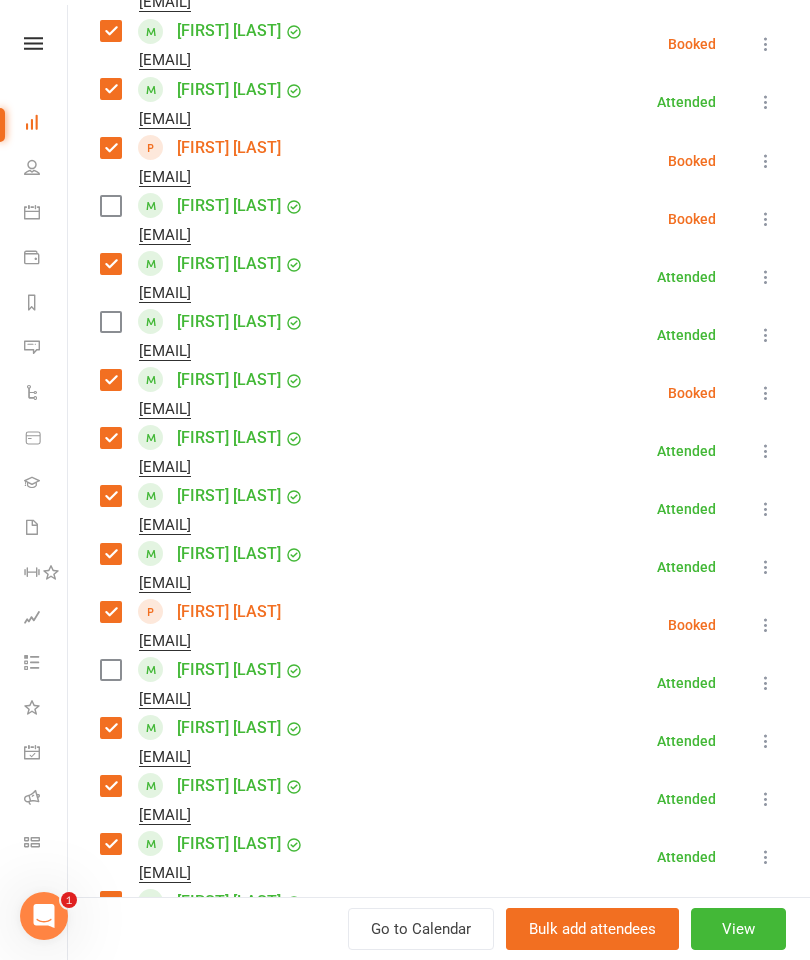 scroll, scrollTop: 1160, scrollLeft: 0, axis: vertical 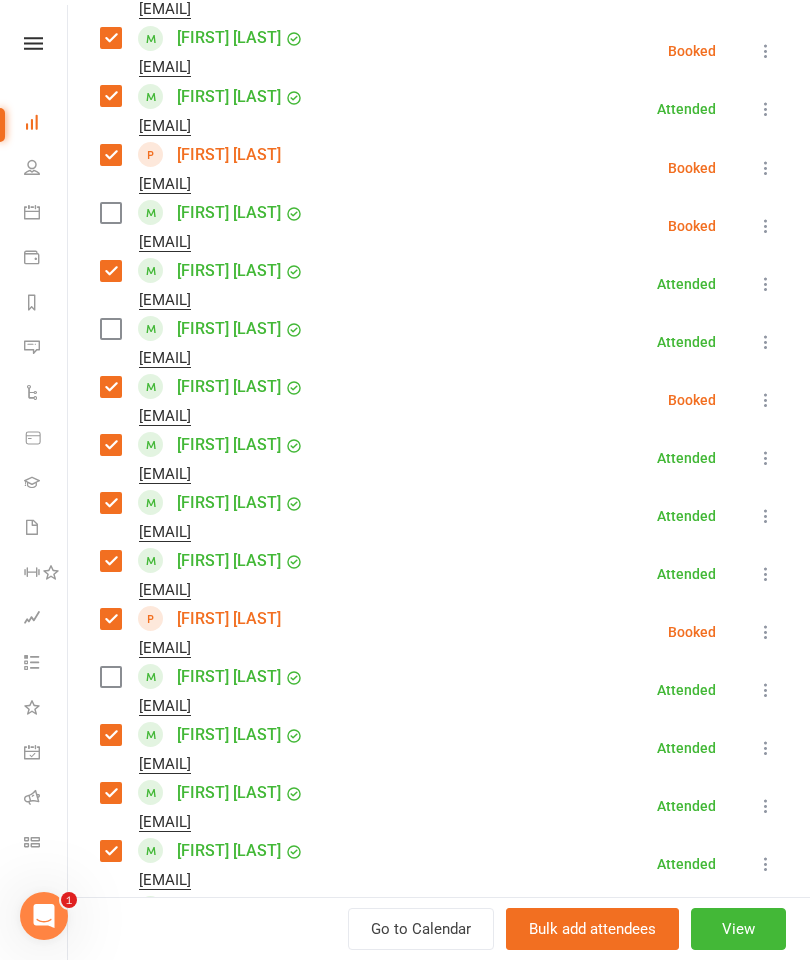 click at bounding box center (110, 329) 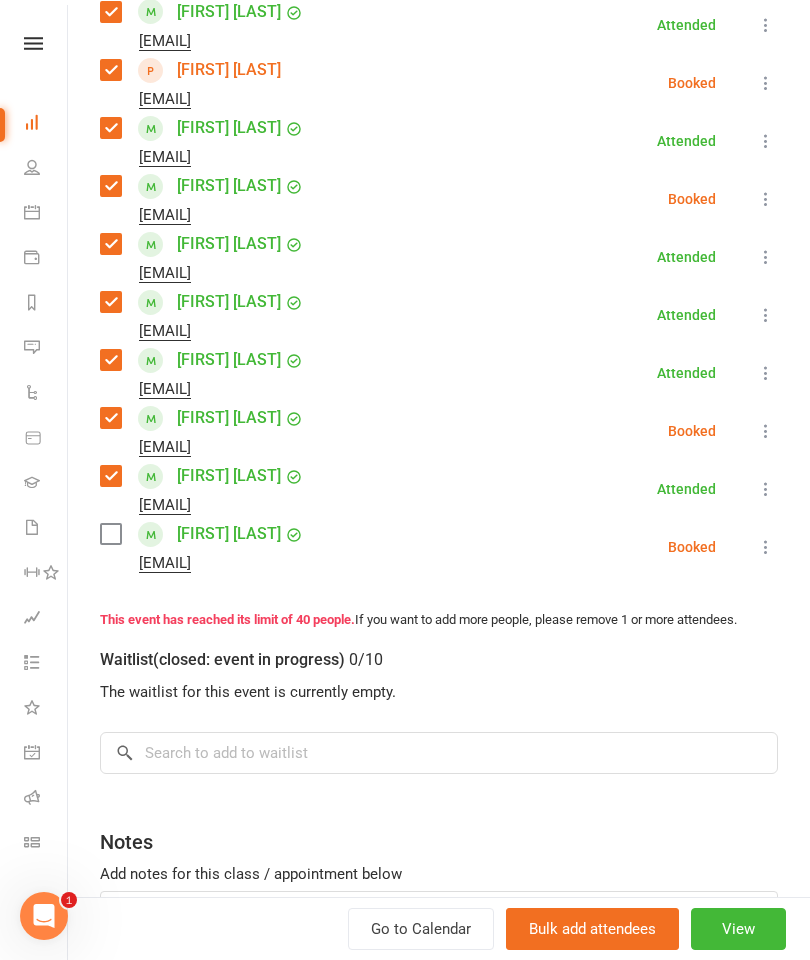 scroll, scrollTop: 2181, scrollLeft: 0, axis: vertical 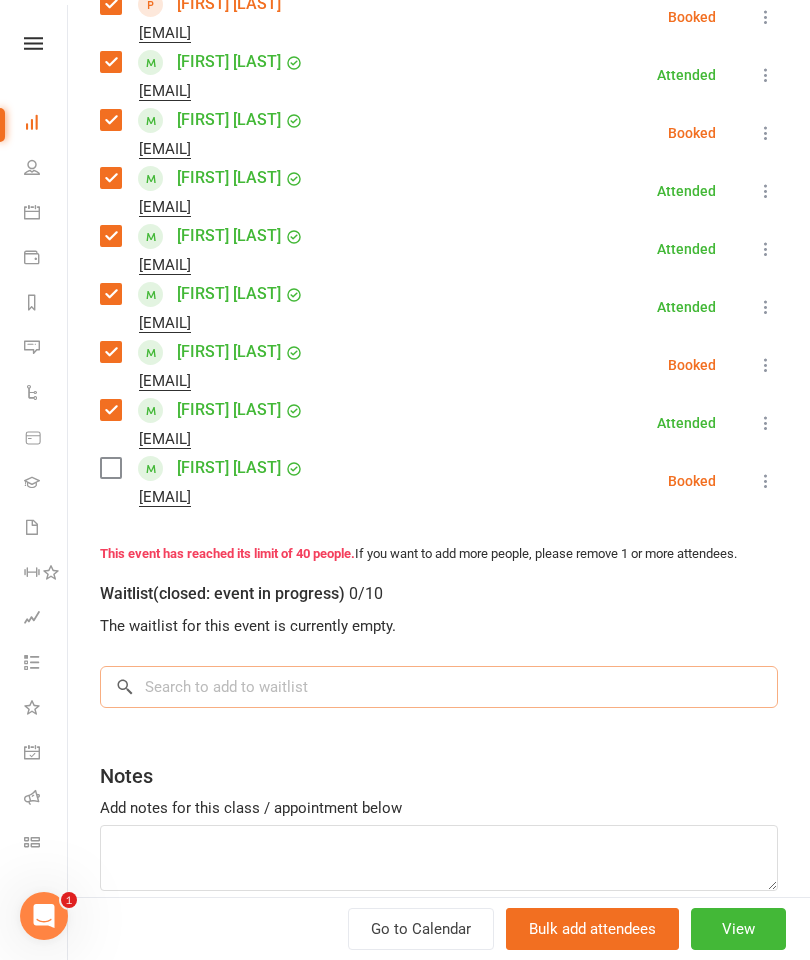 click at bounding box center (439, 687) 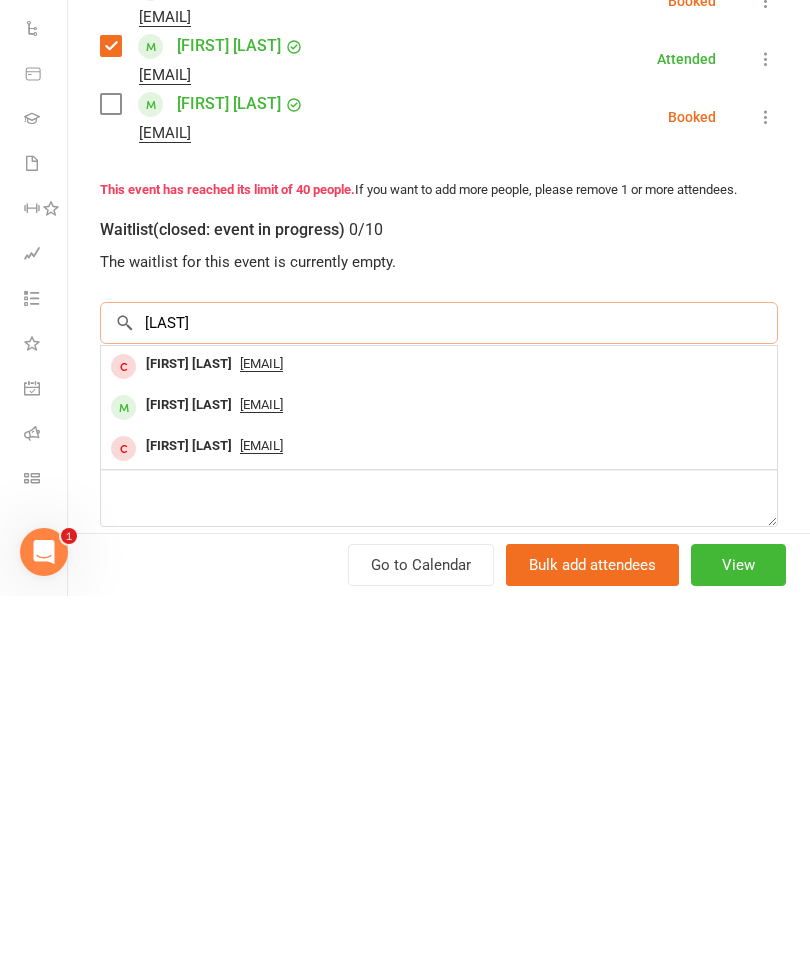 type on "[LAST]" 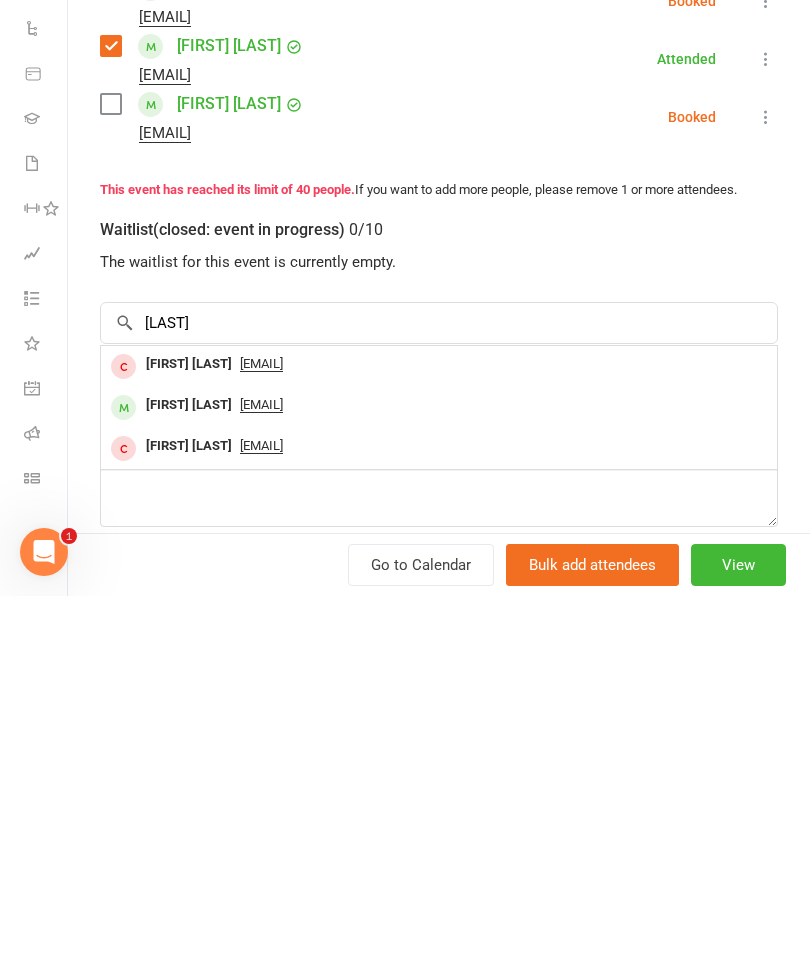 click on "[EMAIL]" at bounding box center [261, 769] 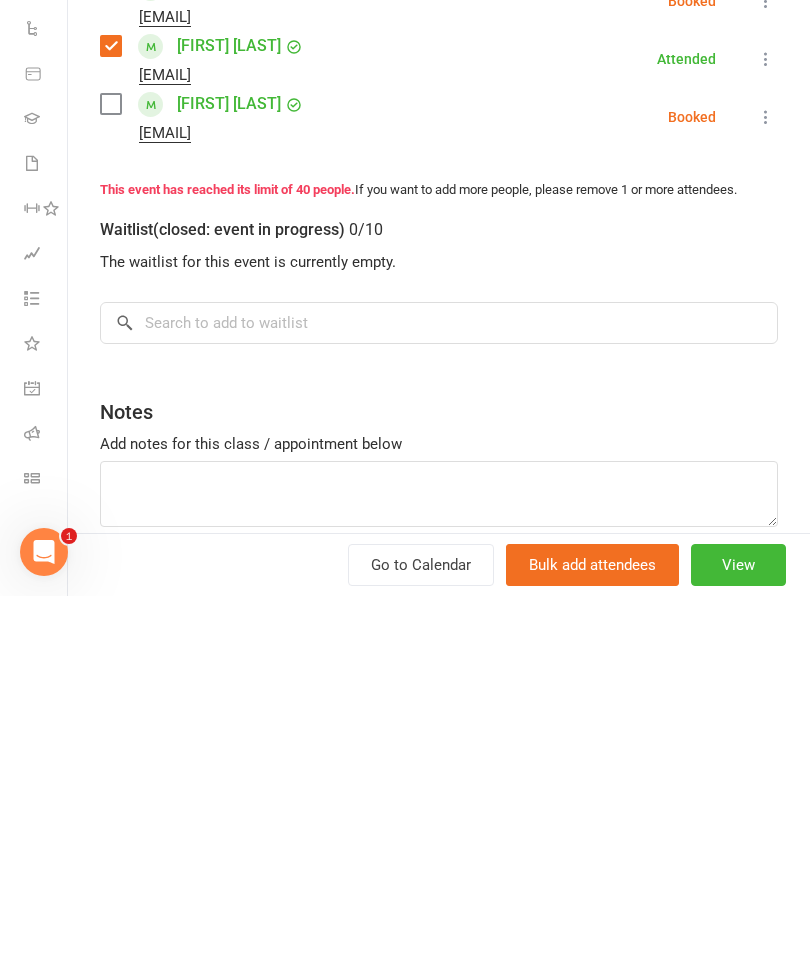 scroll, scrollTop: 1487, scrollLeft: 0, axis: vertical 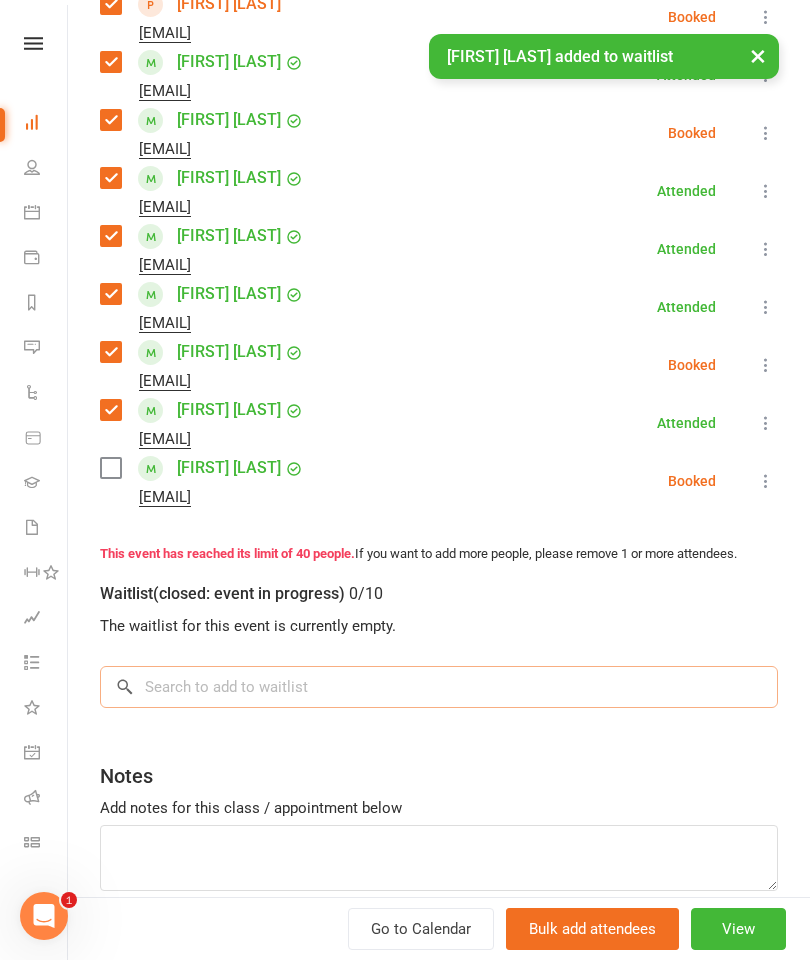click at bounding box center [439, 687] 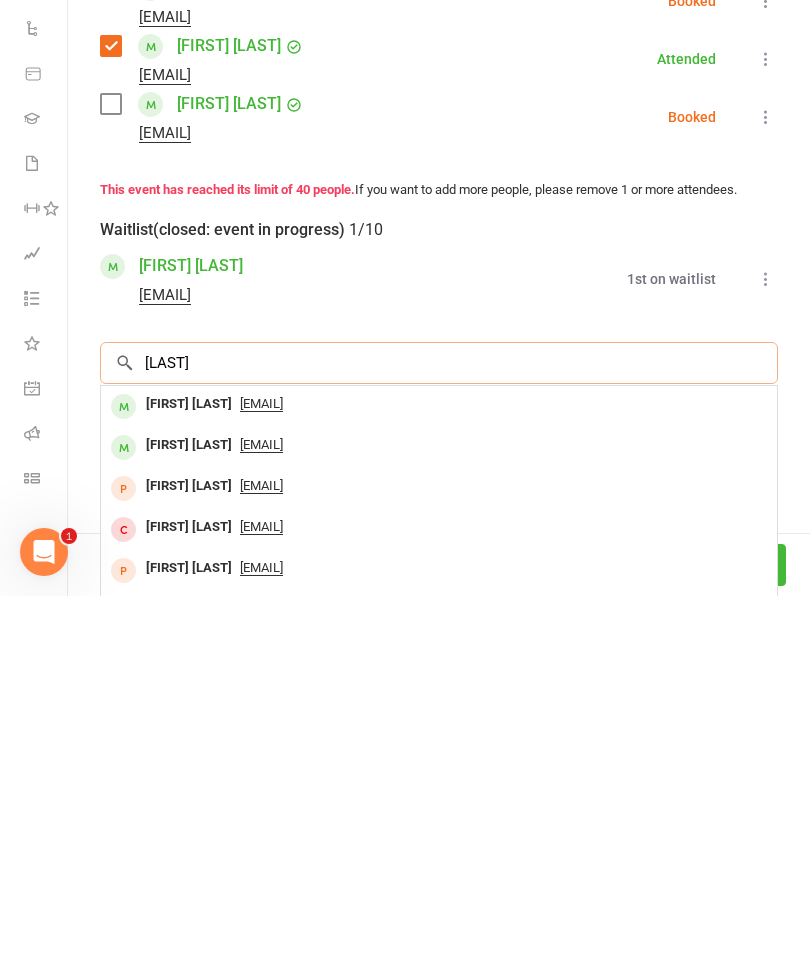 type on "[LAST]" 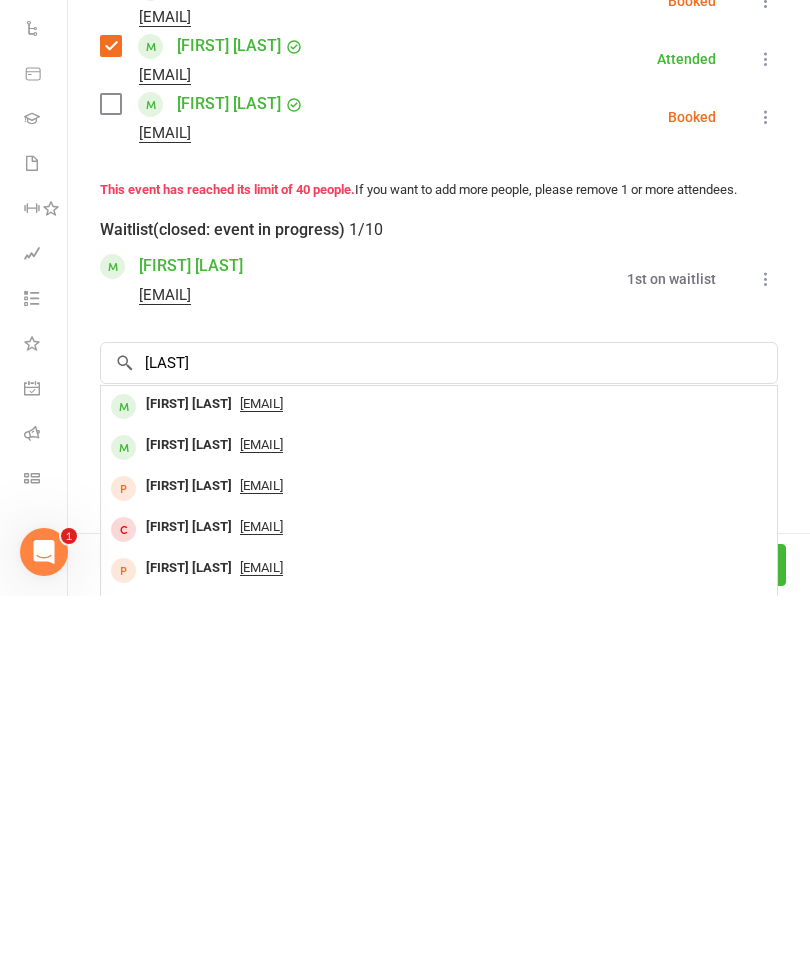 click on "[FIRST] [LAST]" at bounding box center [189, 768] 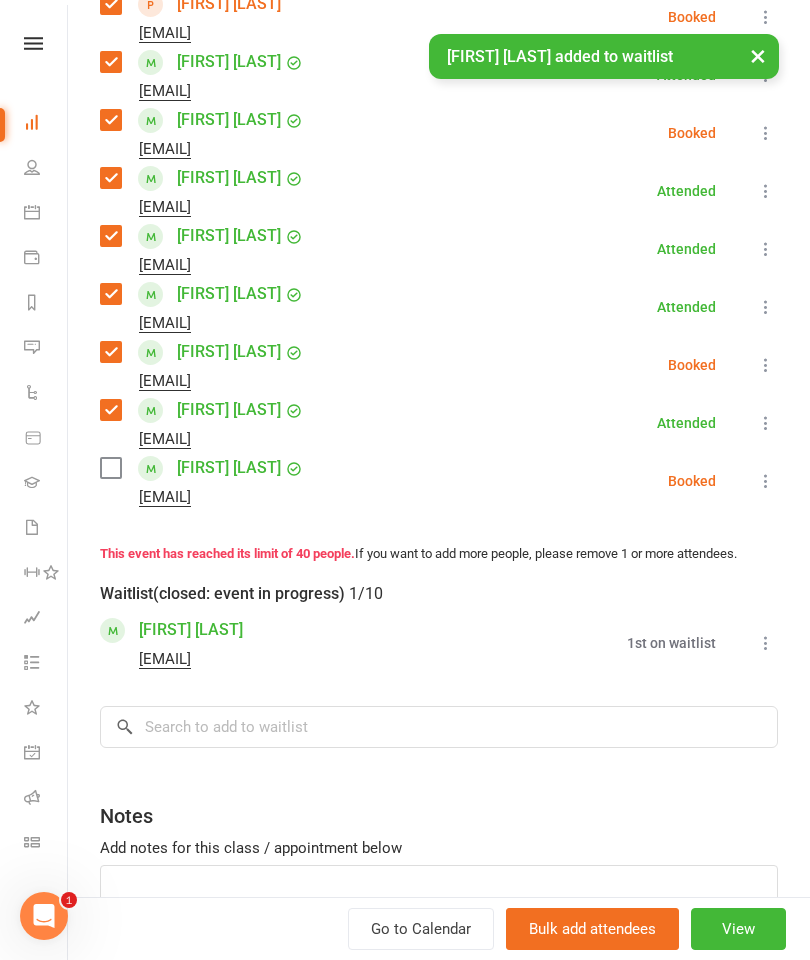 scroll, scrollTop: 1876, scrollLeft: 0, axis: vertical 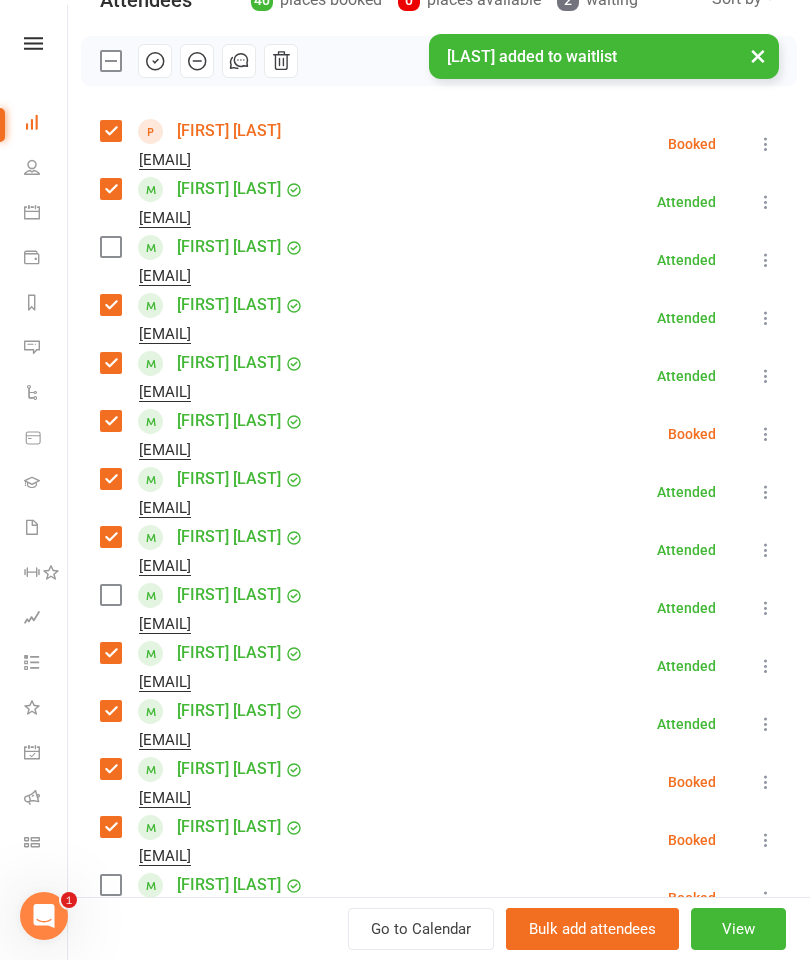 click at bounding box center [110, 247] 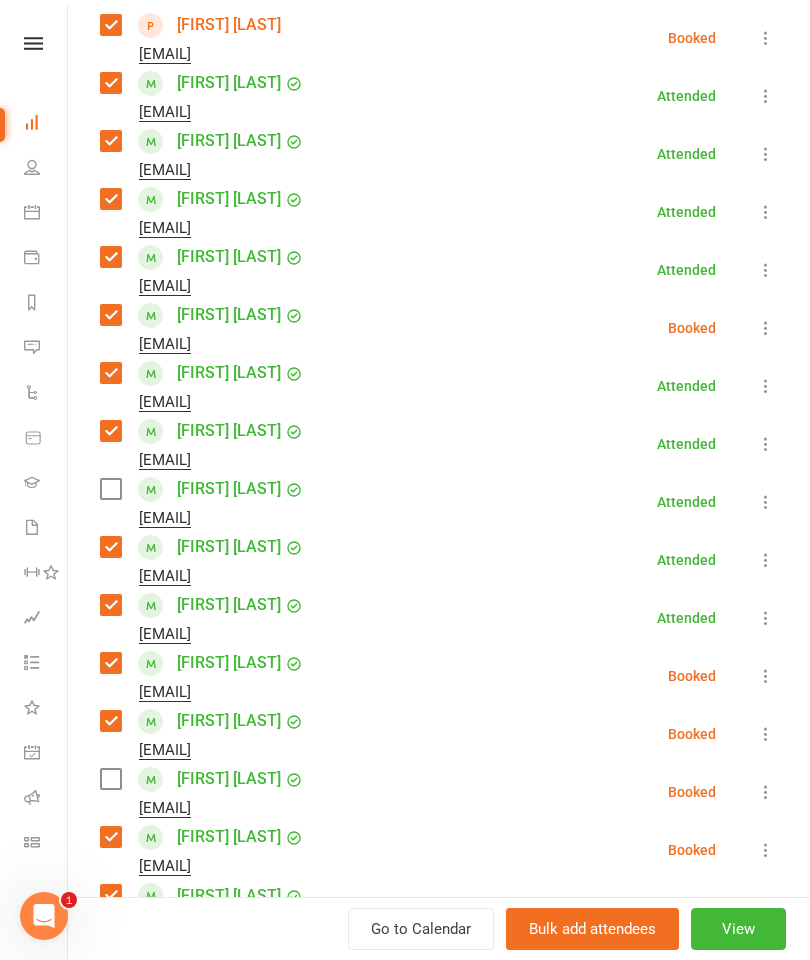 scroll, scrollTop: 362, scrollLeft: 0, axis: vertical 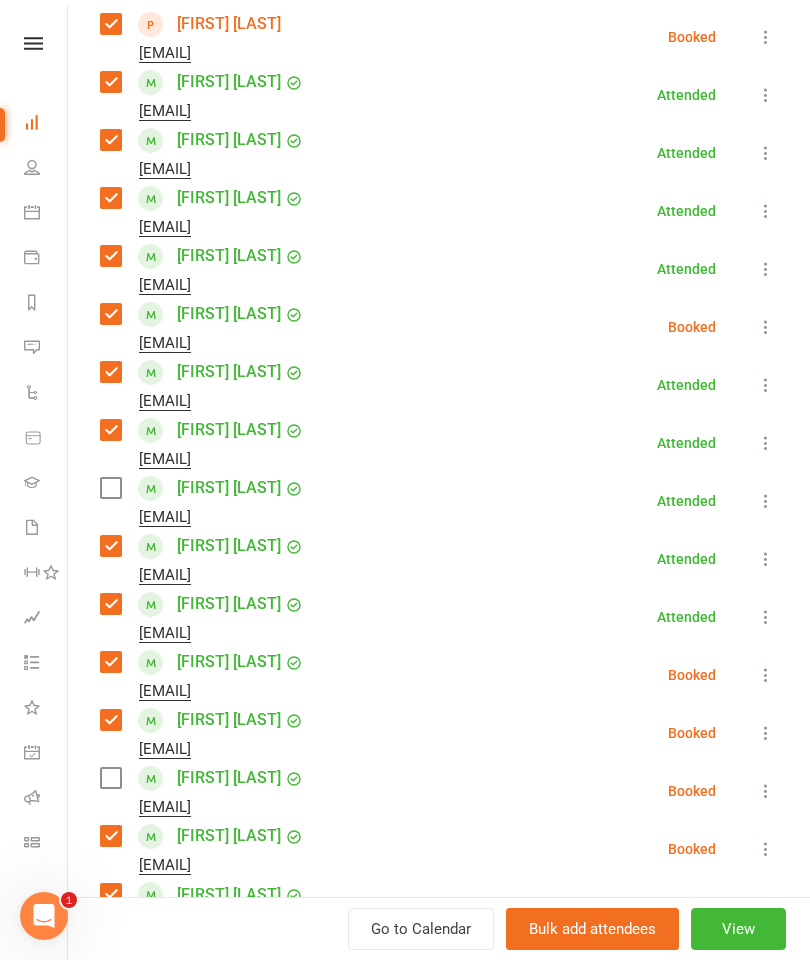 click at bounding box center [110, 488] 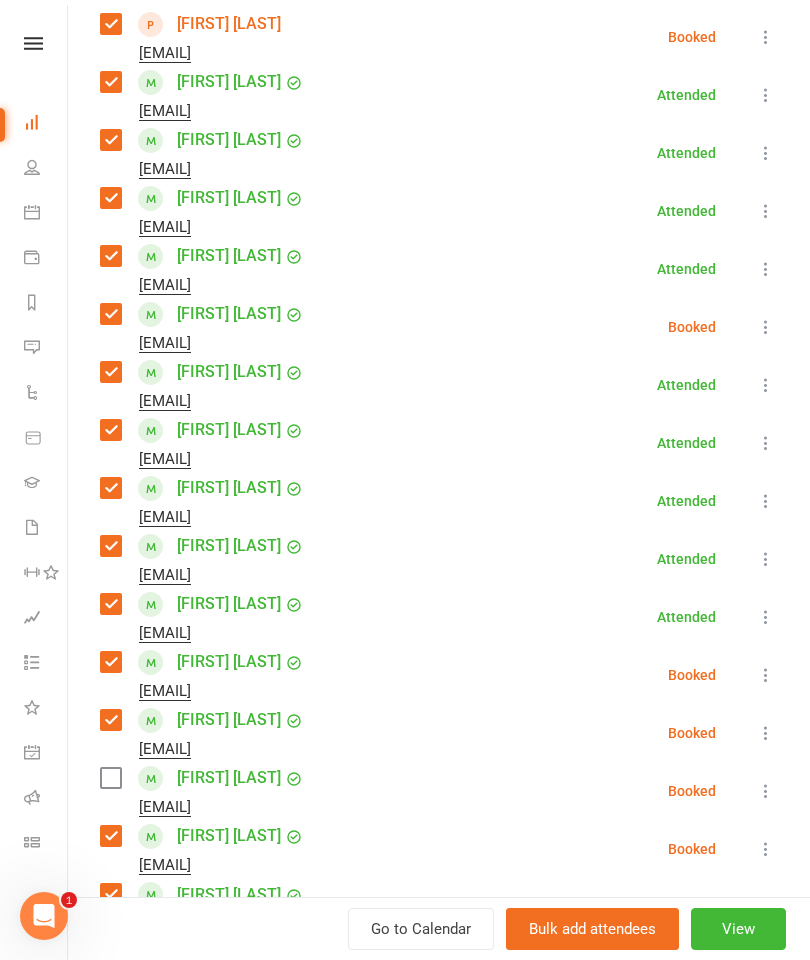 click at bounding box center (110, 778) 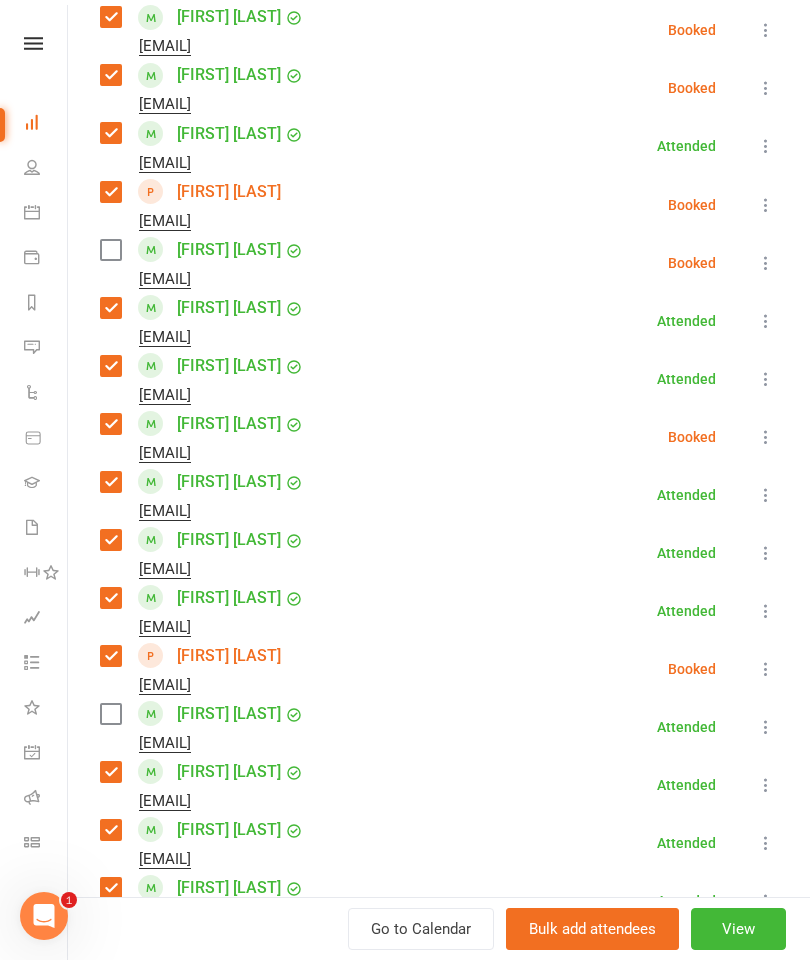 scroll, scrollTop: 1285, scrollLeft: 0, axis: vertical 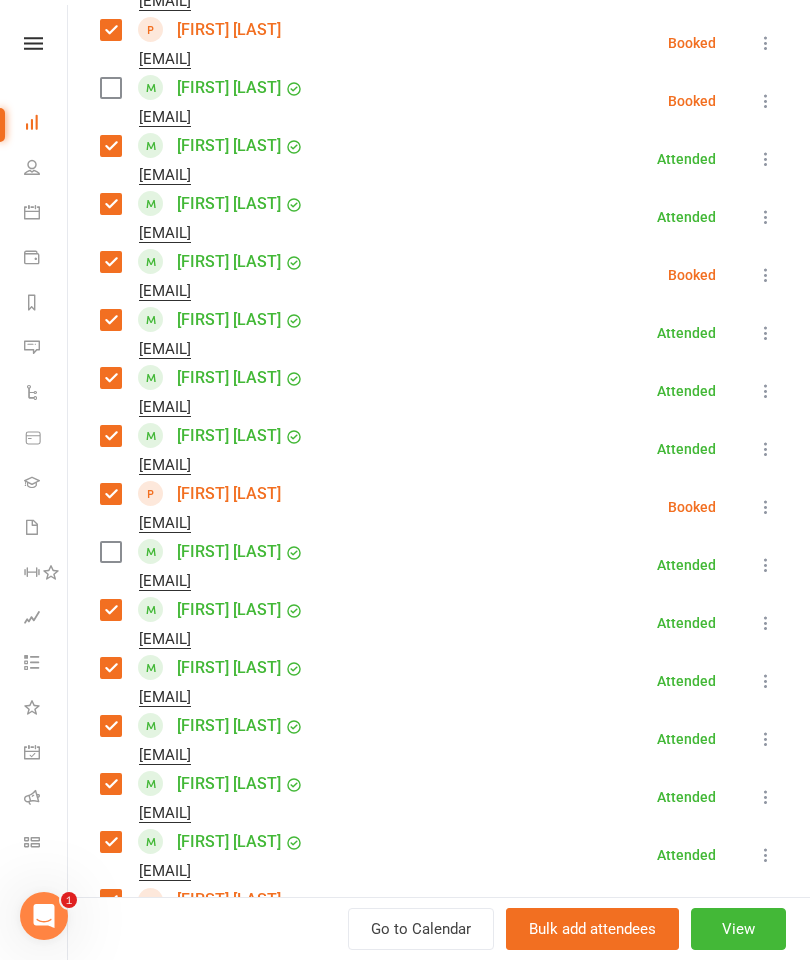 click at bounding box center (110, 552) 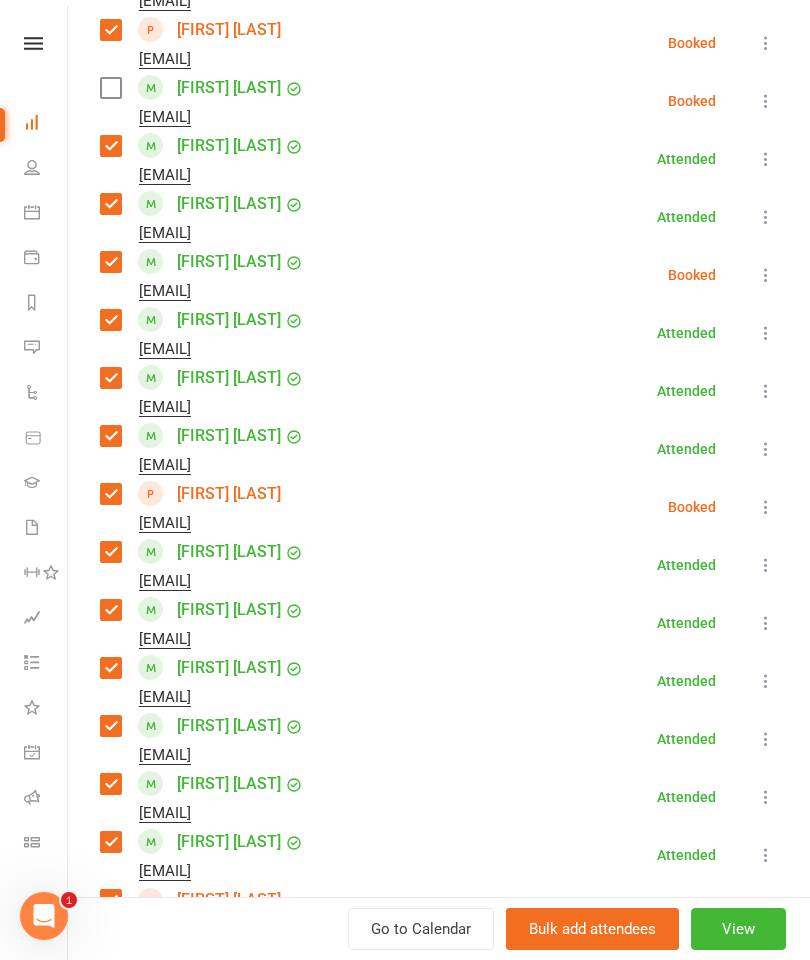 click at bounding box center [766, 101] 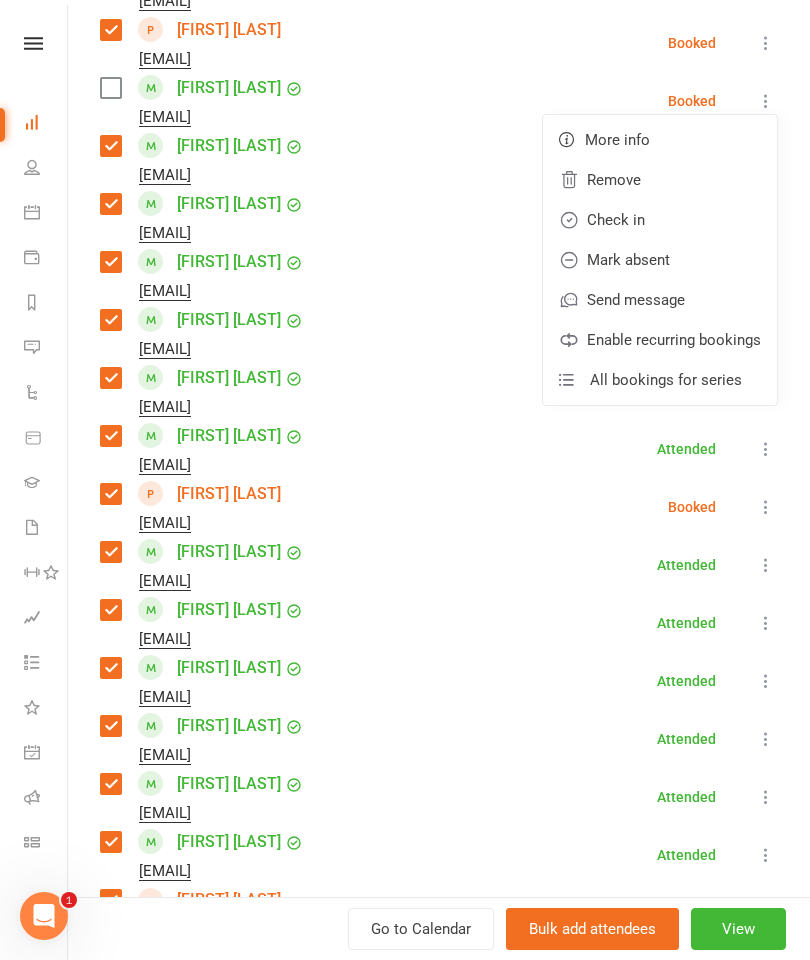 click on "Remove" at bounding box center [660, 180] 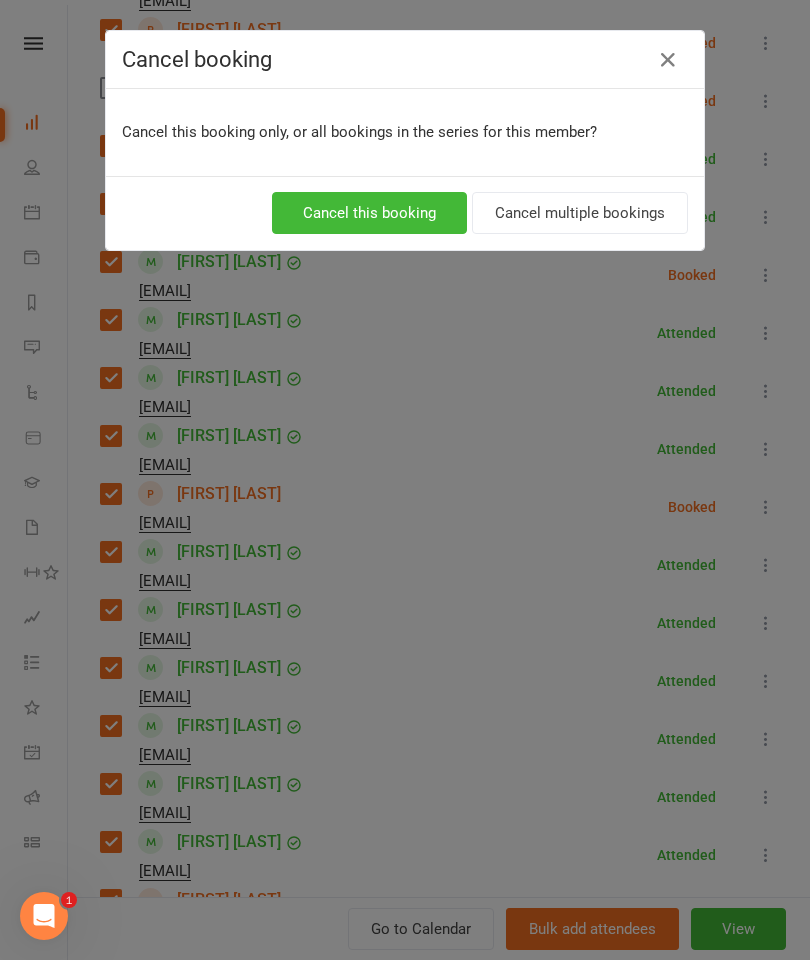 click on "Cancel this booking" at bounding box center (369, 213) 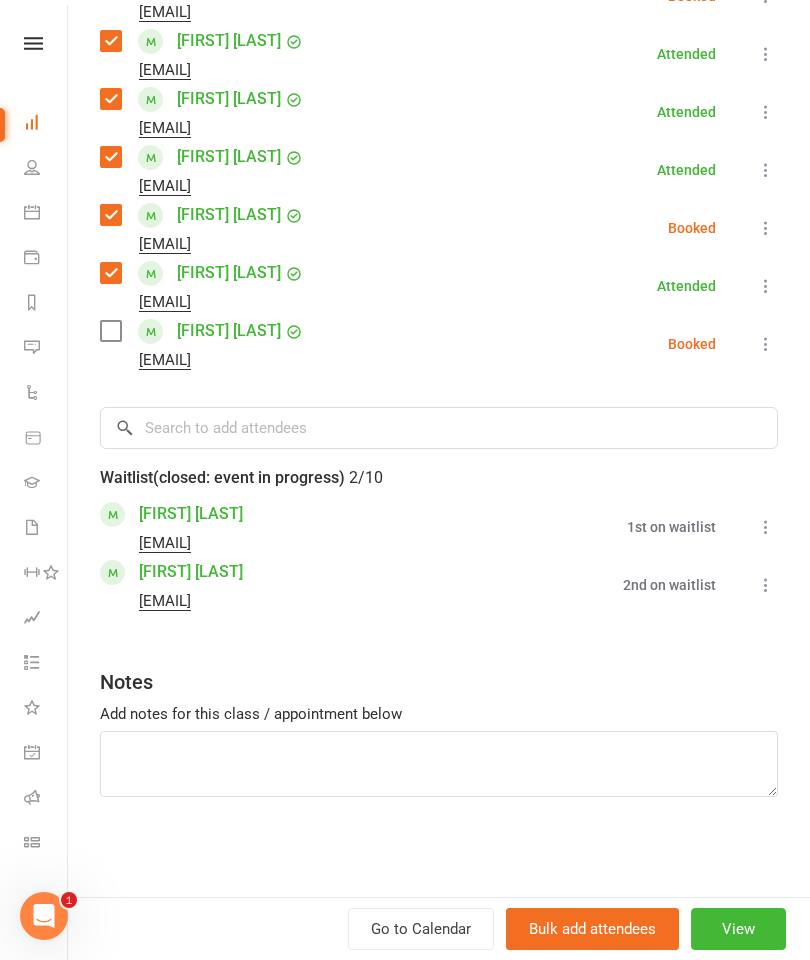 scroll, scrollTop: 2260, scrollLeft: 0, axis: vertical 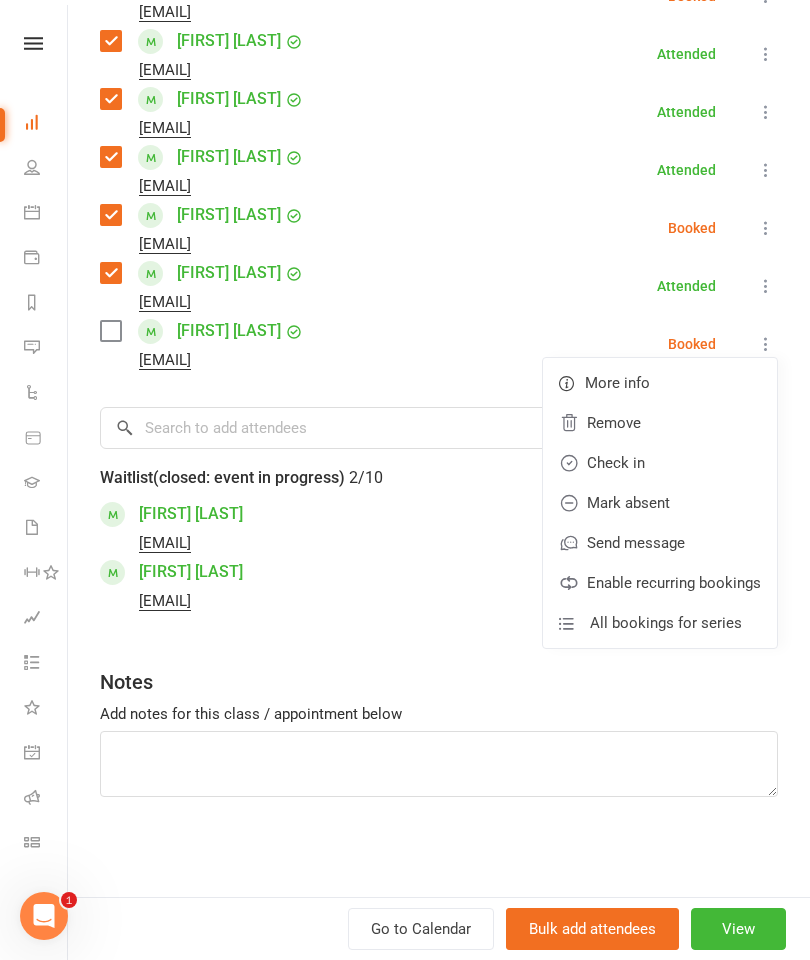 click on "Remove" at bounding box center (660, 423) 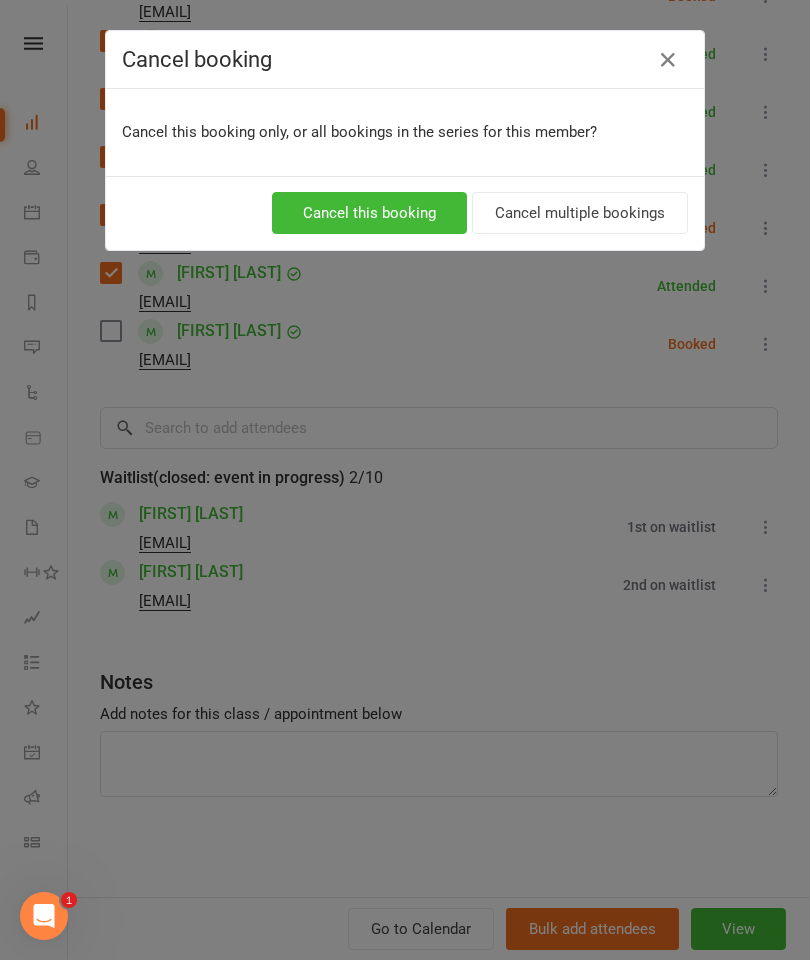 click on "Cancel this booking" at bounding box center [369, 213] 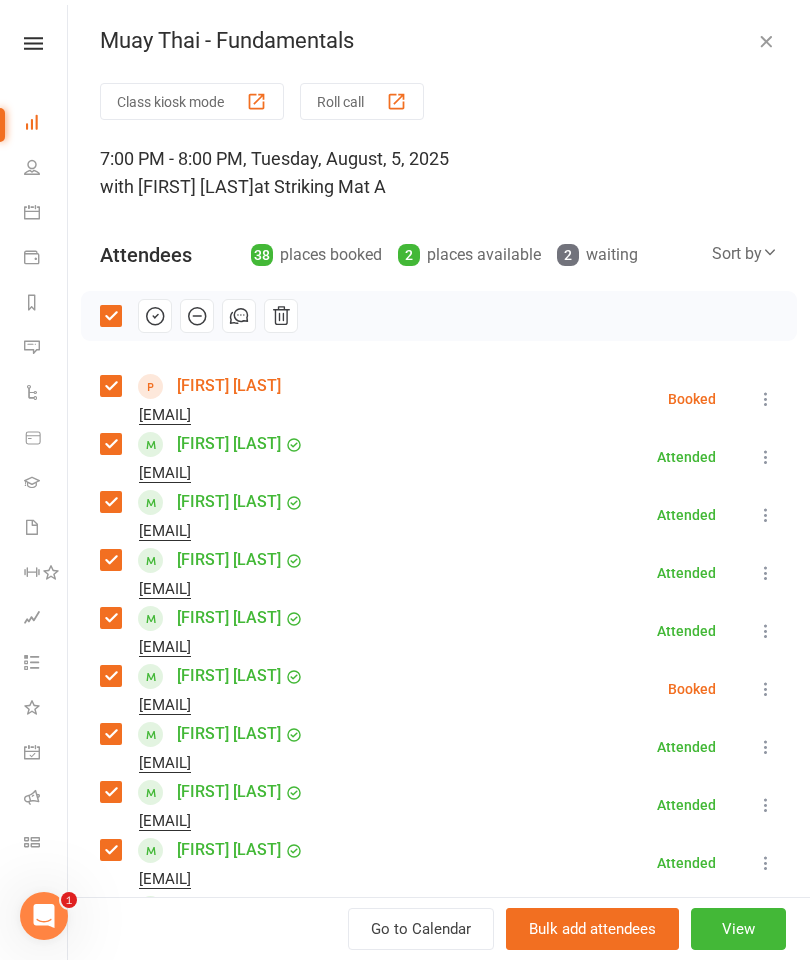 scroll, scrollTop: 0, scrollLeft: 0, axis: both 